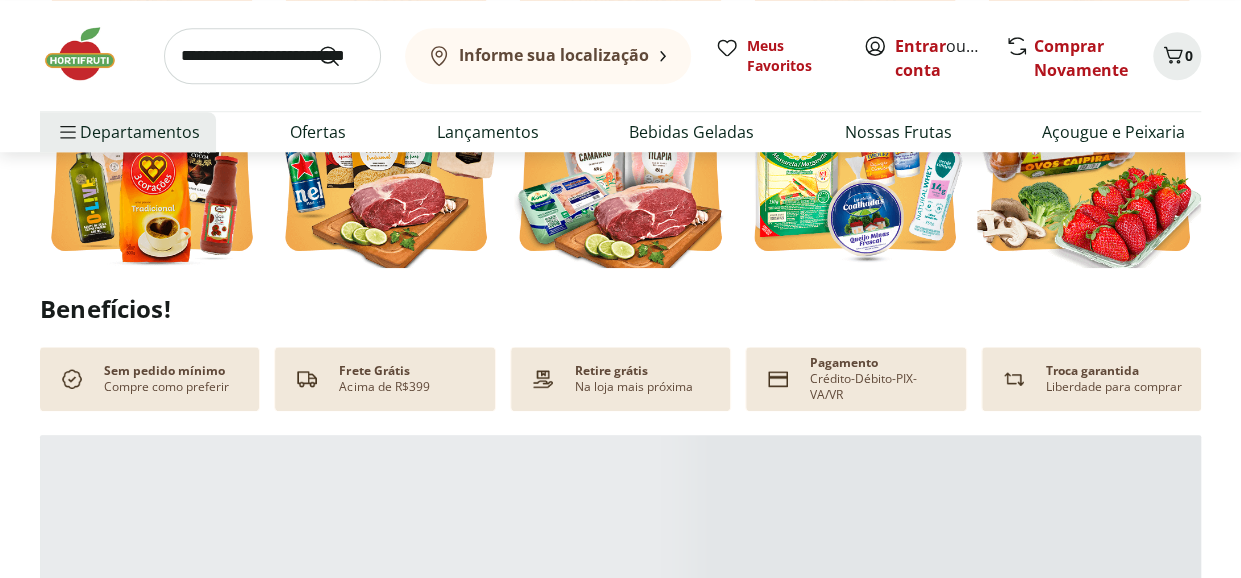 scroll, scrollTop: 0, scrollLeft: 0, axis: both 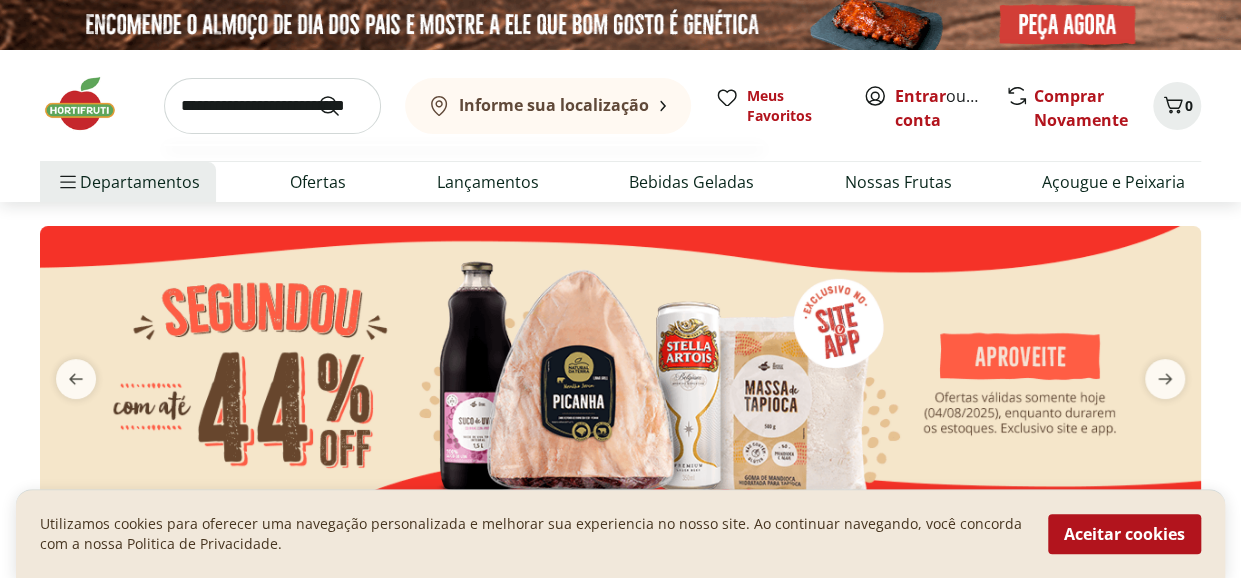 click at bounding box center [272, 106] 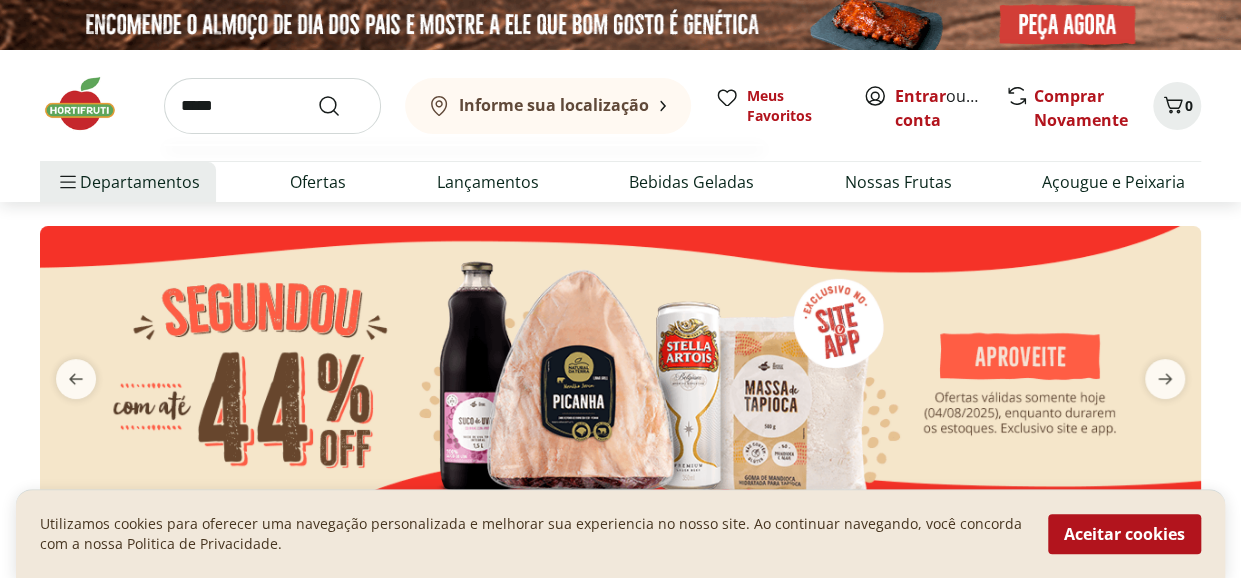type on "*****" 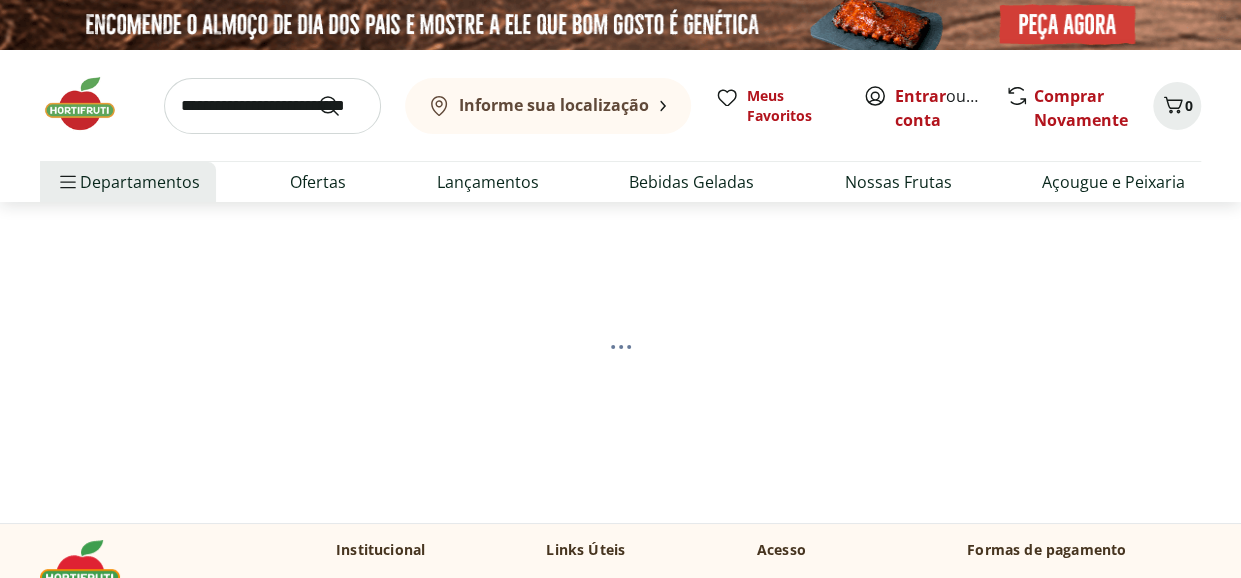 select on "**********" 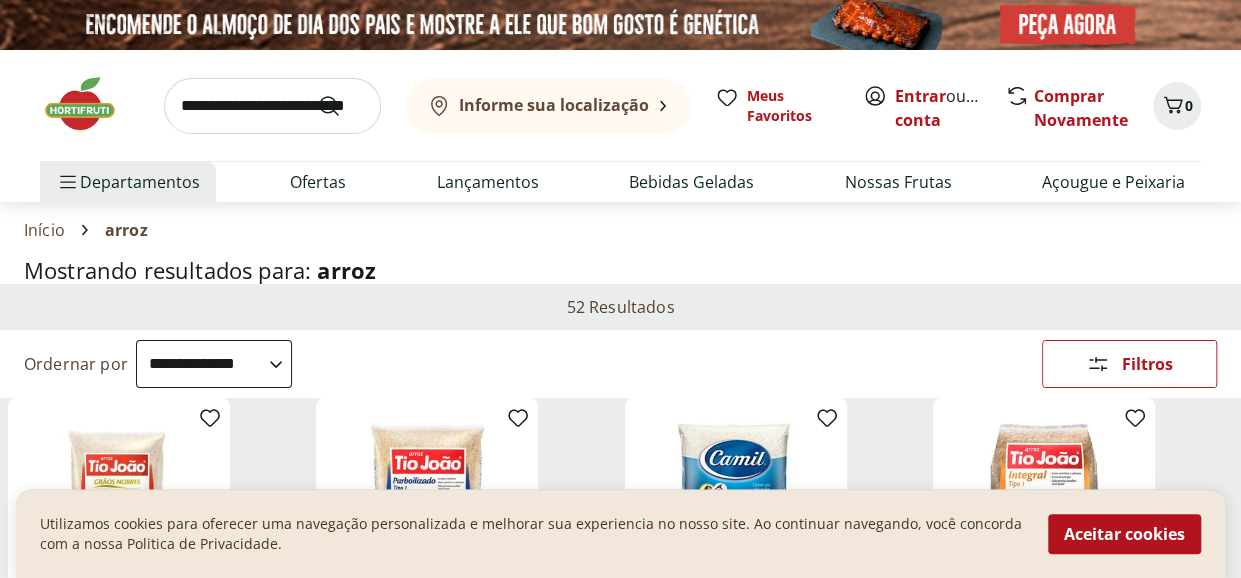 scroll, scrollTop: 200, scrollLeft: 0, axis: vertical 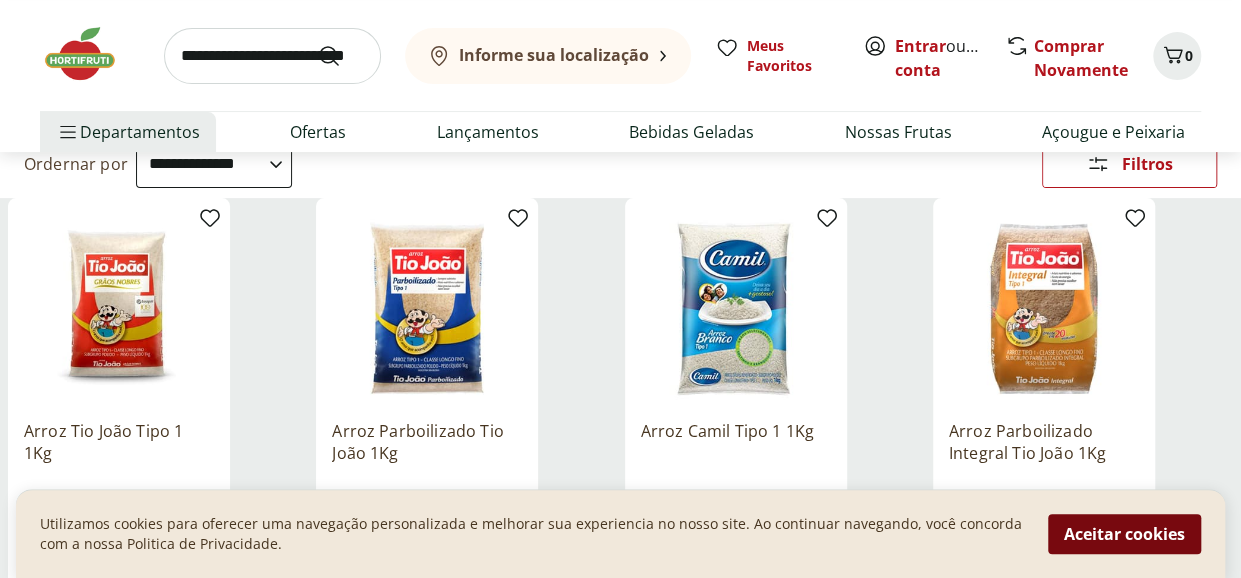 click on "Aceitar cookies" at bounding box center [1124, 534] 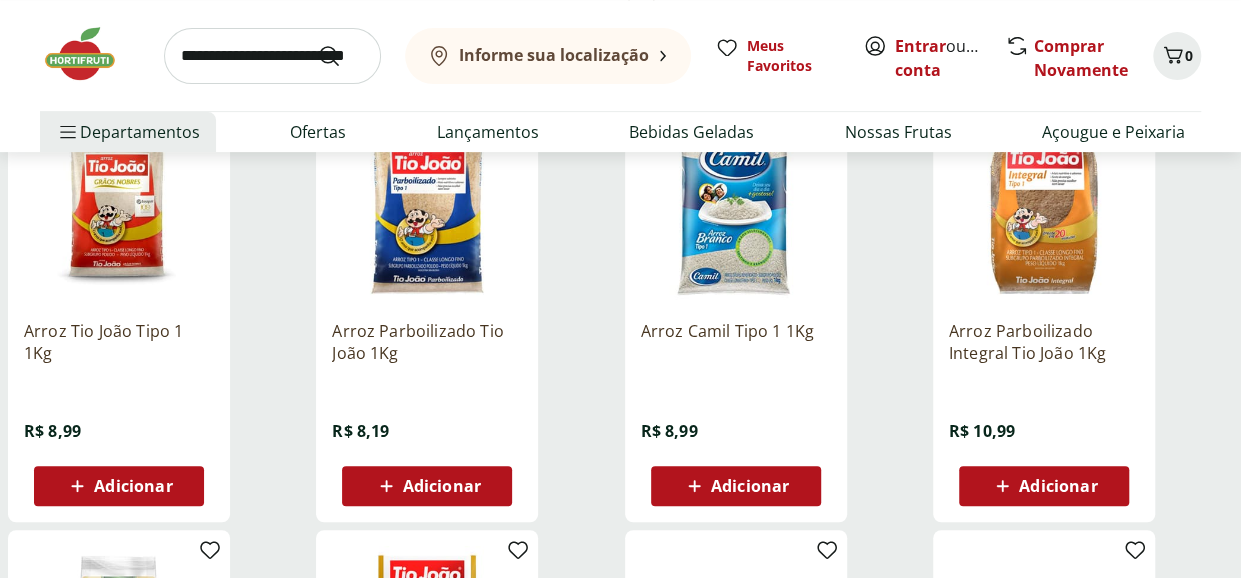 scroll, scrollTop: 300, scrollLeft: 0, axis: vertical 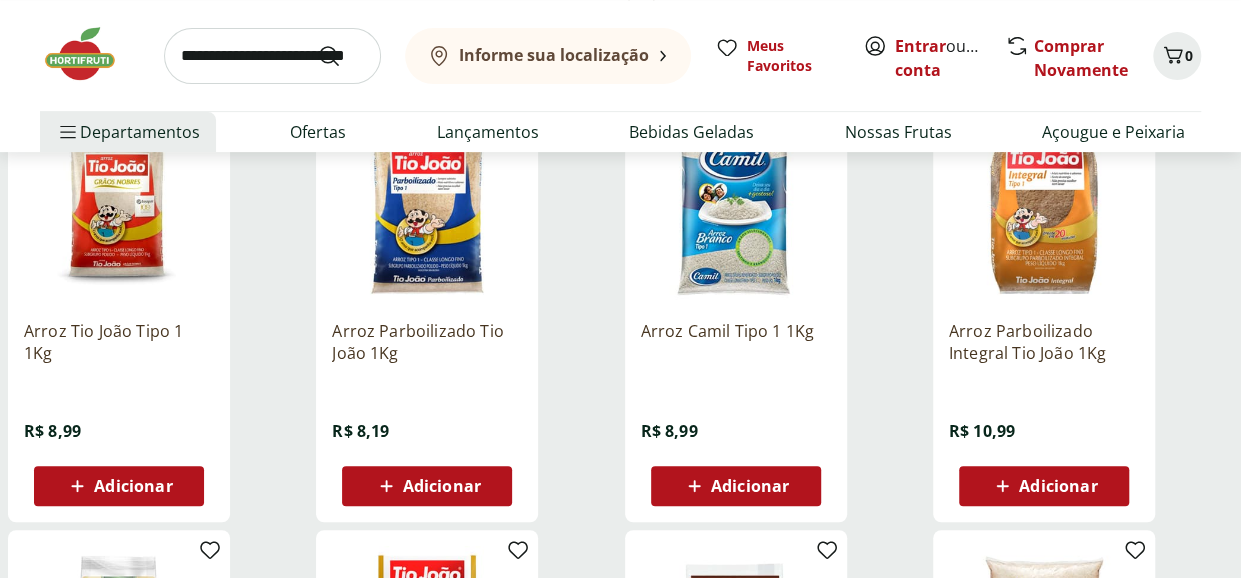 click on "Adicionar" at bounding box center (133, 486) 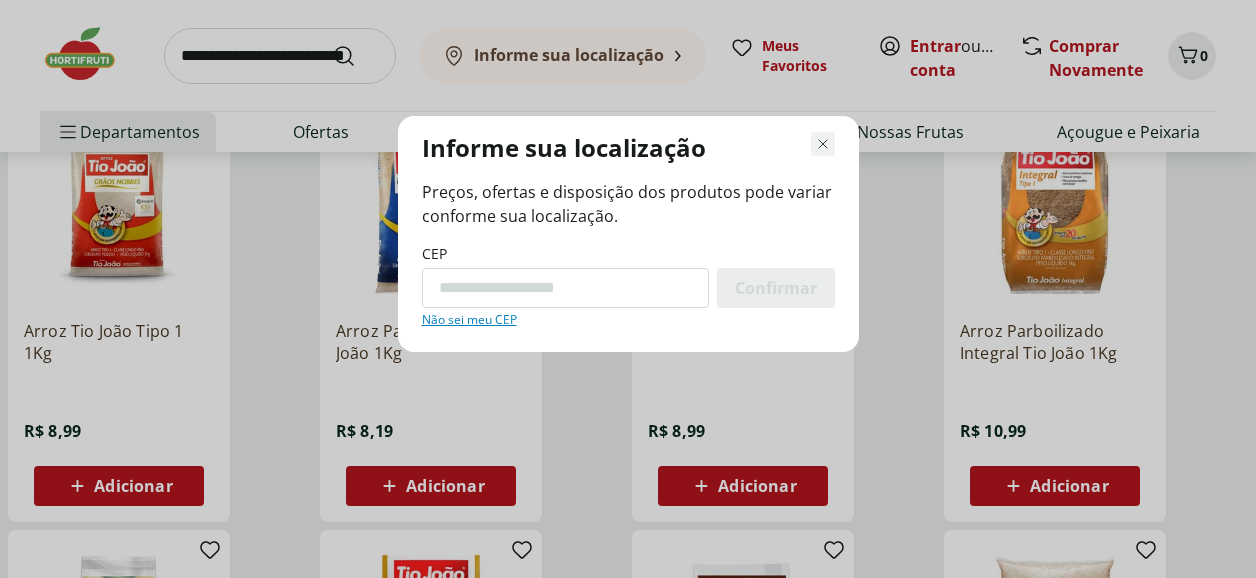 click 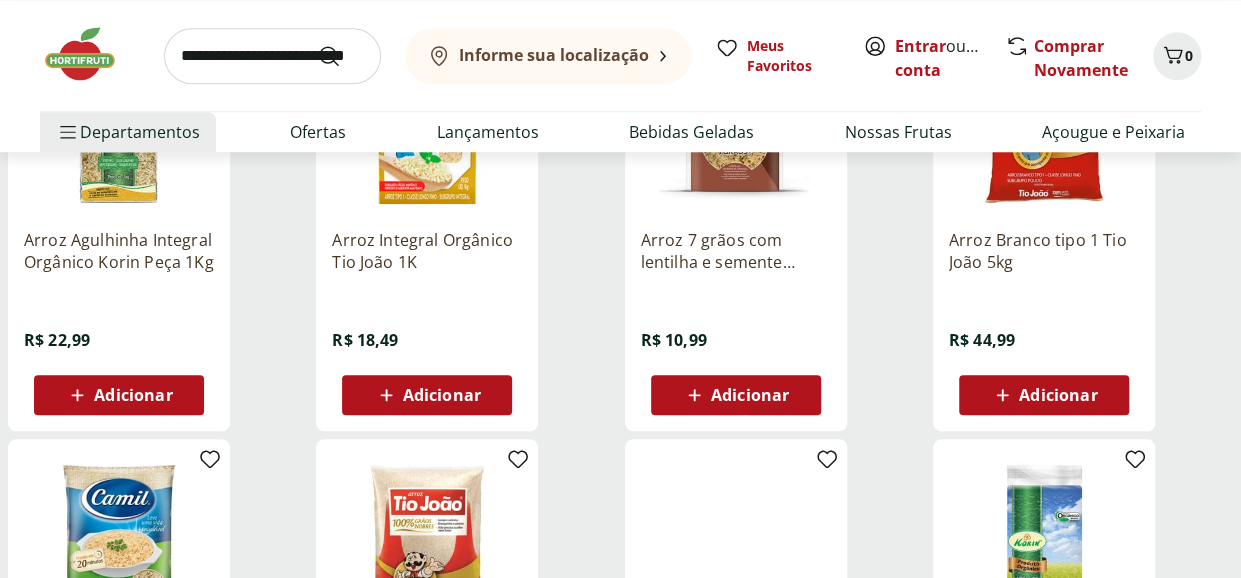 scroll, scrollTop: 500, scrollLeft: 0, axis: vertical 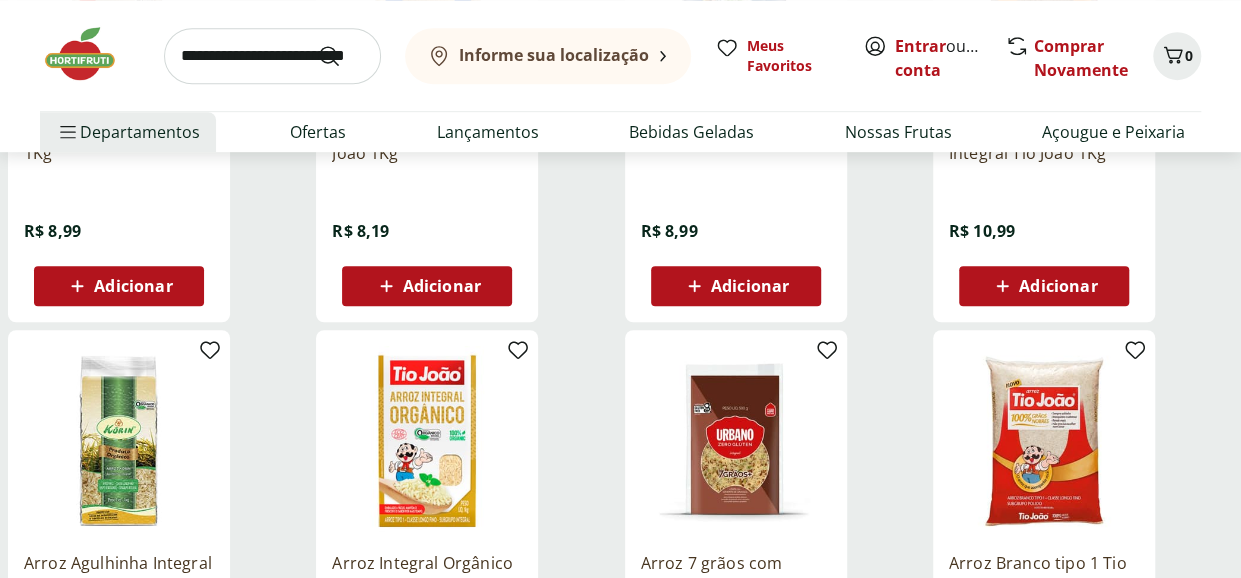click at bounding box center (272, 56) 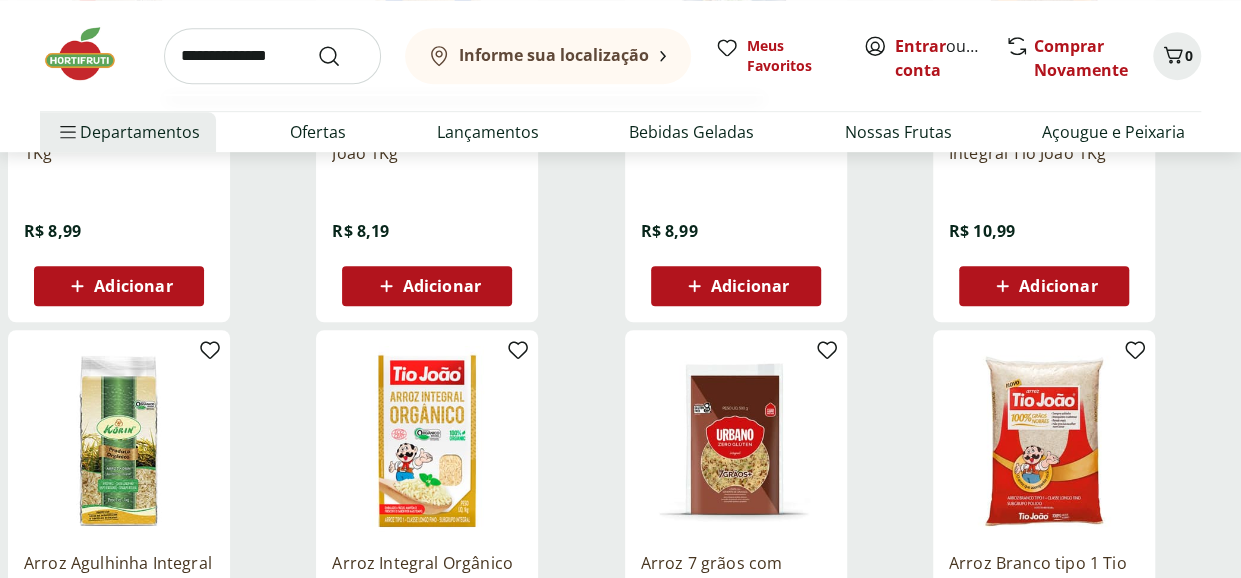 type on "**********" 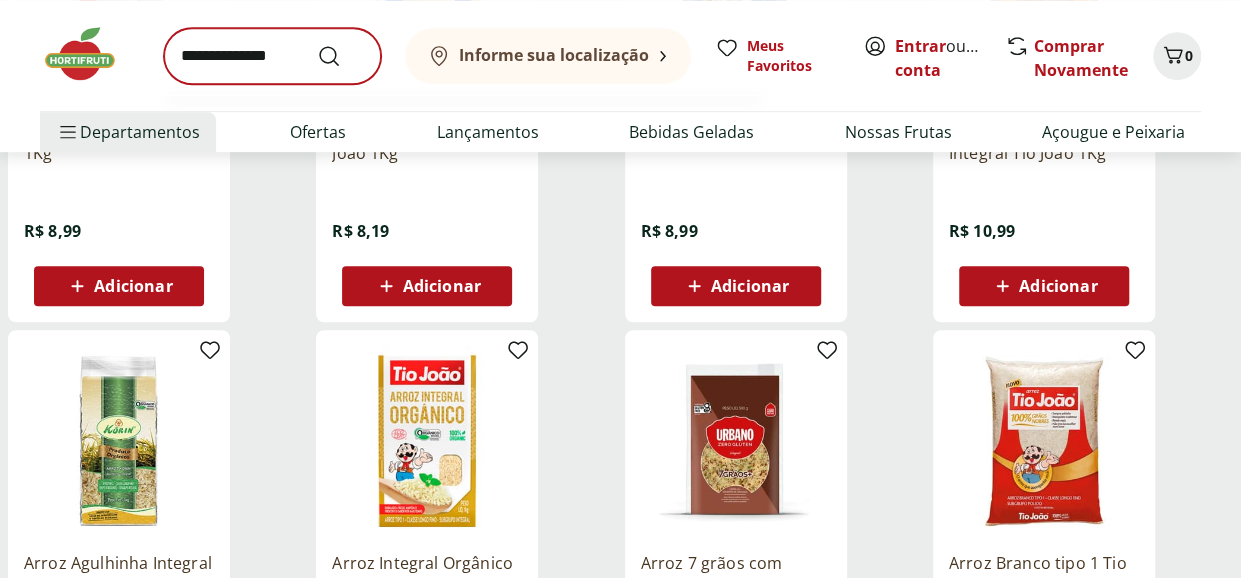 scroll, scrollTop: 0, scrollLeft: 0, axis: both 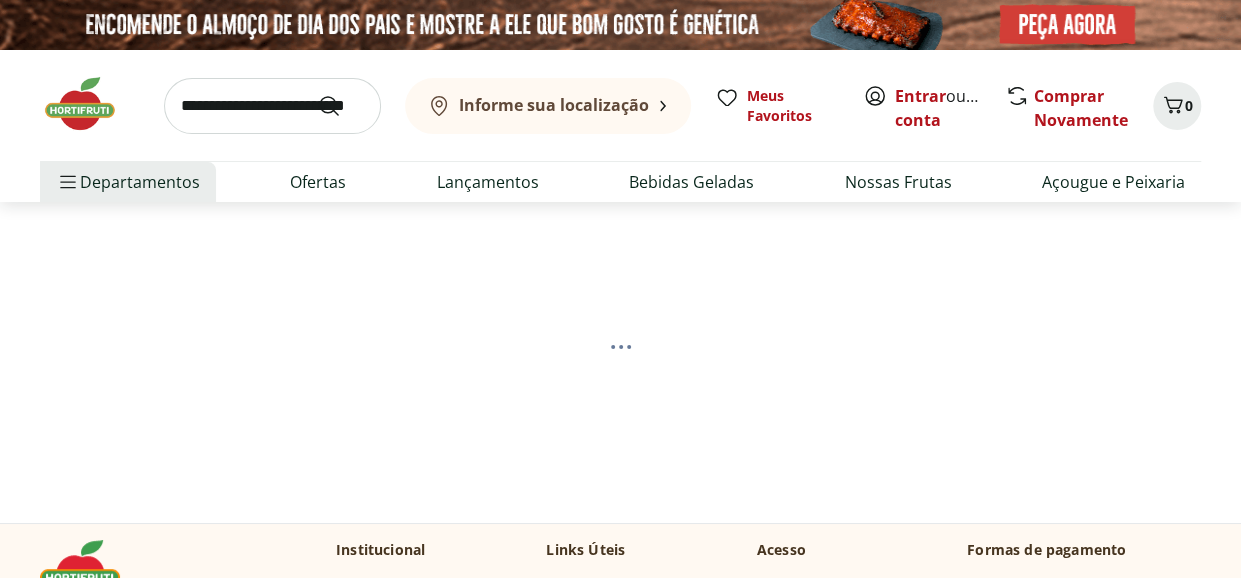 select on "**********" 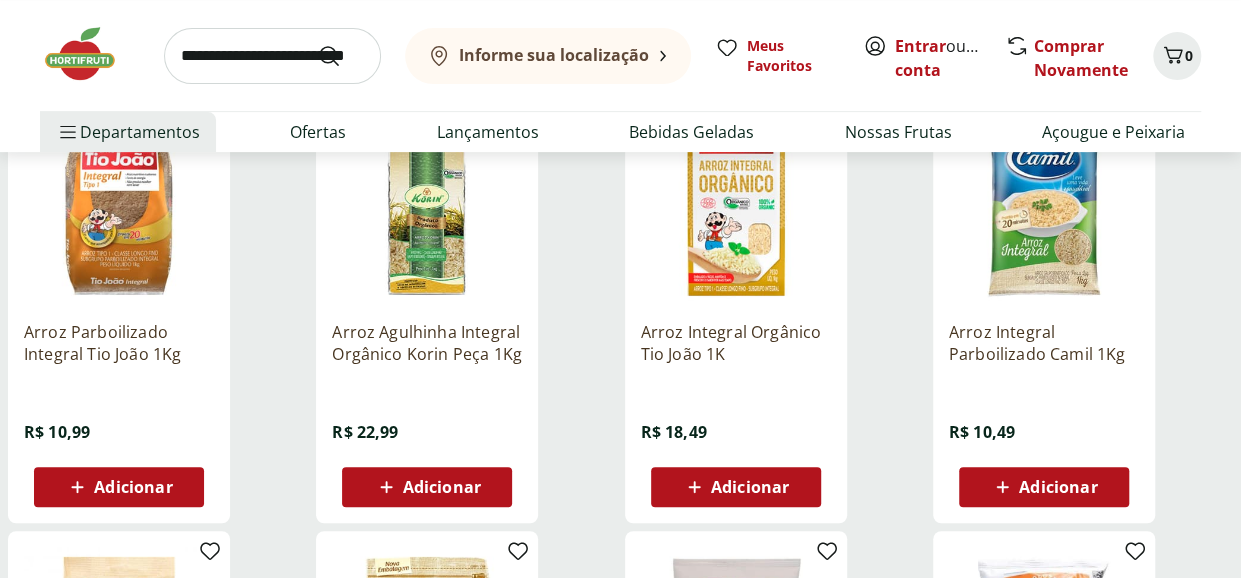scroll, scrollTop: 300, scrollLeft: 0, axis: vertical 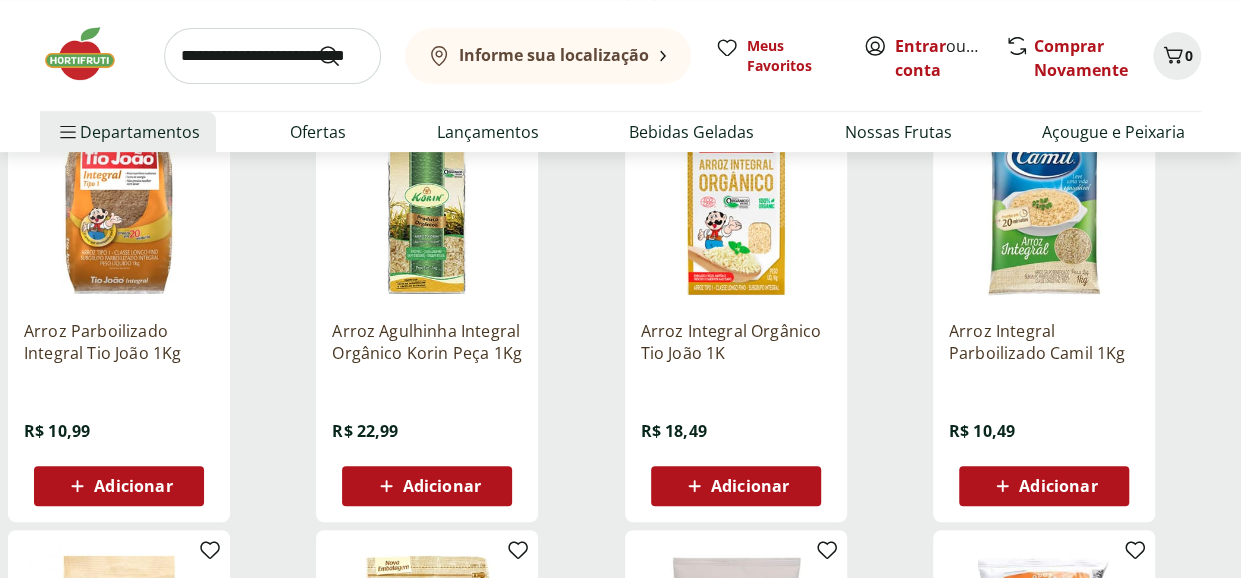 click at bounding box center [1044, 209] 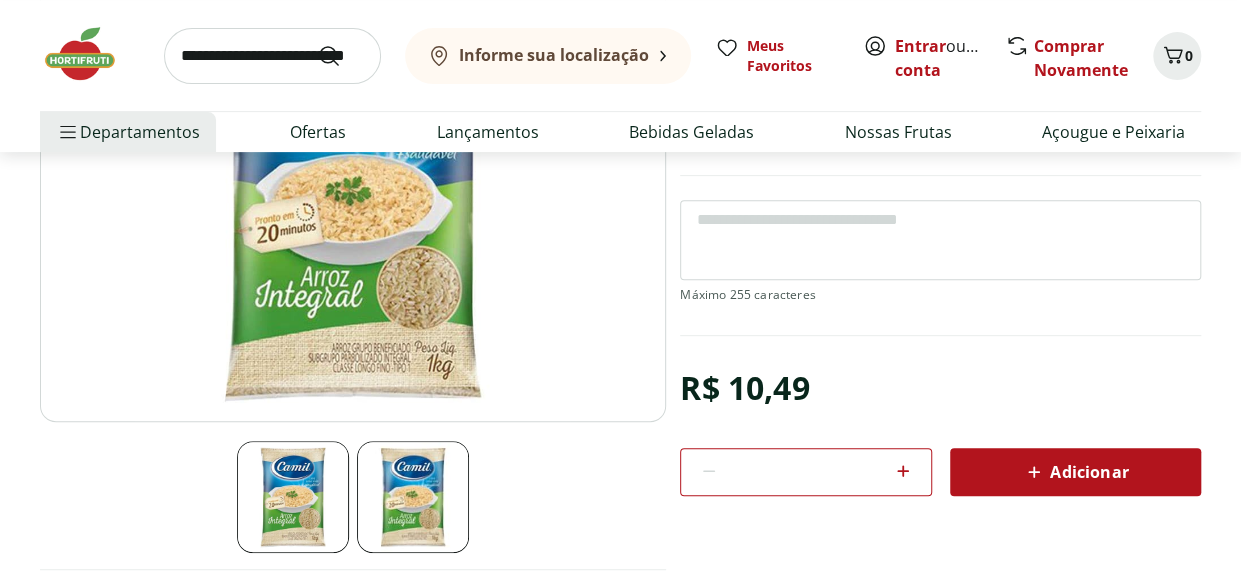 scroll, scrollTop: 500, scrollLeft: 0, axis: vertical 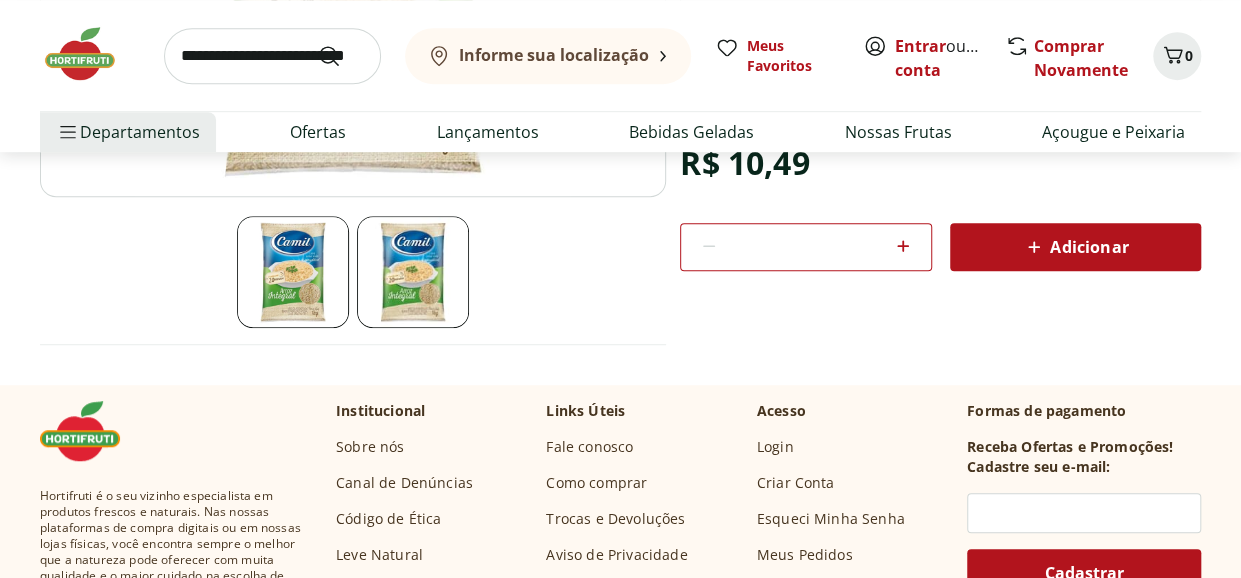 click on "Adicionar" at bounding box center [1075, 247] 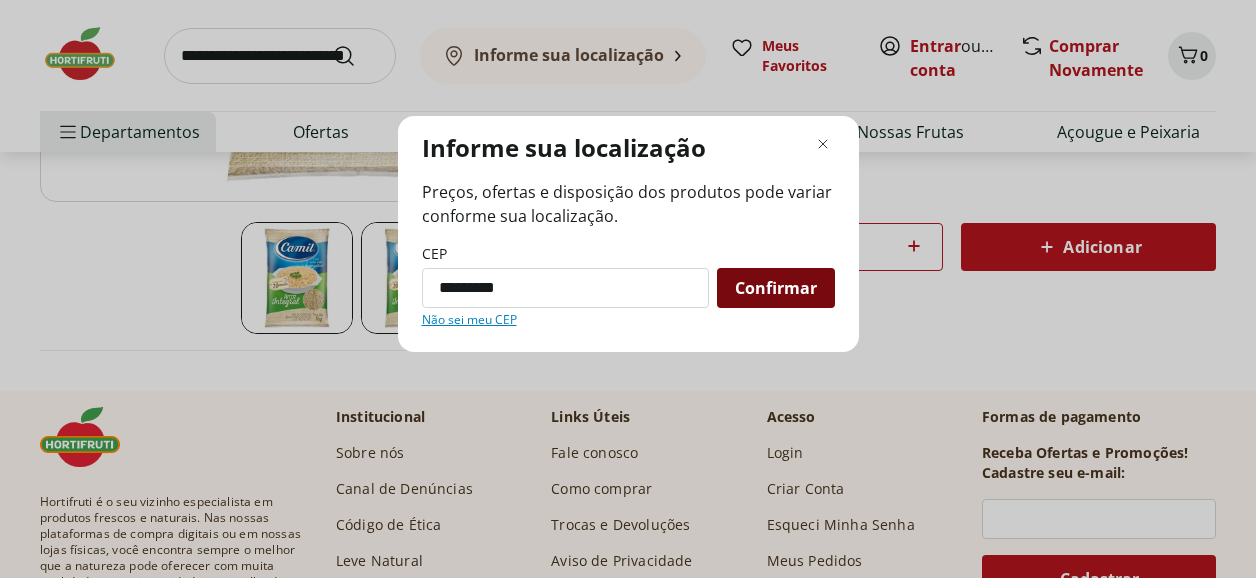 type on "*********" 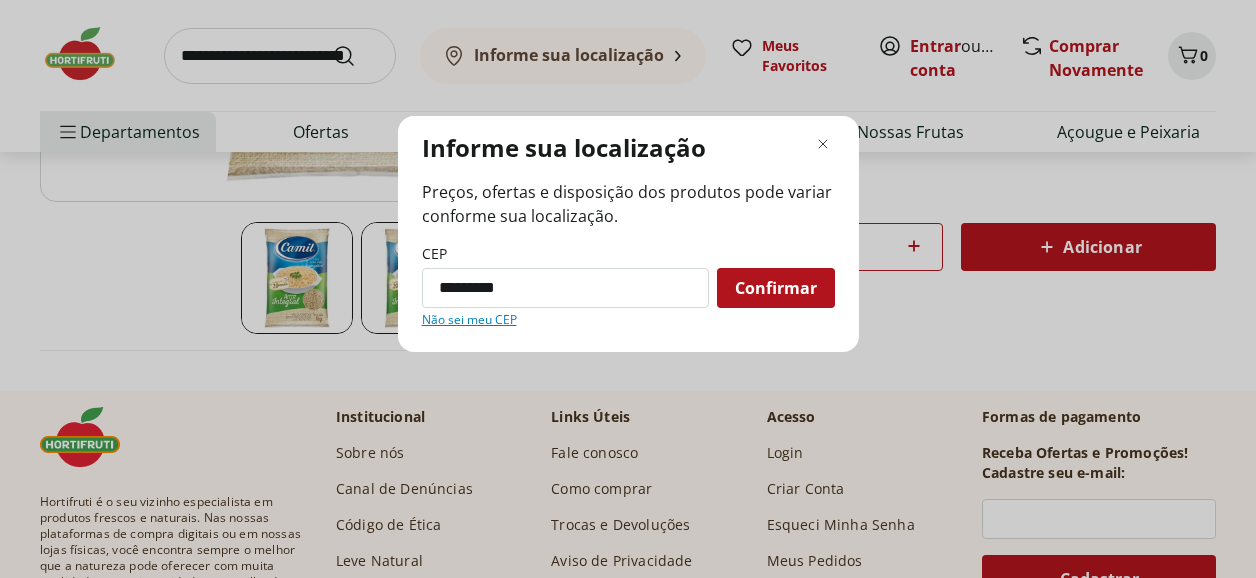 click on "Confirmar" at bounding box center [776, 288] 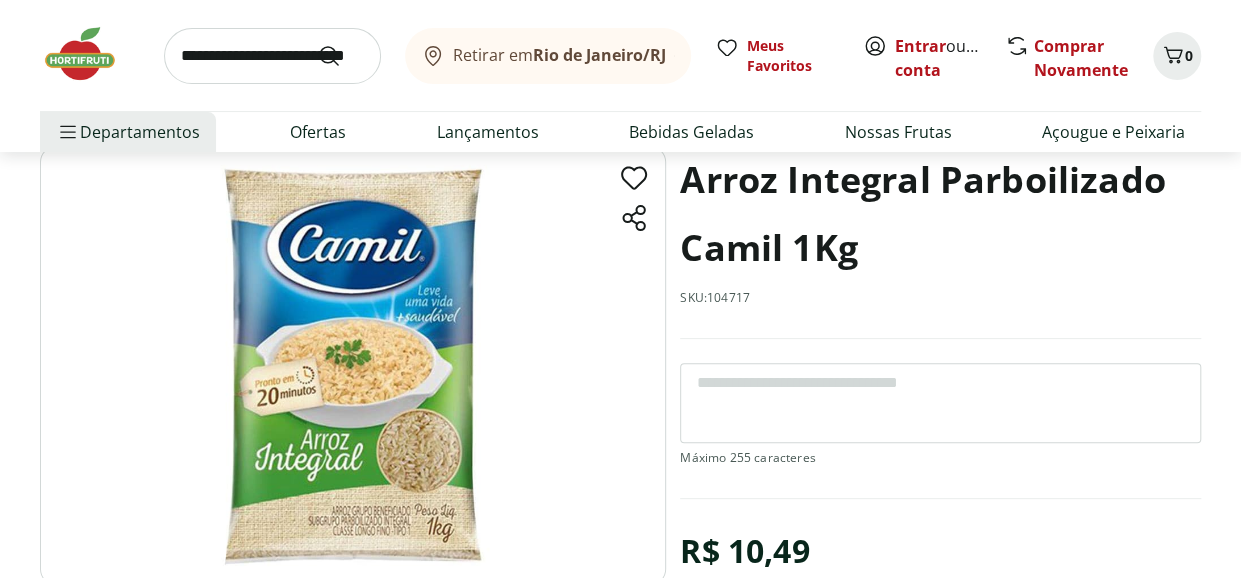 scroll, scrollTop: 200, scrollLeft: 0, axis: vertical 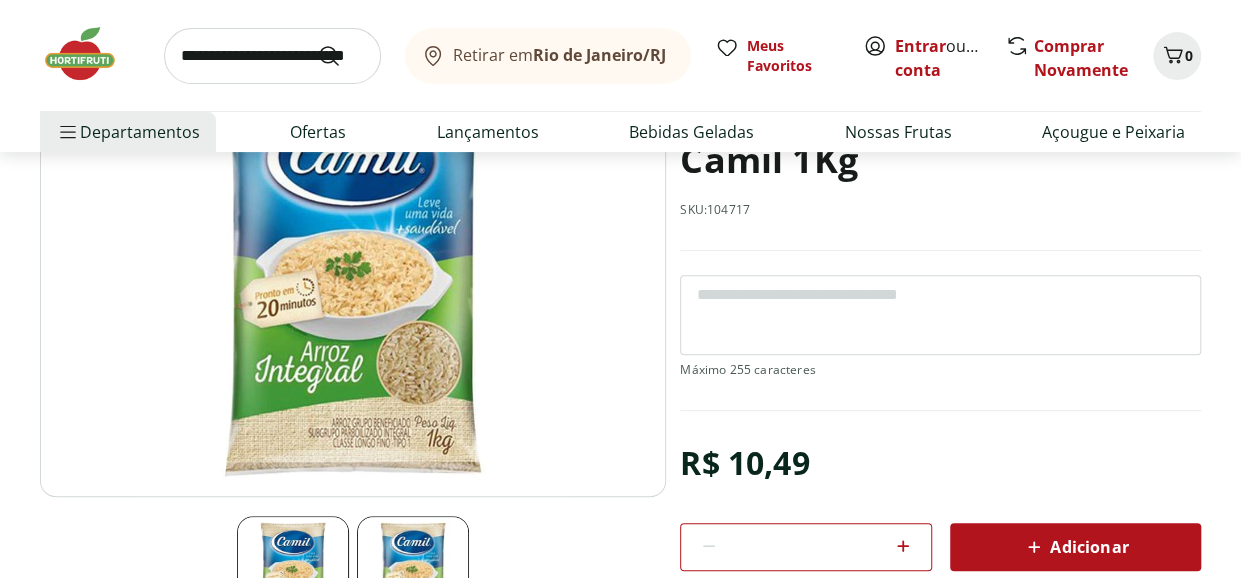 click 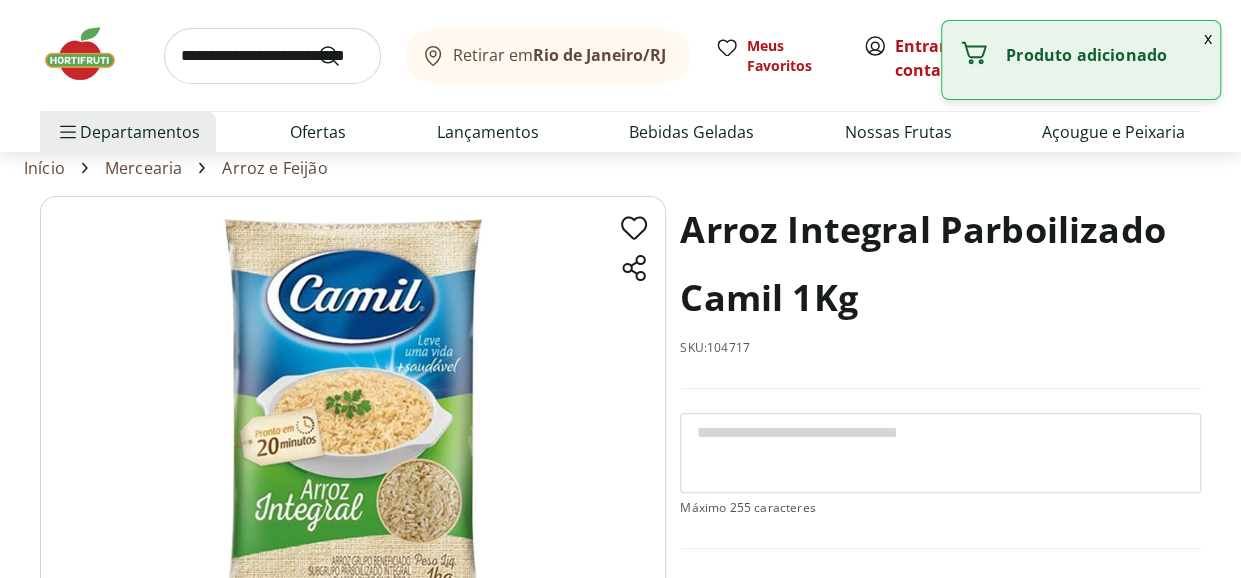 scroll, scrollTop: 0, scrollLeft: 0, axis: both 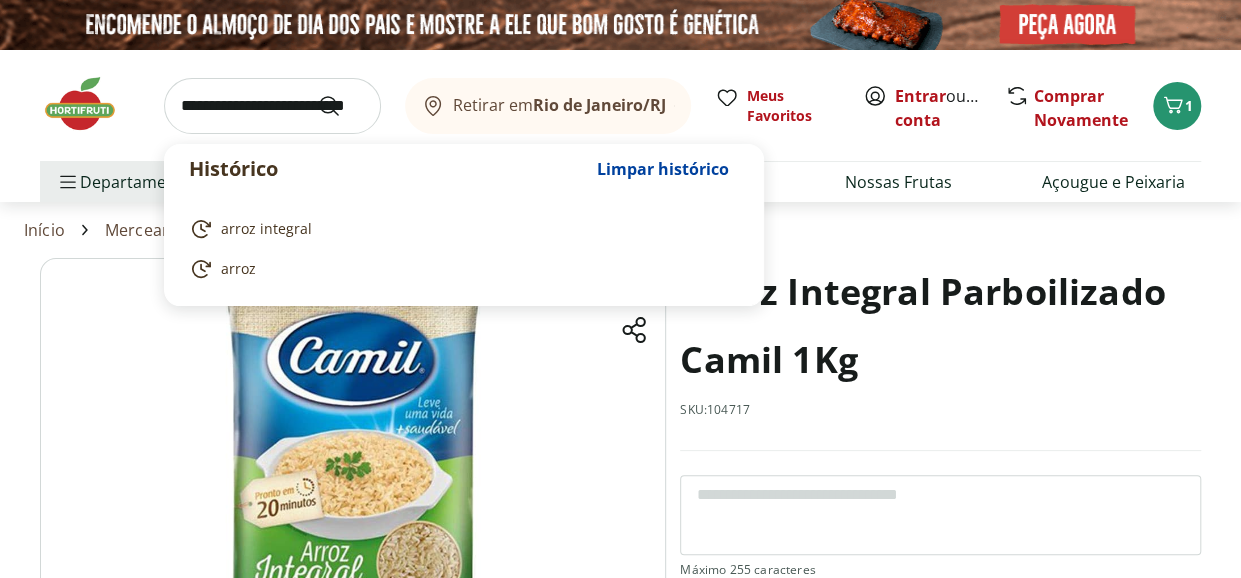 click at bounding box center [272, 106] 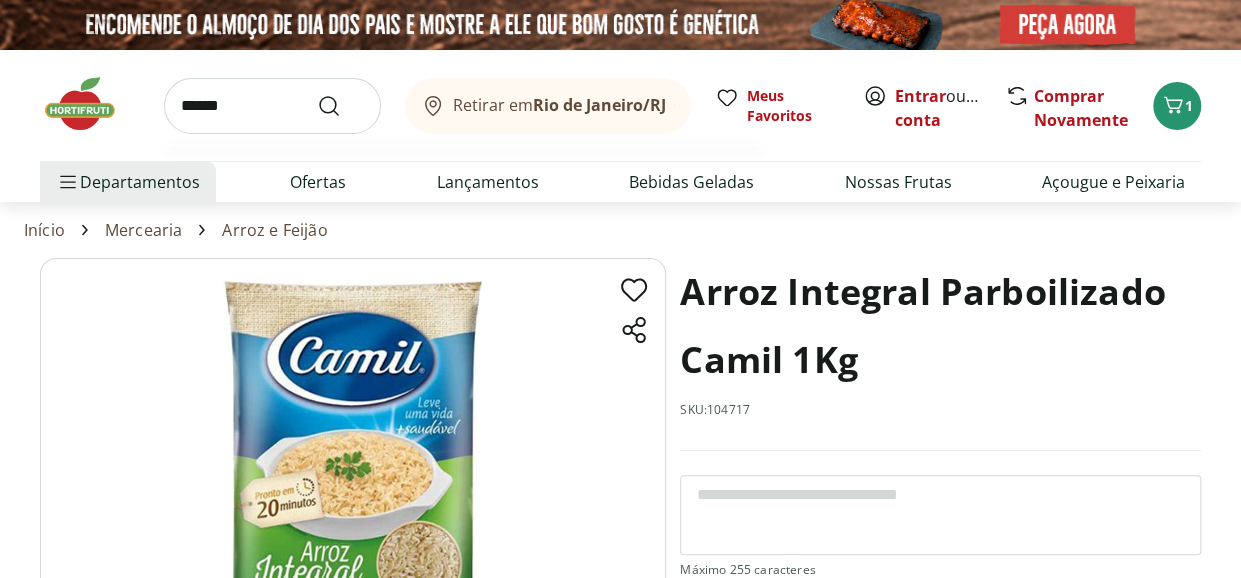 type on "******" 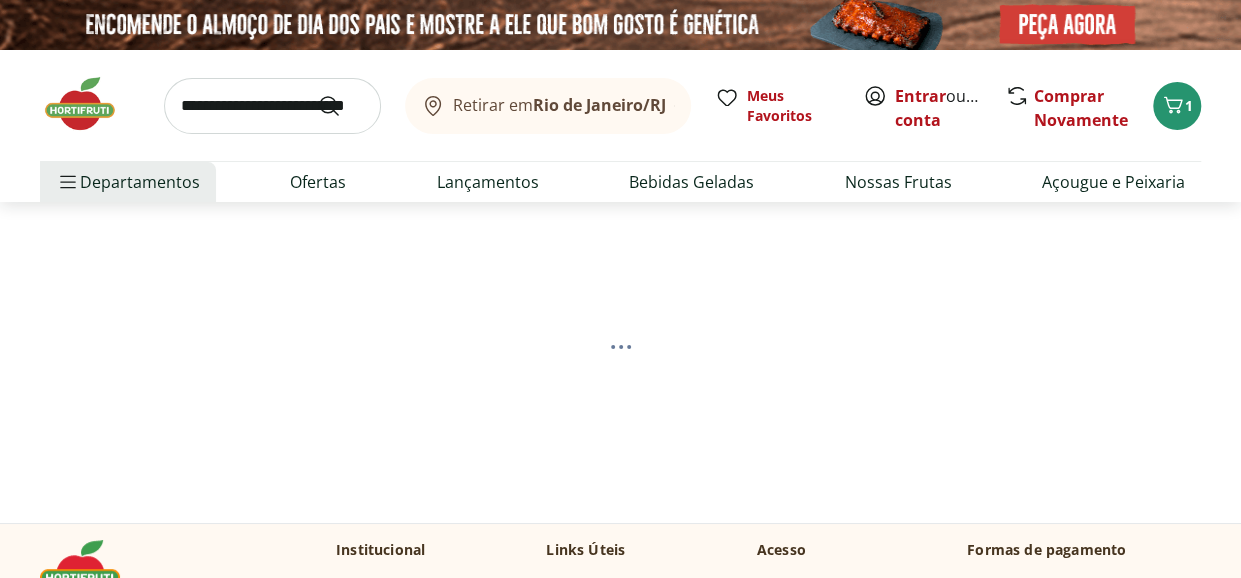 select on "**********" 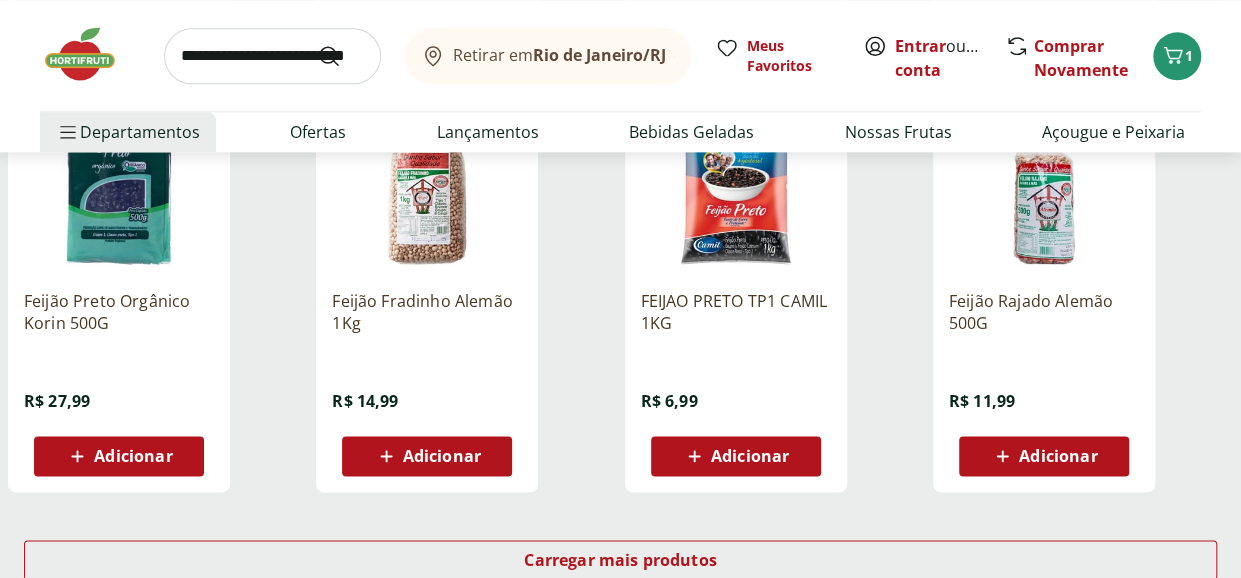 scroll, scrollTop: 1200, scrollLeft: 0, axis: vertical 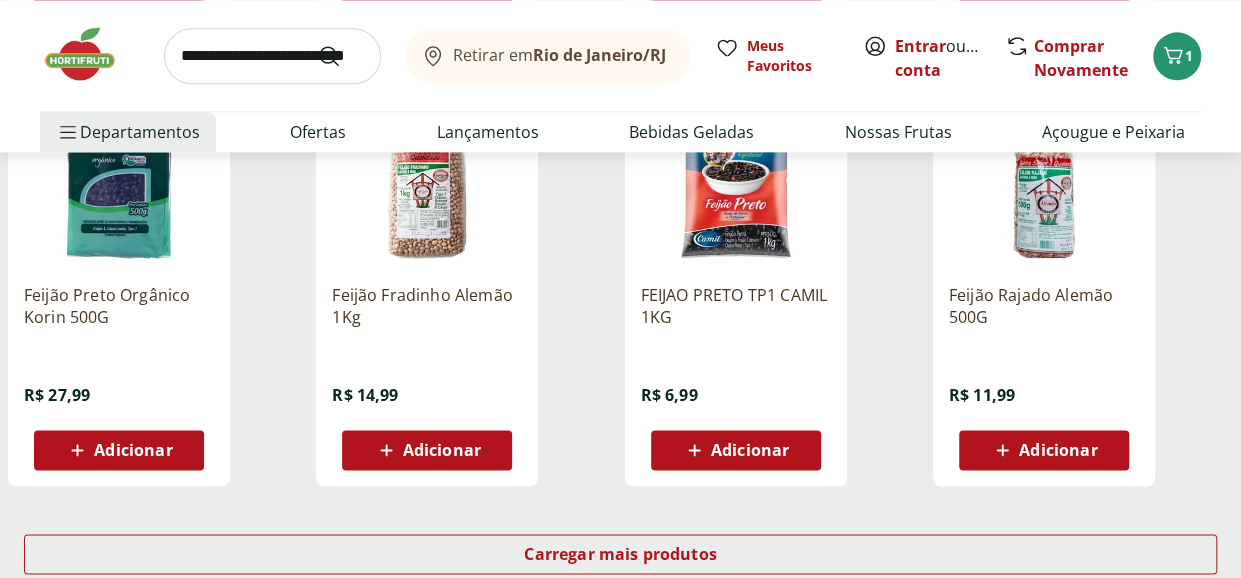 click on "Adicionar" at bounding box center (750, 450) 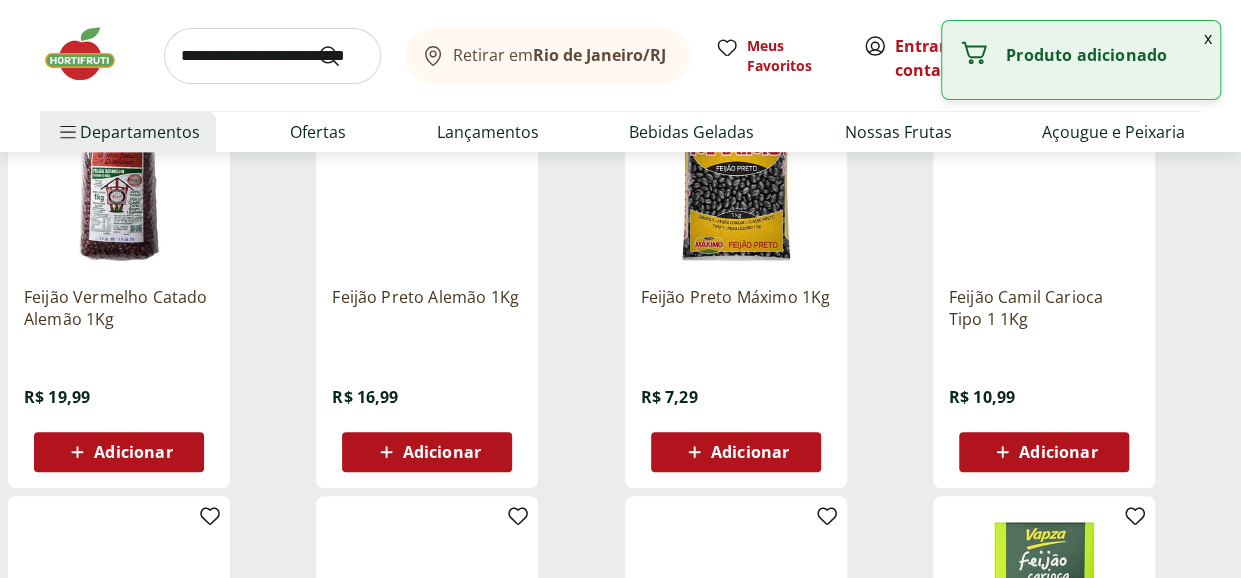 scroll, scrollTop: 0, scrollLeft: 0, axis: both 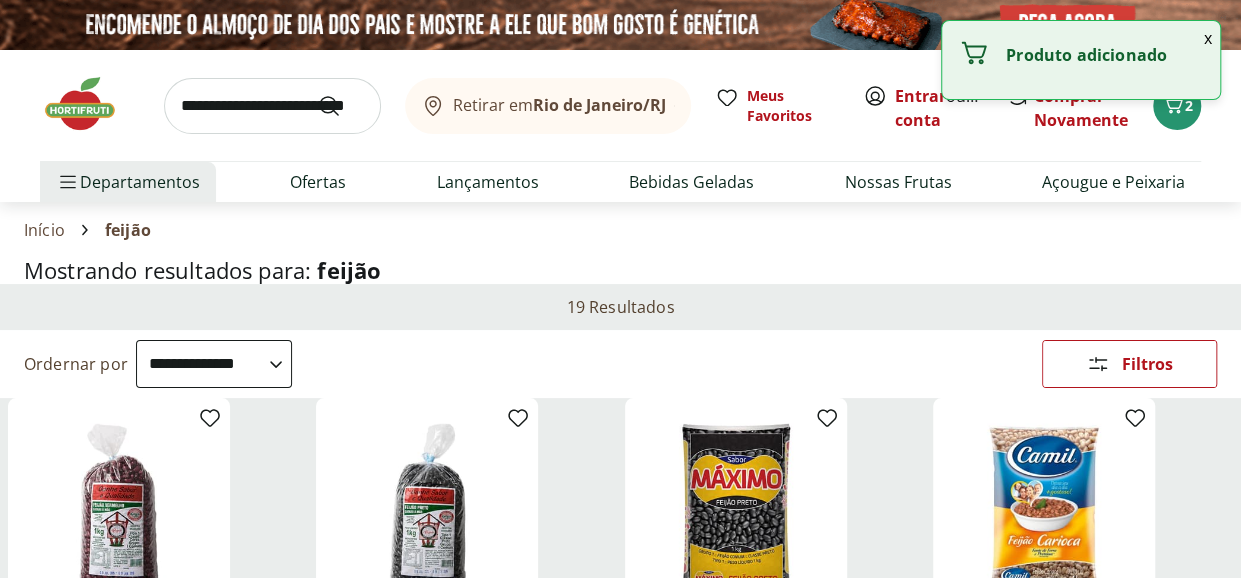 click at bounding box center [272, 106] 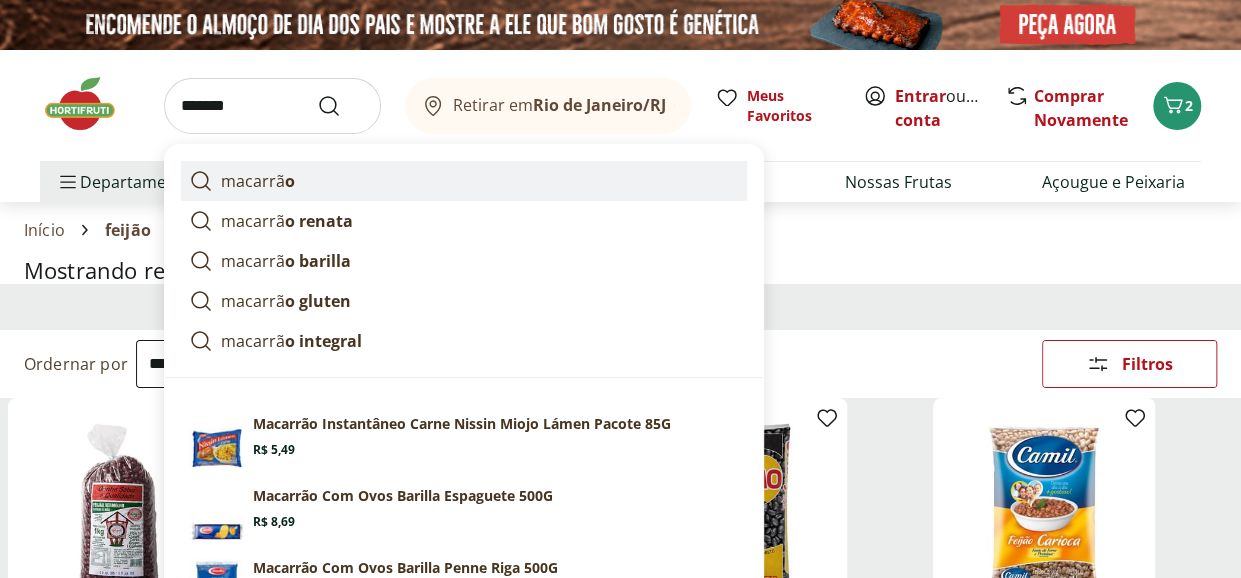 click on "macarrã o" at bounding box center [258, 181] 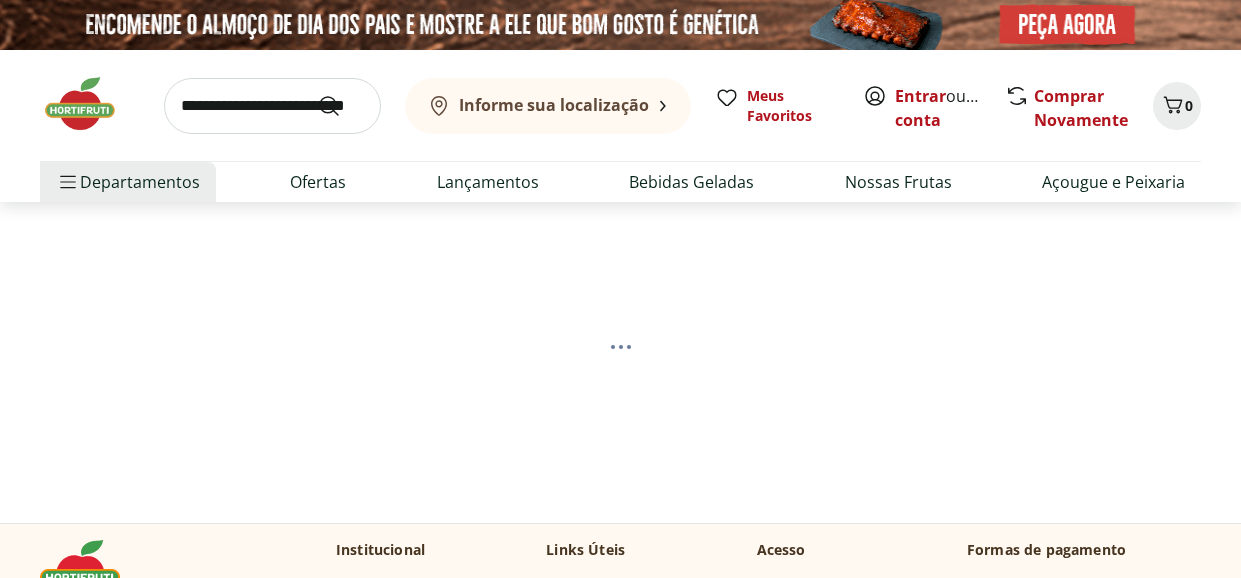 scroll, scrollTop: 0, scrollLeft: 0, axis: both 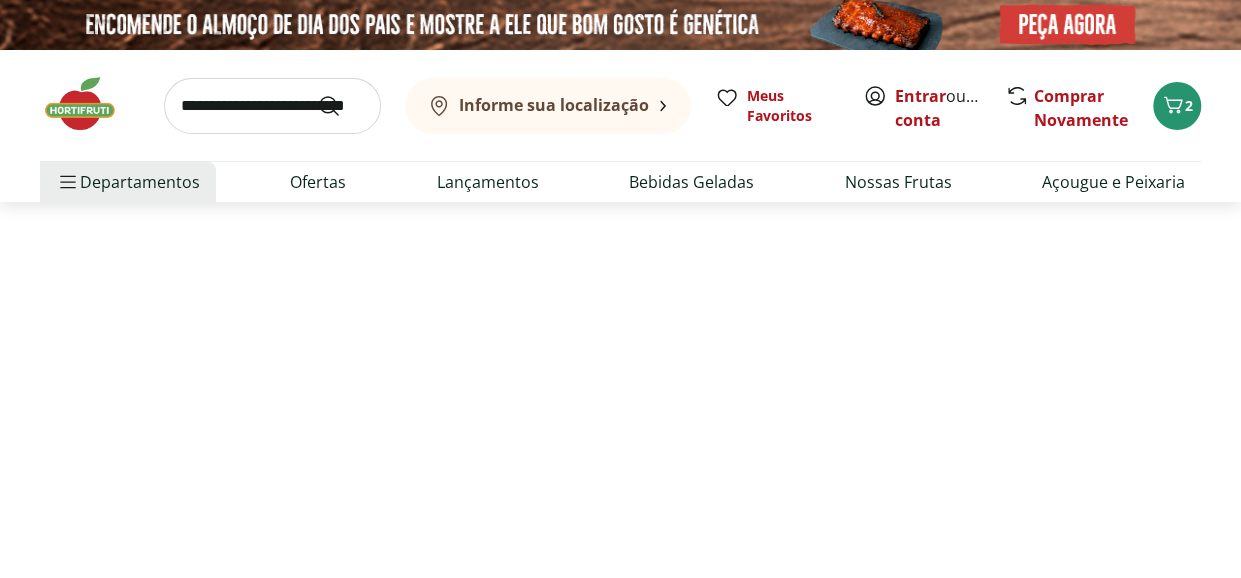 select on "**********" 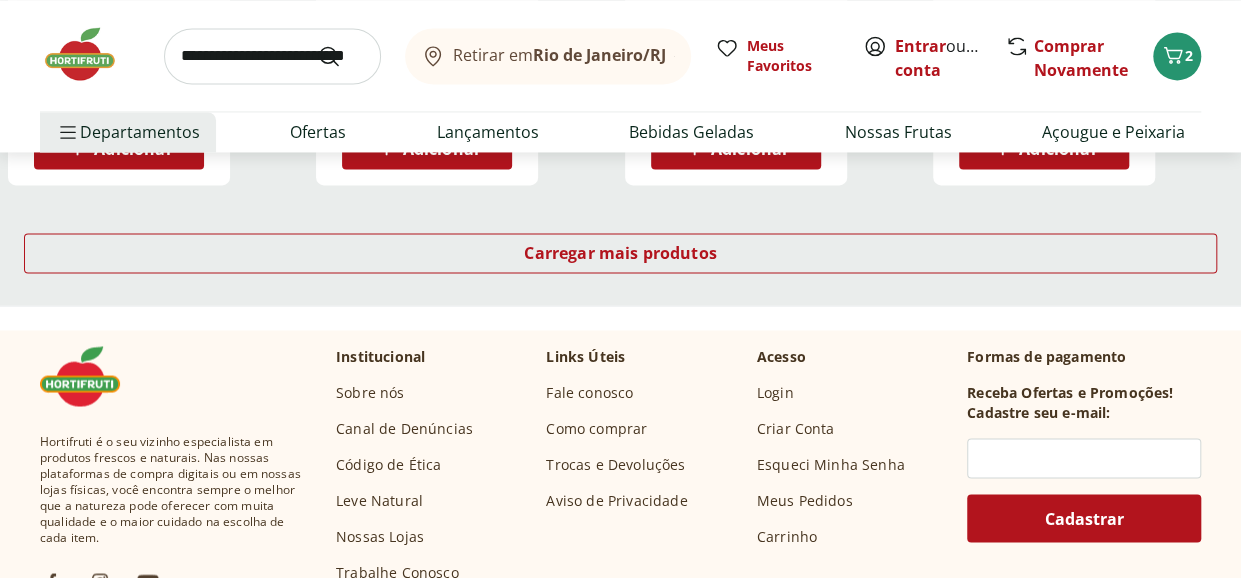 scroll, scrollTop: 1300, scrollLeft: 0, axis: vertical 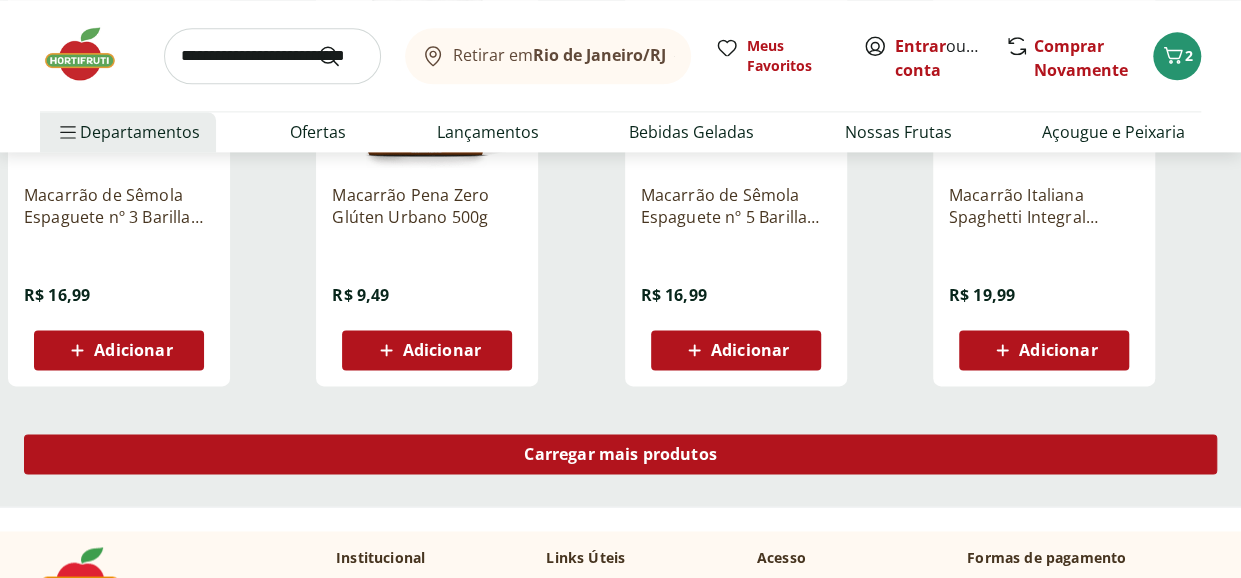 click on "Carregar mais produtos" at bounding box center (620, 454) 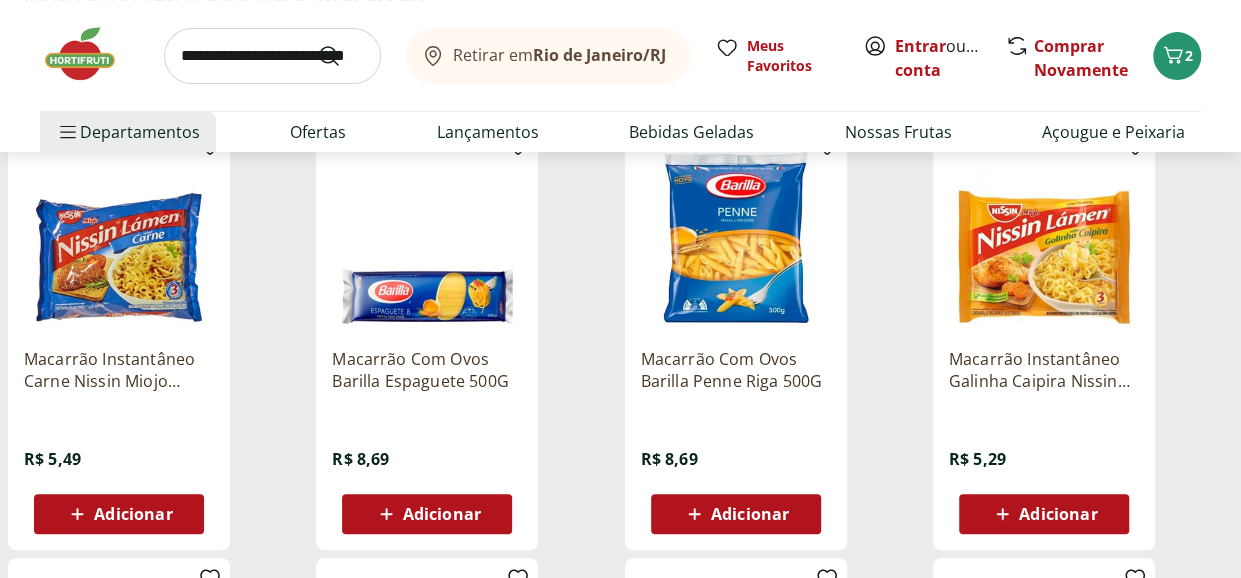 scroll, scrollTop: 300, scrollLeft: 0, axis: vertical 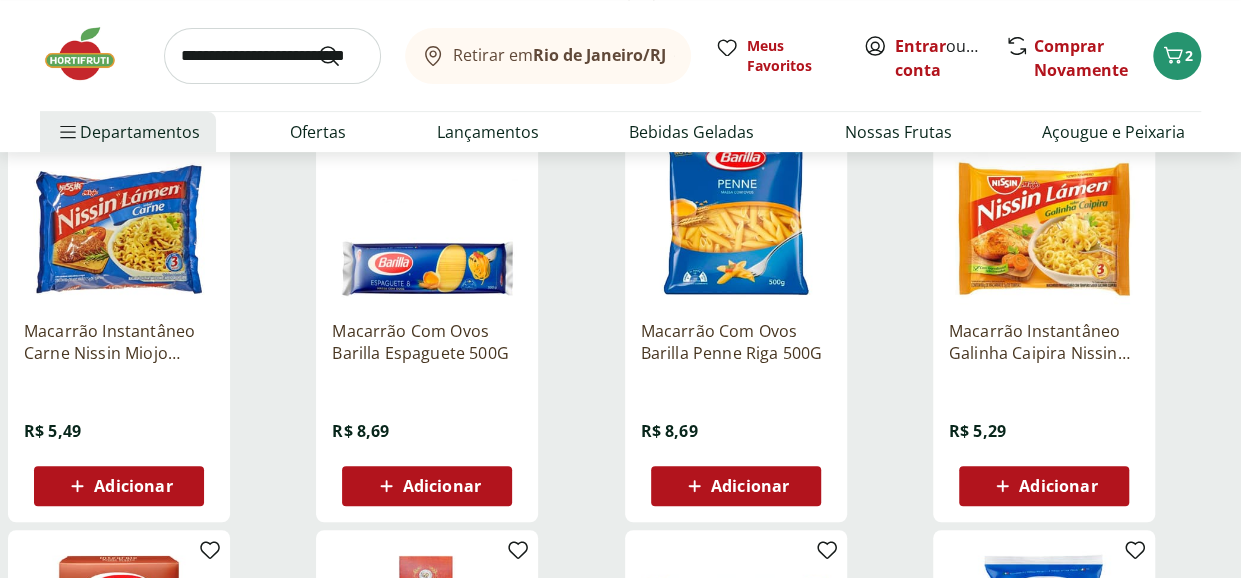 click on "Adicionar" at bounding box center (750, 486) 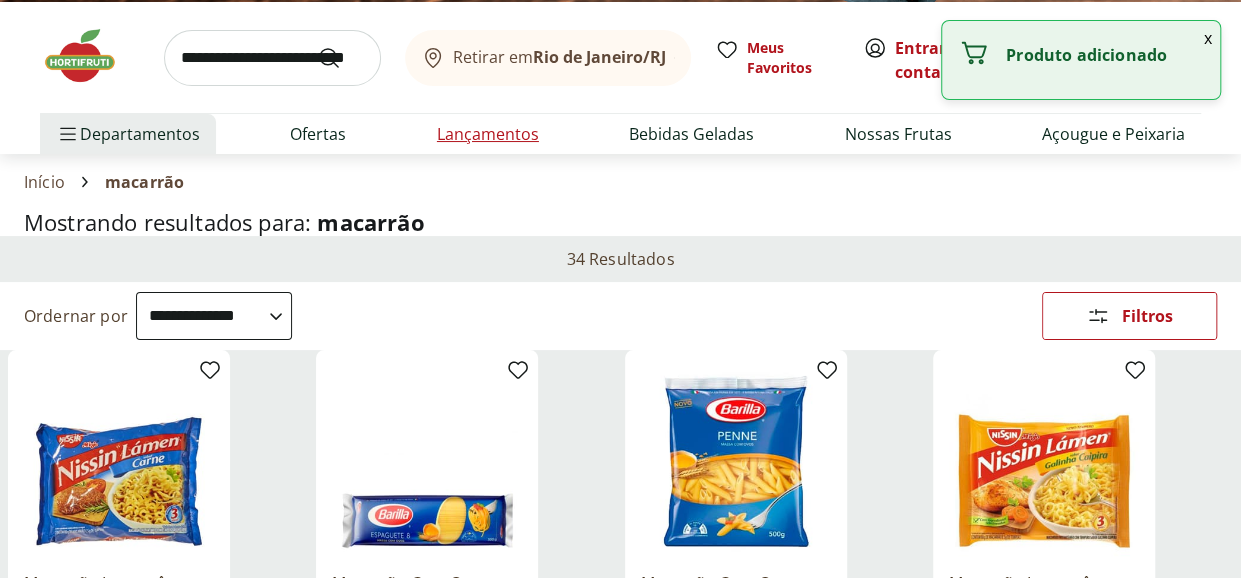 scroll, scrollTop: 0, scrollLeft: 0, axis: both 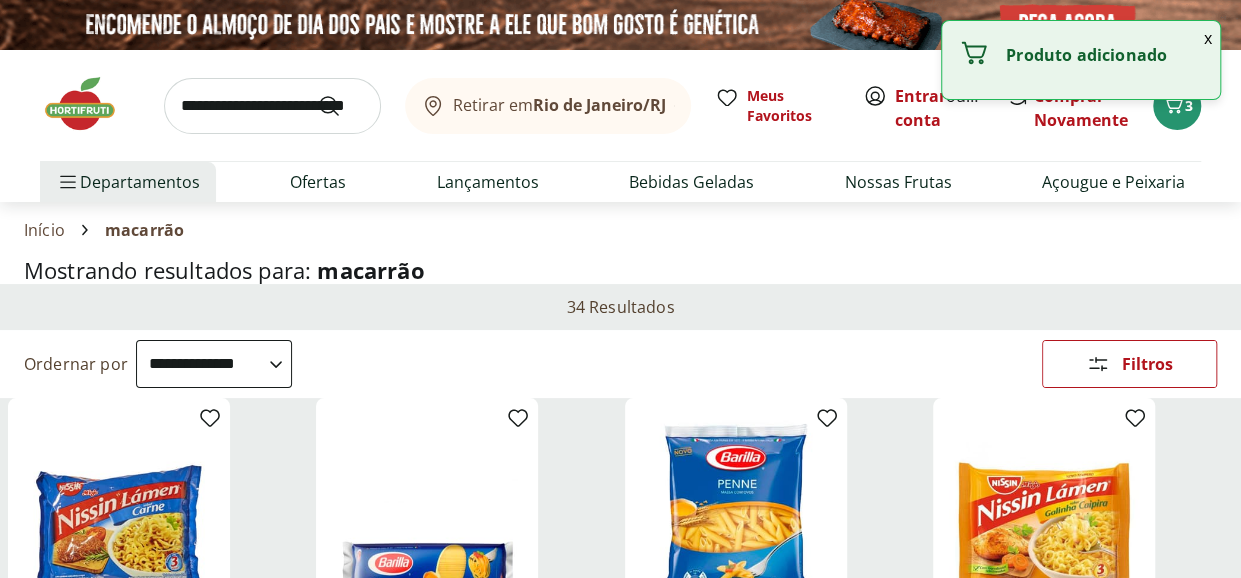 click at bounding box center [272, 106] 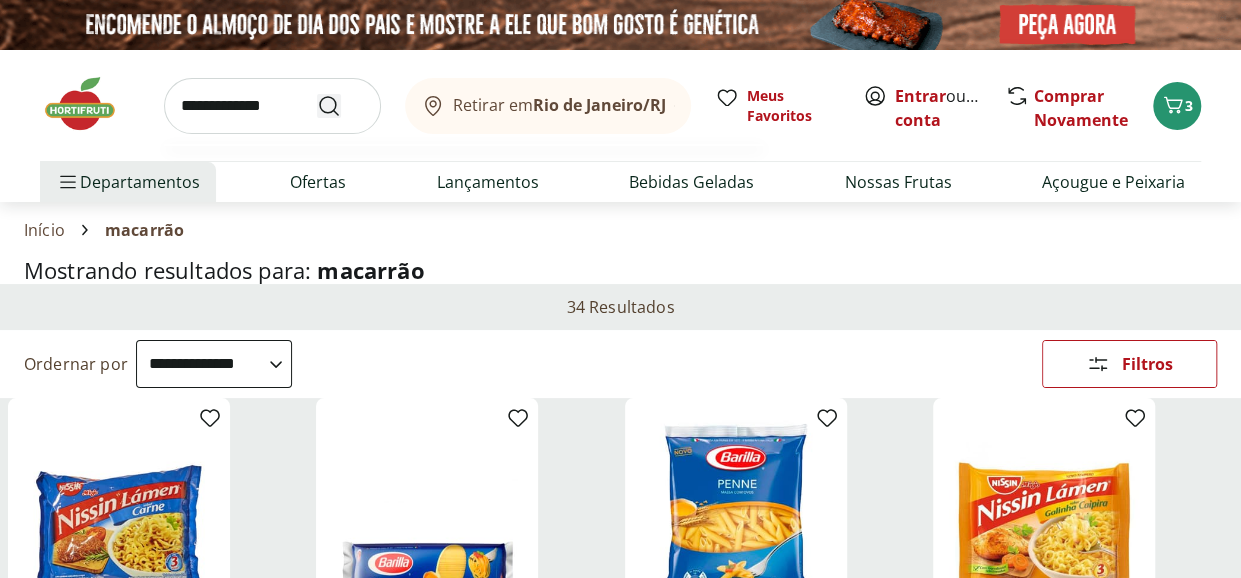 type on "**********" 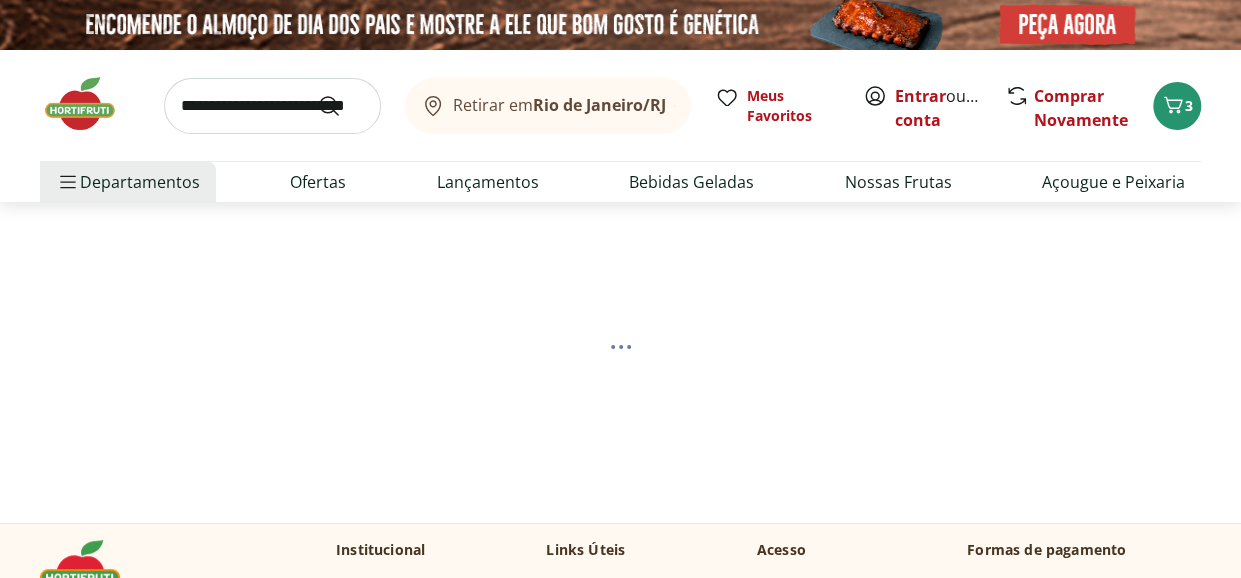 select on "**********" 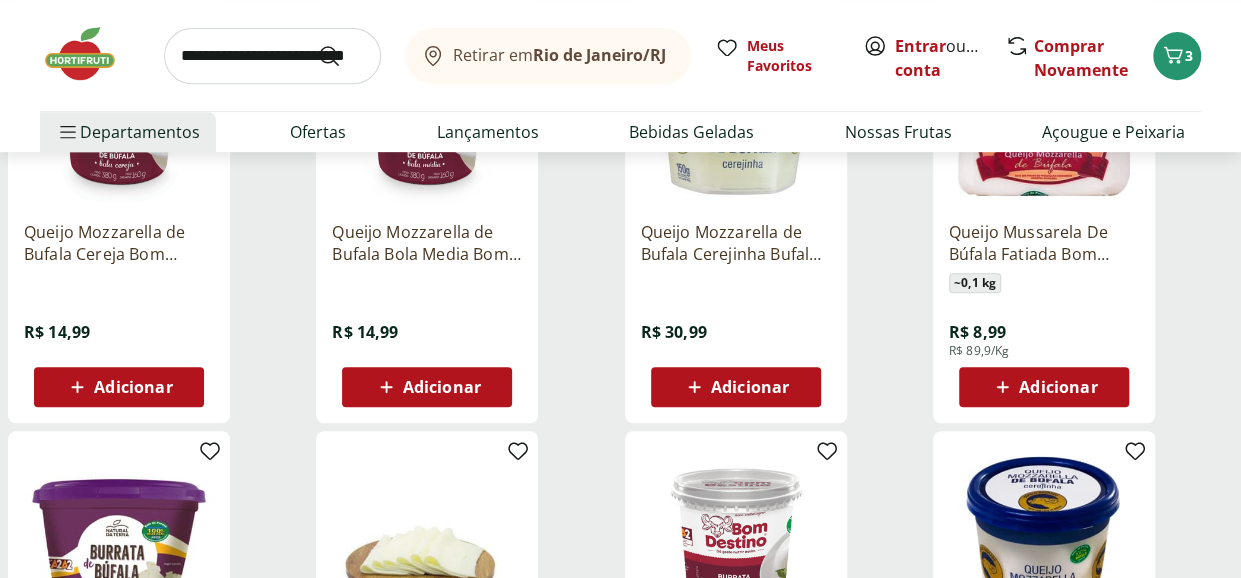 scroll, scrollTop: 400, scrollLeft: 0, axis: vertical 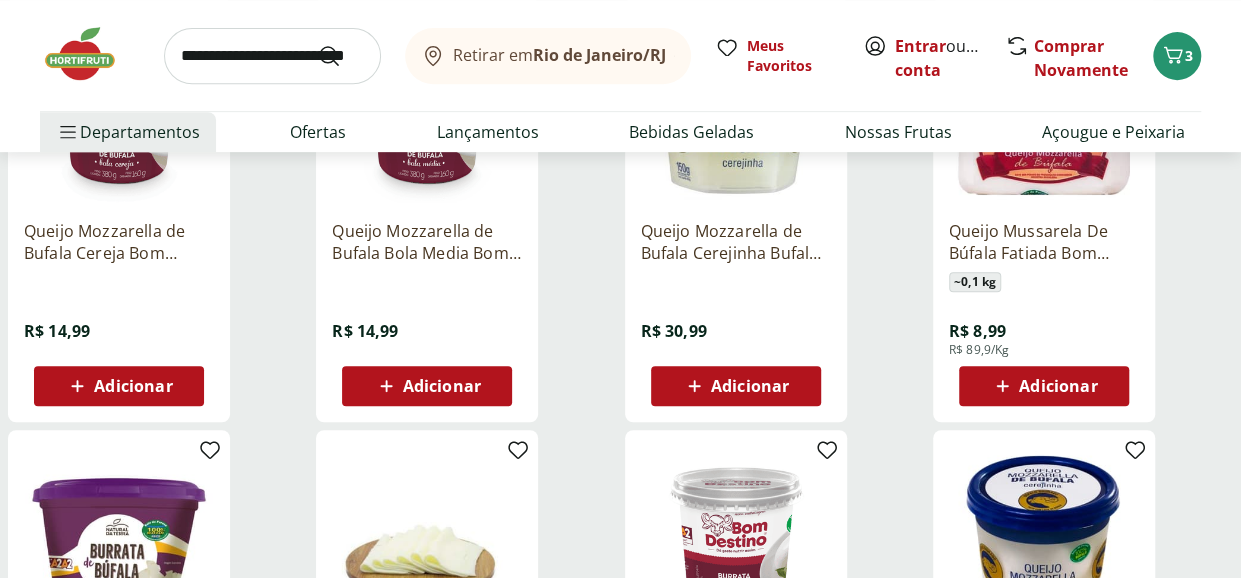 click on "Adicionar" at bounding box center (133, 386) 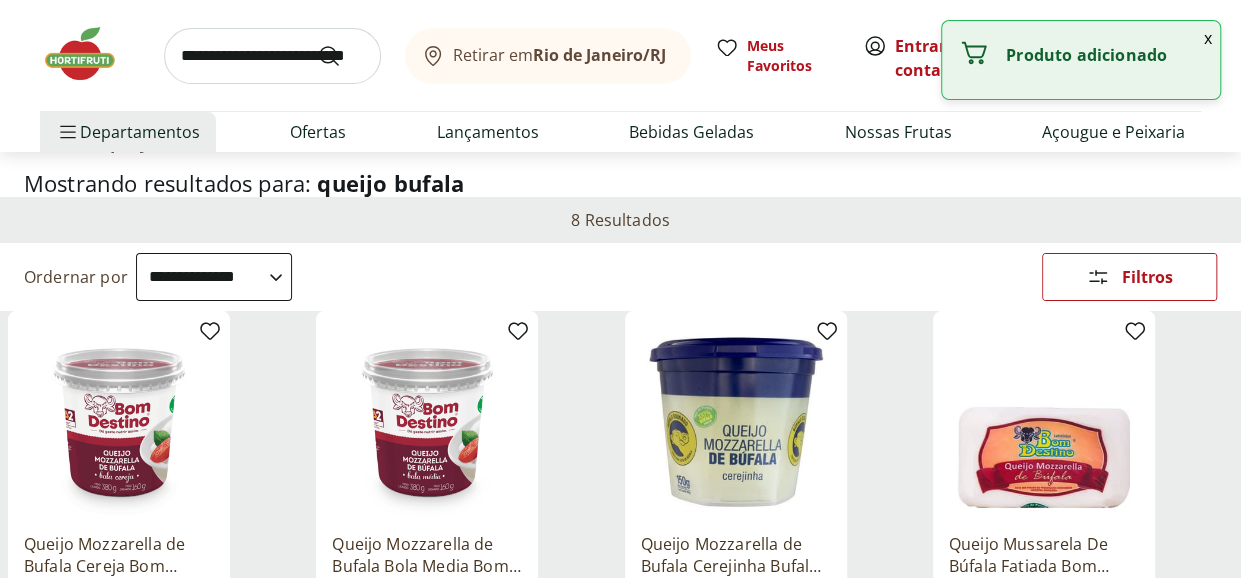 scroll, scrollTop: 0, scrollLeft: 0, axis: both 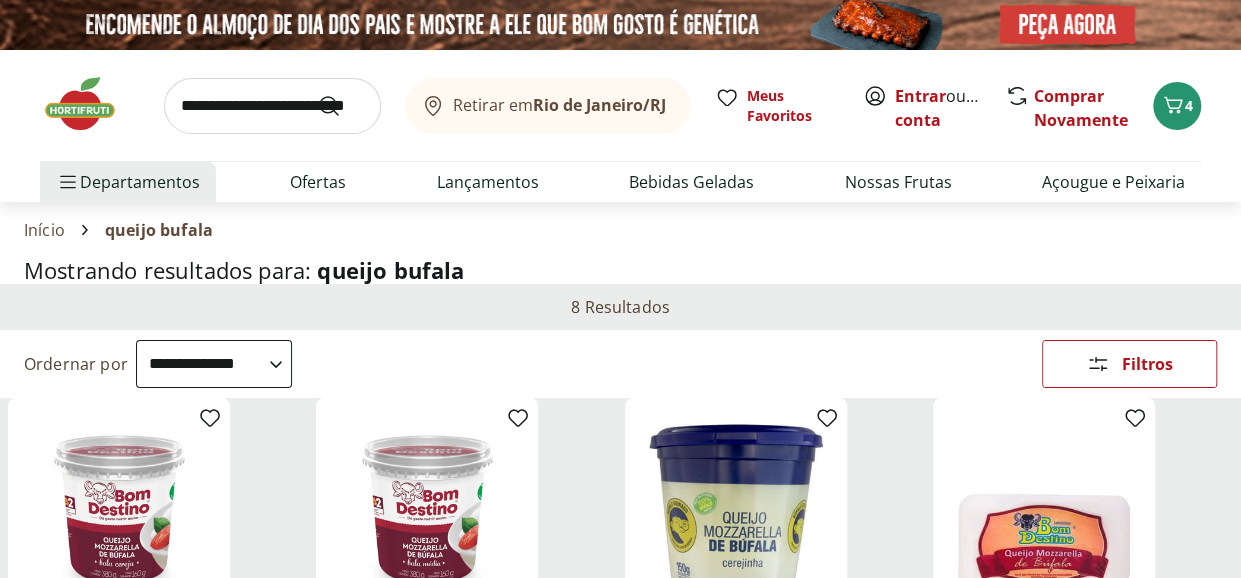 click at bounding box center (272, 106) 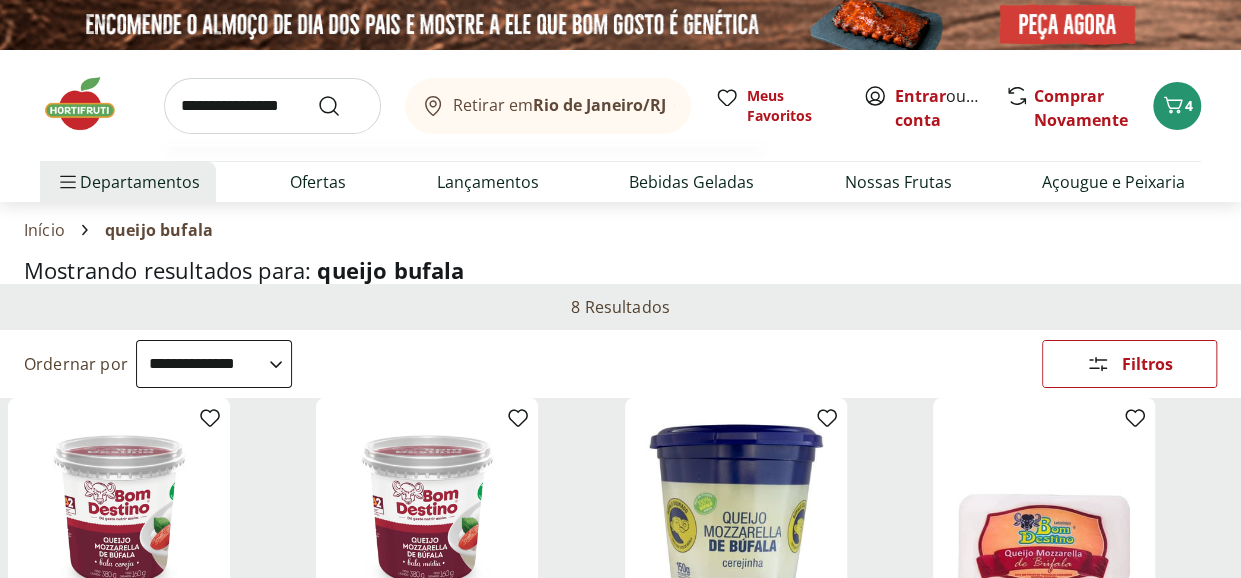 type on "**********" 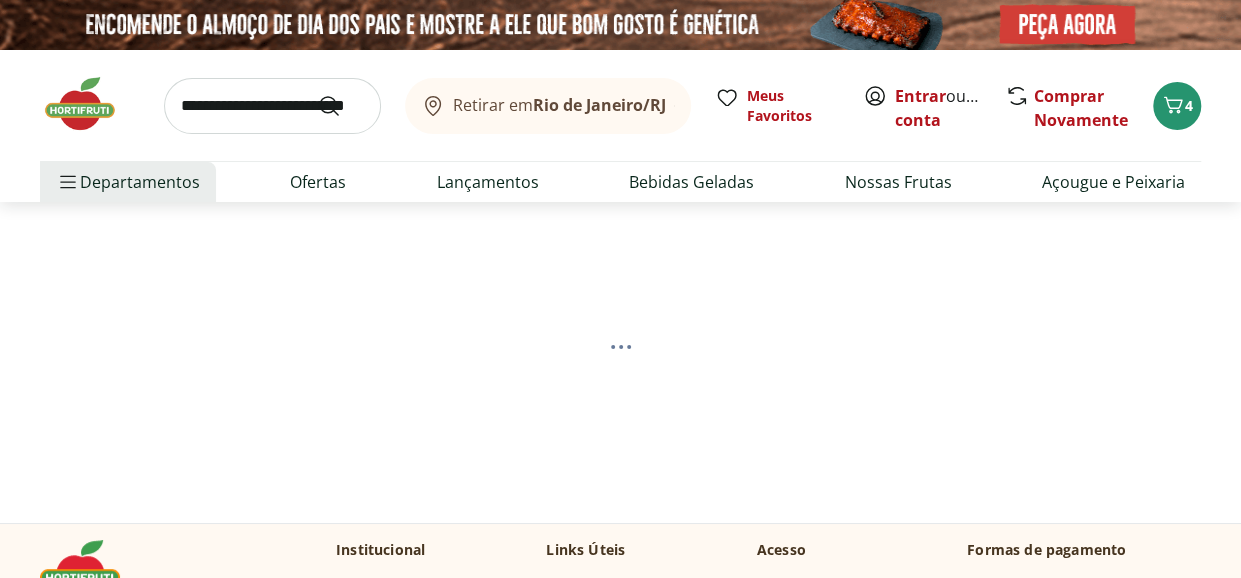 select on "**********" 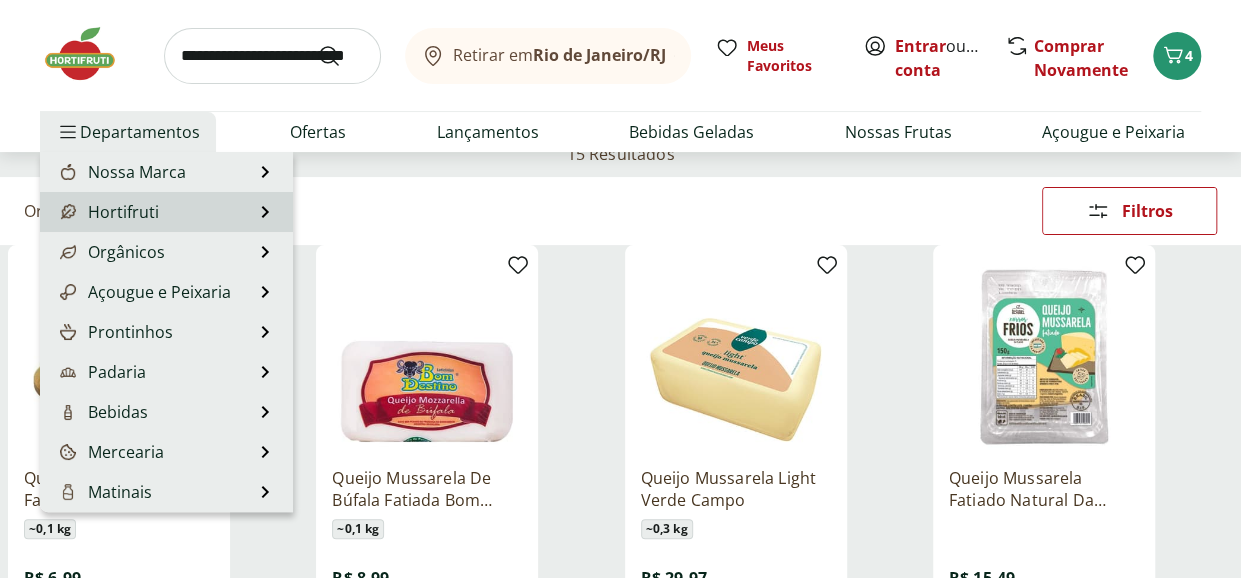 scroll, scrollTop: 300, scrollLeft: 0, axis: vertical 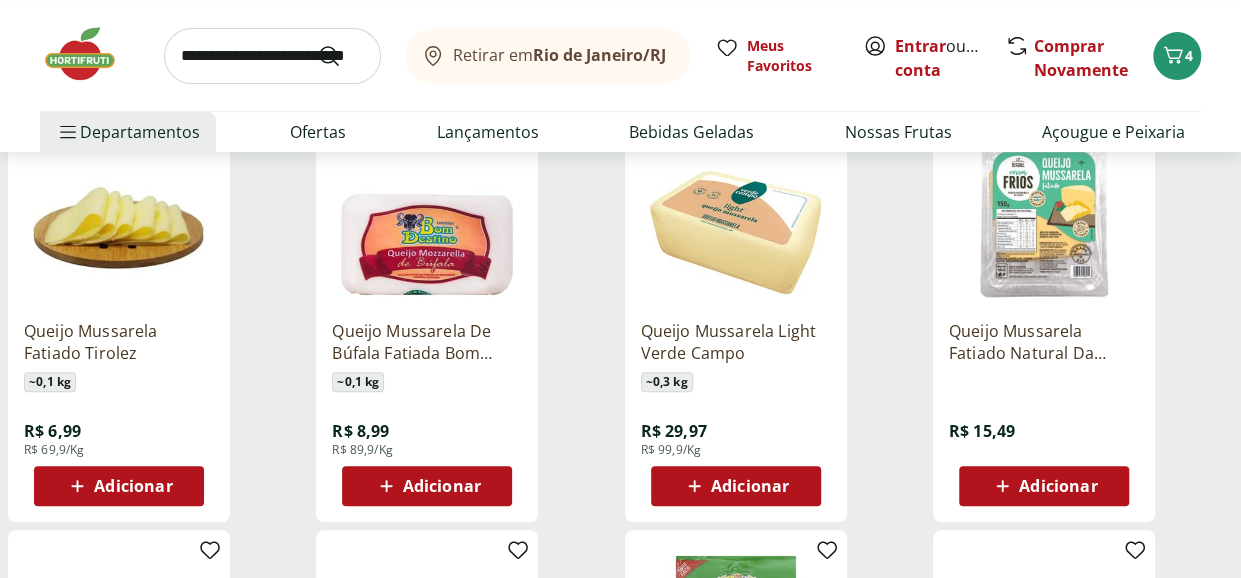 click at bounding box center [119, 209] 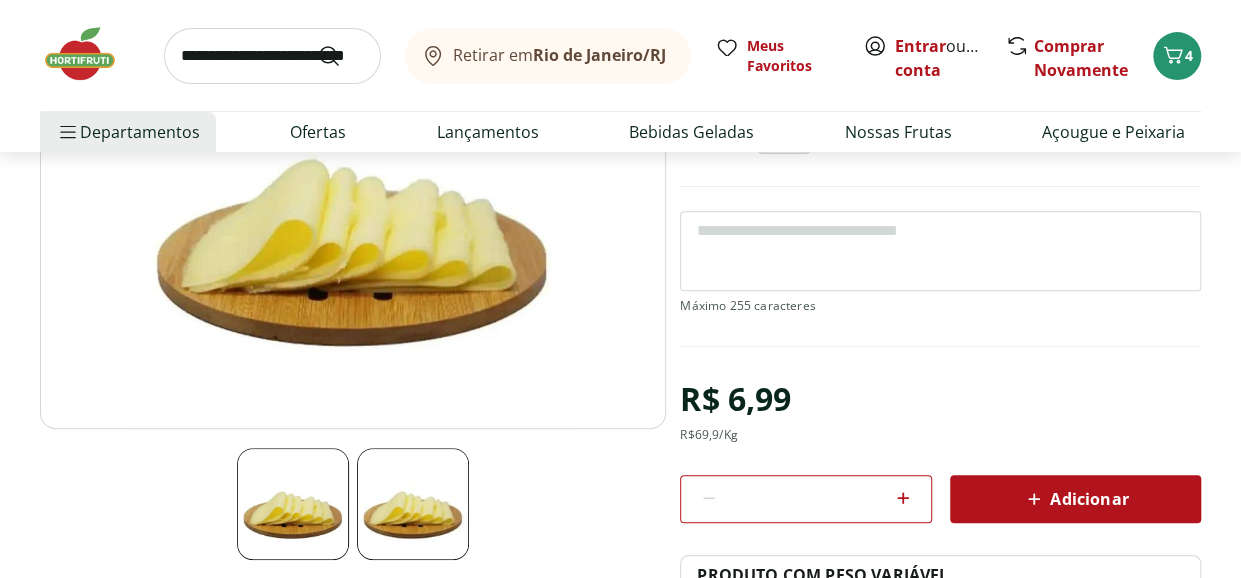 scroll, scrollTop: 300, scrollLeft: 0, axis: vertical 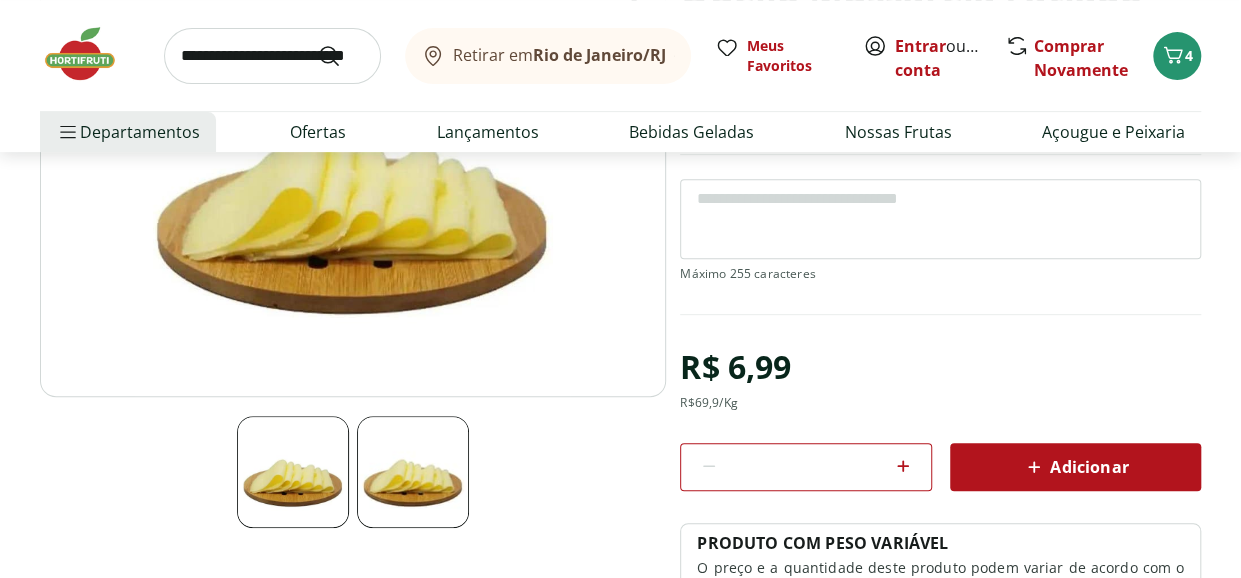 click 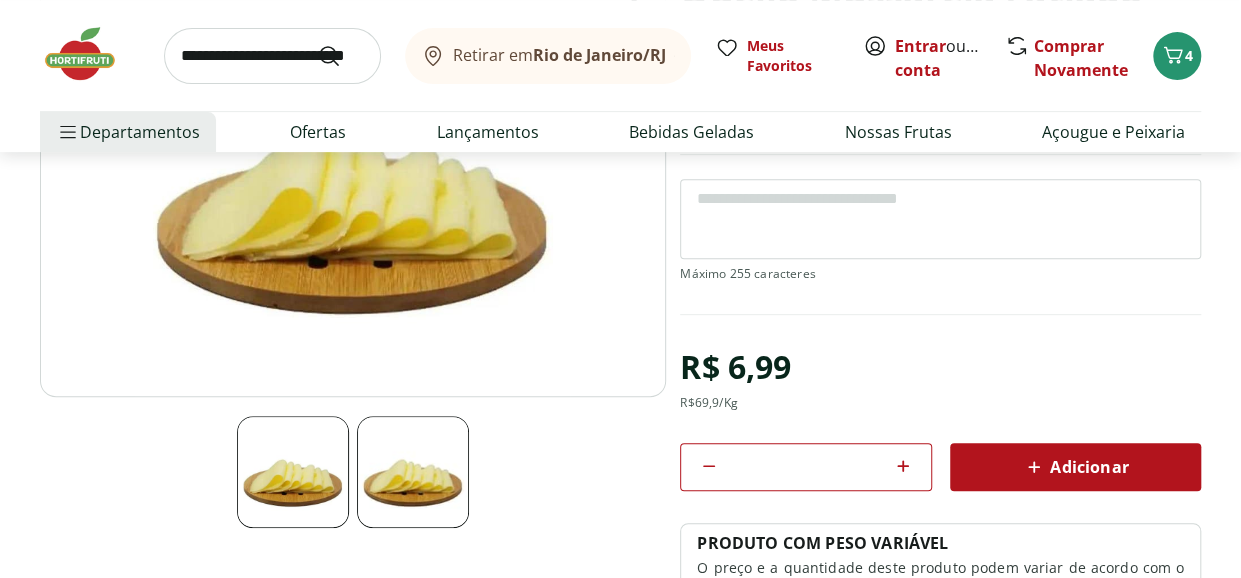 click 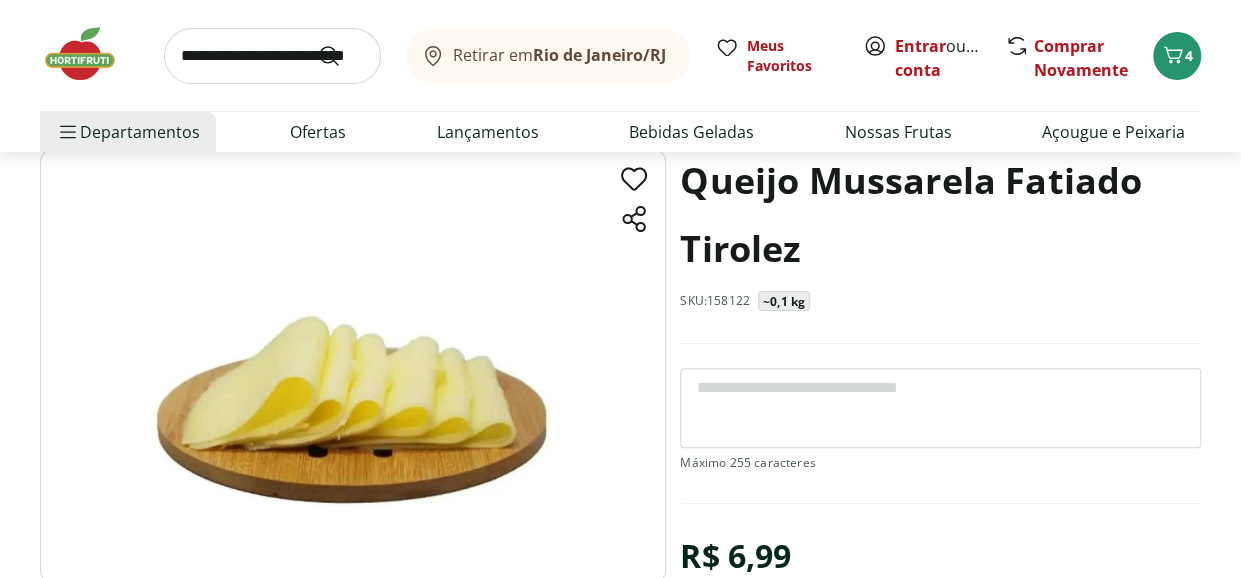 scroll, scrollTop: 100, scrollLeft: 0, axis: vertical 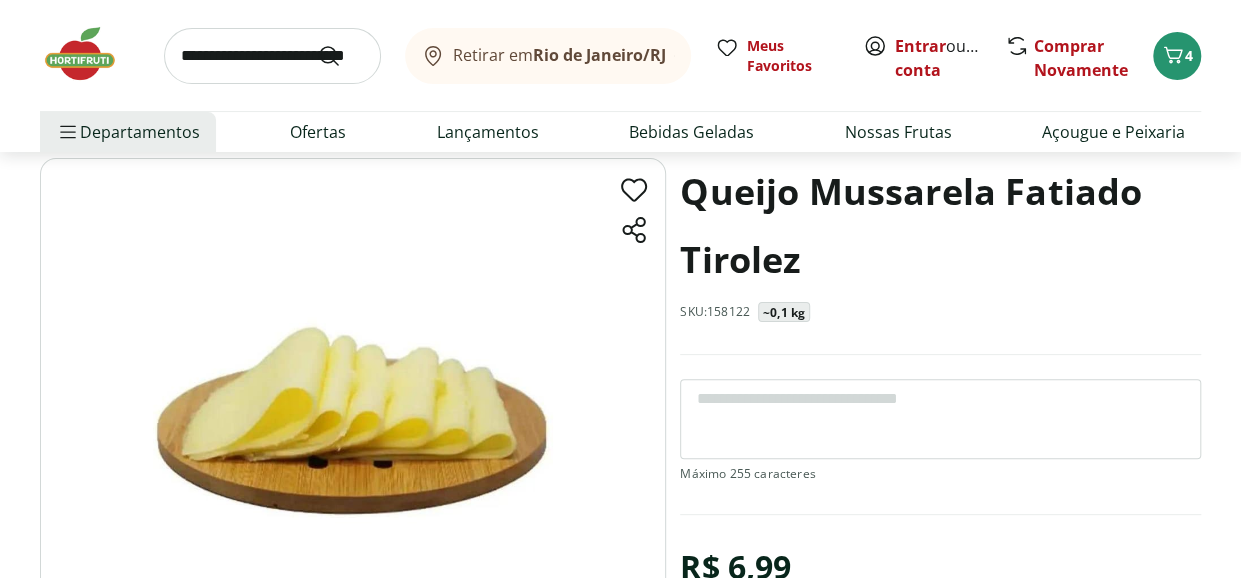 click at bounding box center [940, 419] 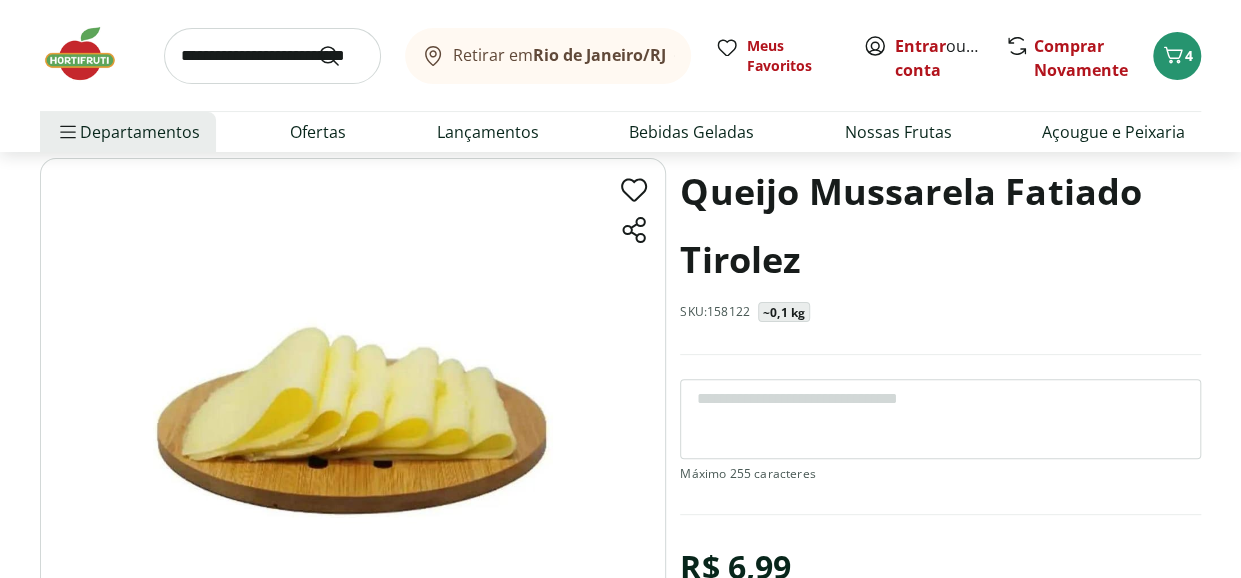 type on "*" 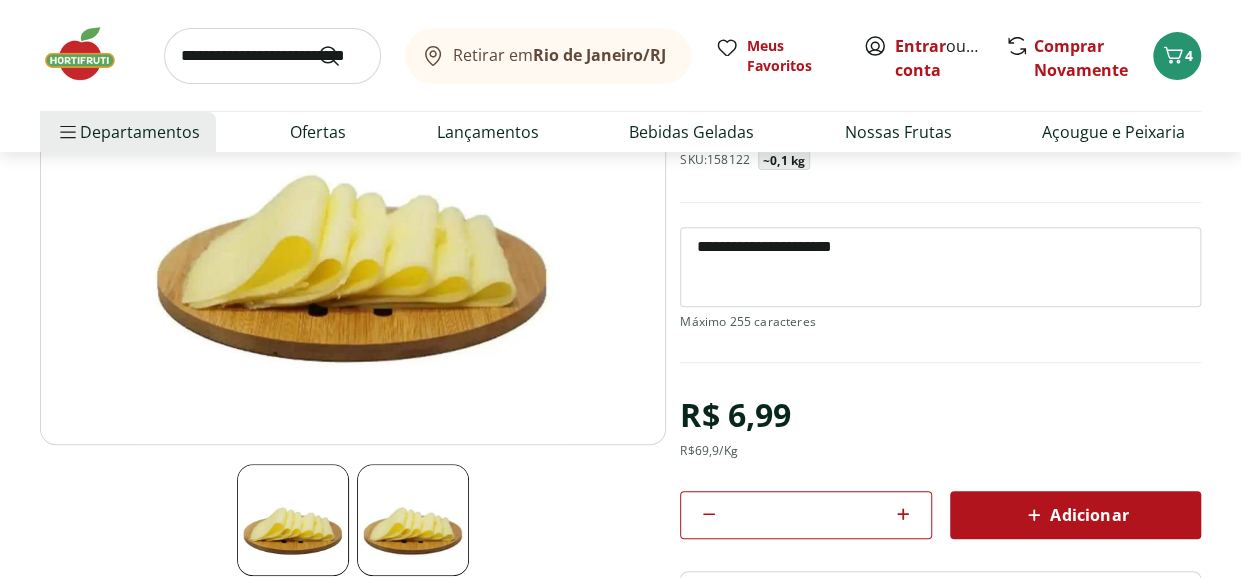 scroll, scrollTop: 300, scrollLeft: 0, axis: vertical 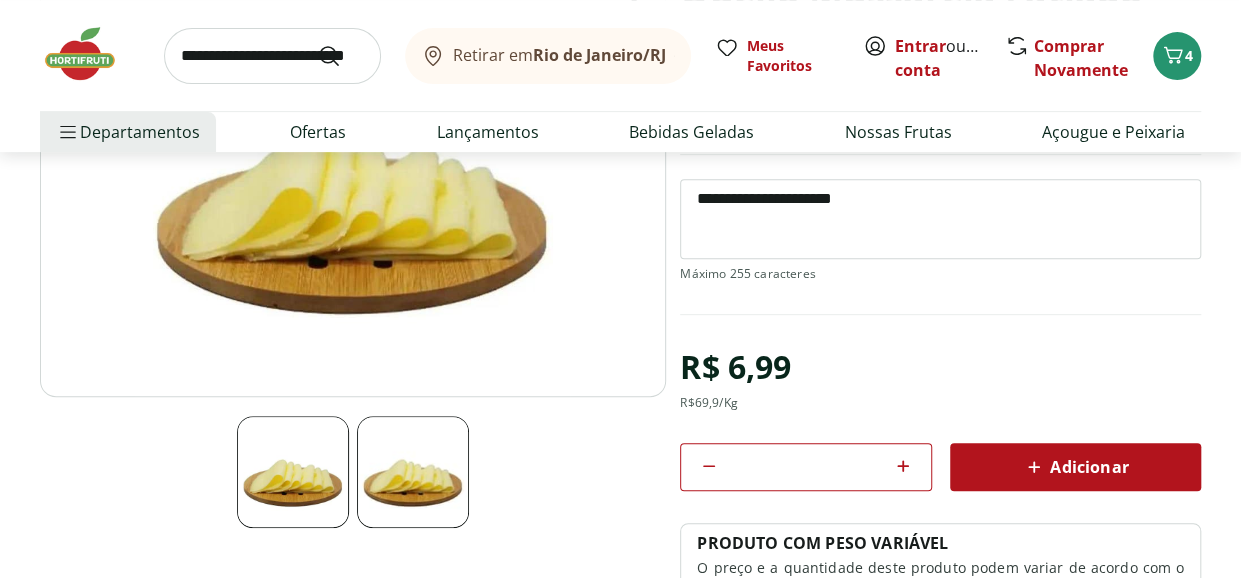 type on "**********" 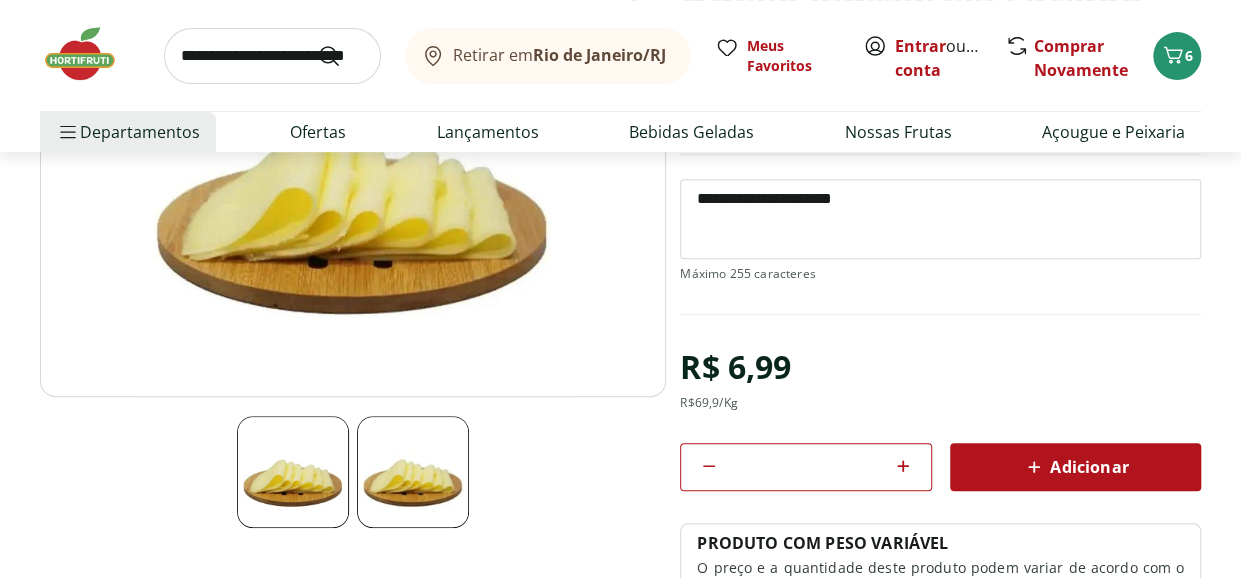 click at bounding box center (272, 56) 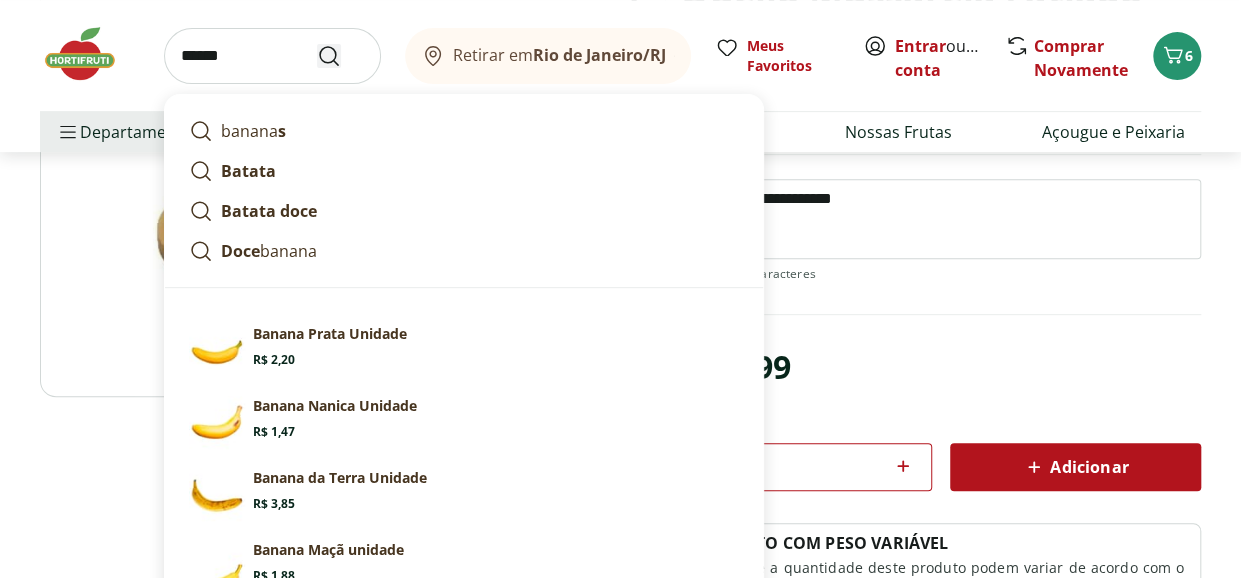 type on "******" 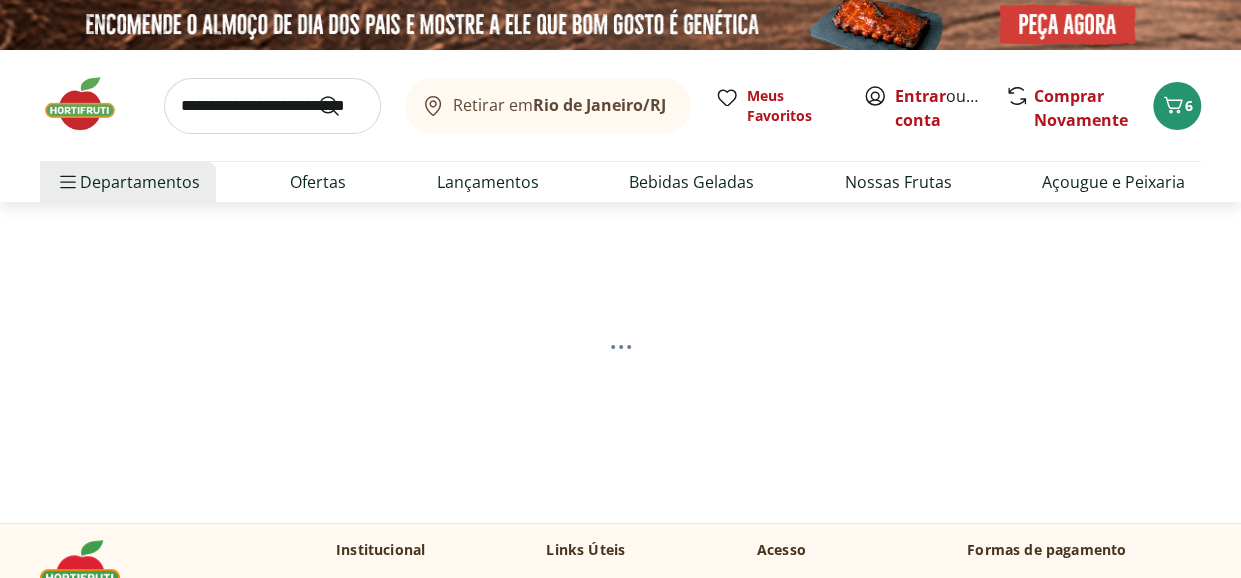select on "**********" 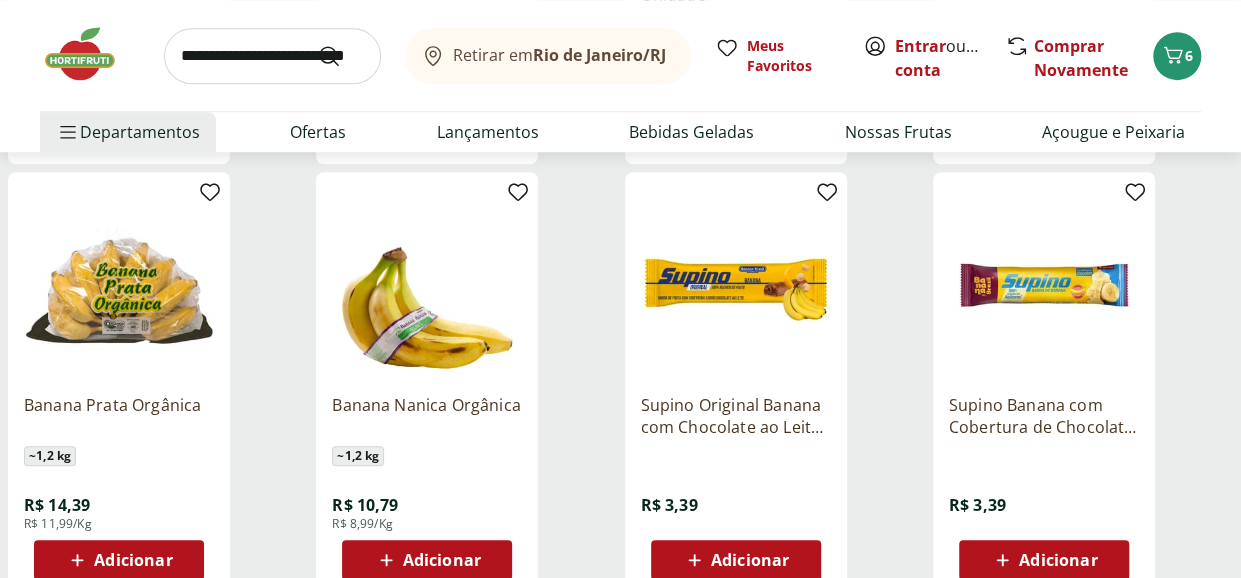 scroll, scrollTop: 700, scrollLeft: 0, axis: vertical 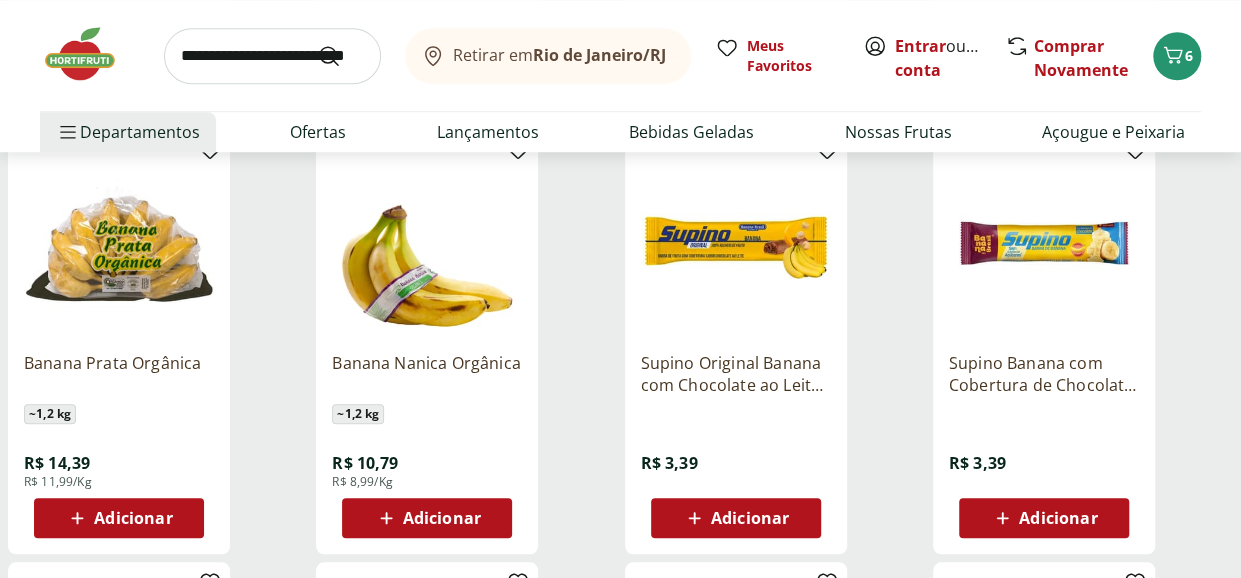 click on "Adicionar" at bounding box center [133, 518] 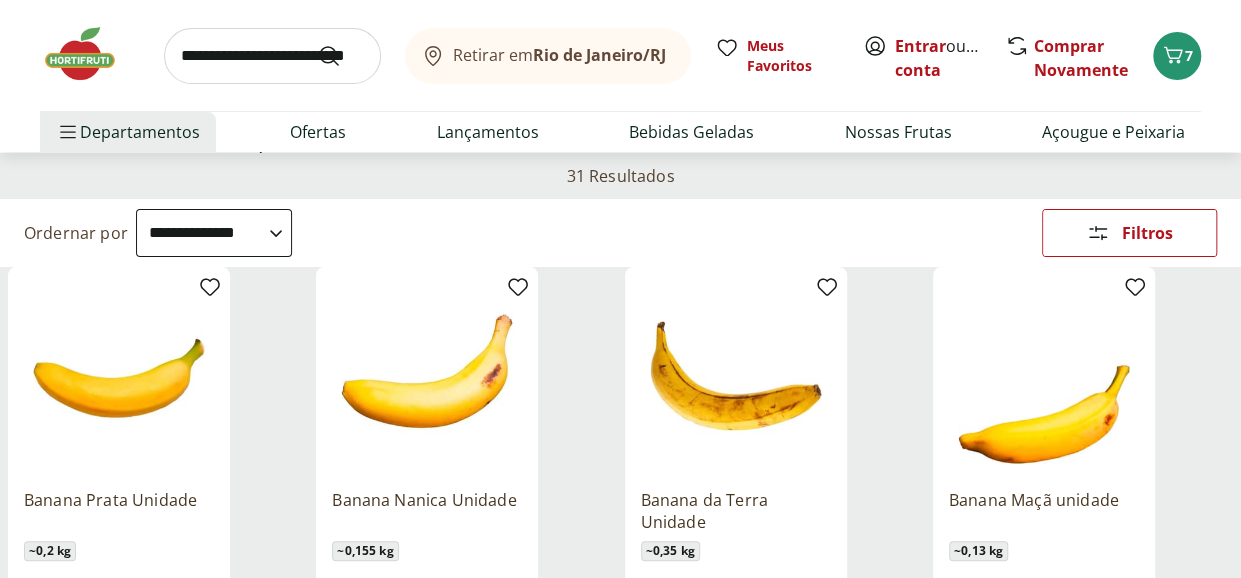 scroll, scrollTop: 0, scrollLeft: 0, axis: both 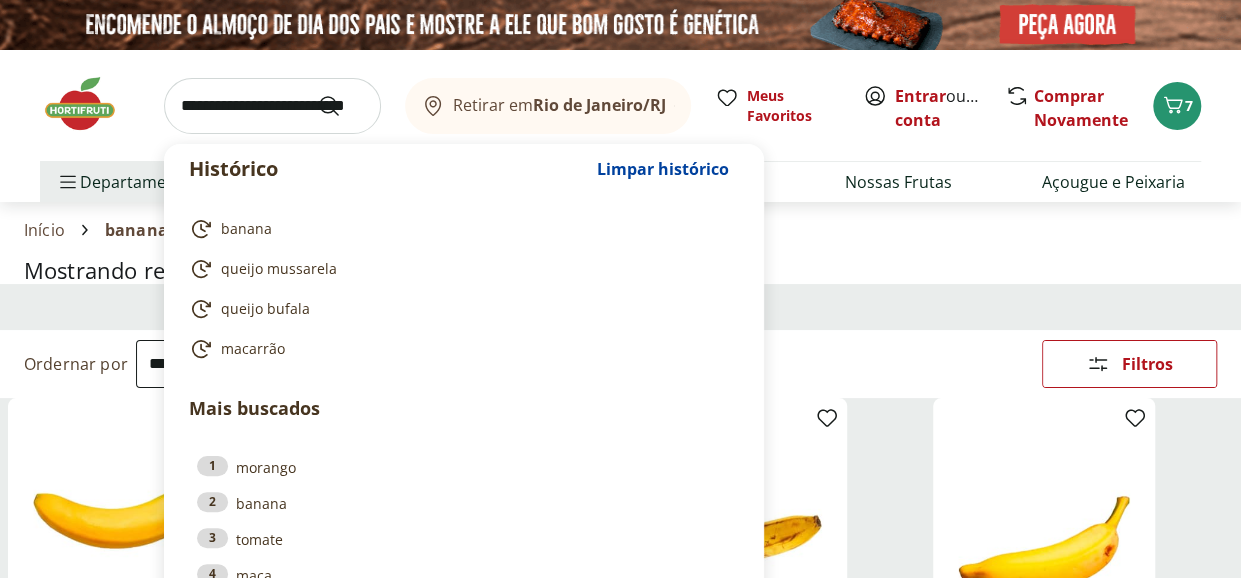 click at bounding box center (272, 106) 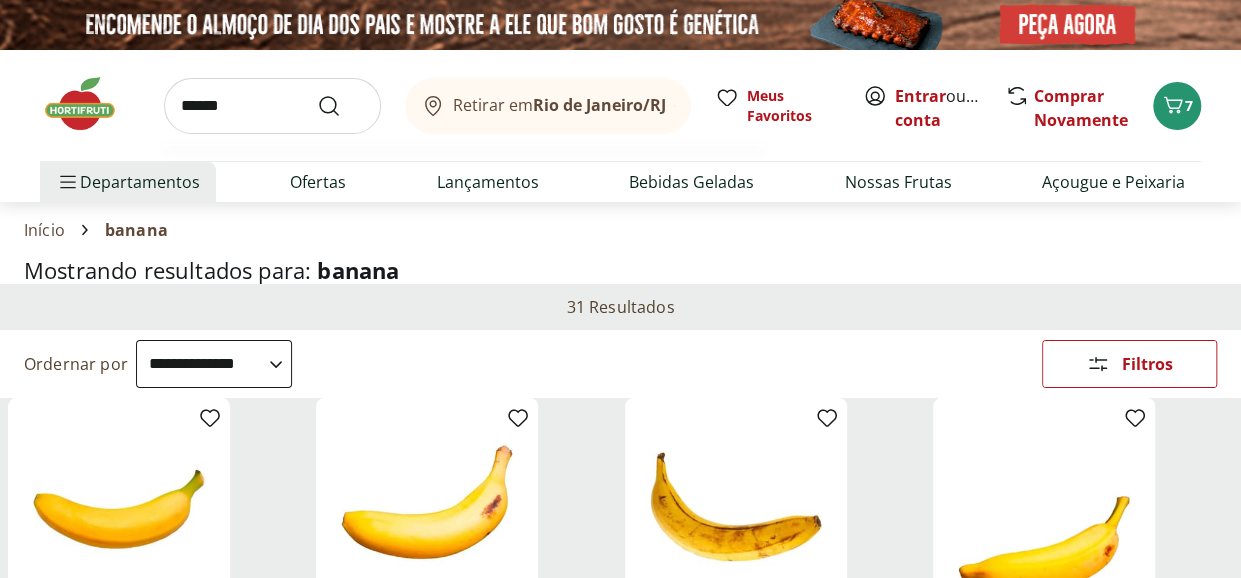 type on "******" 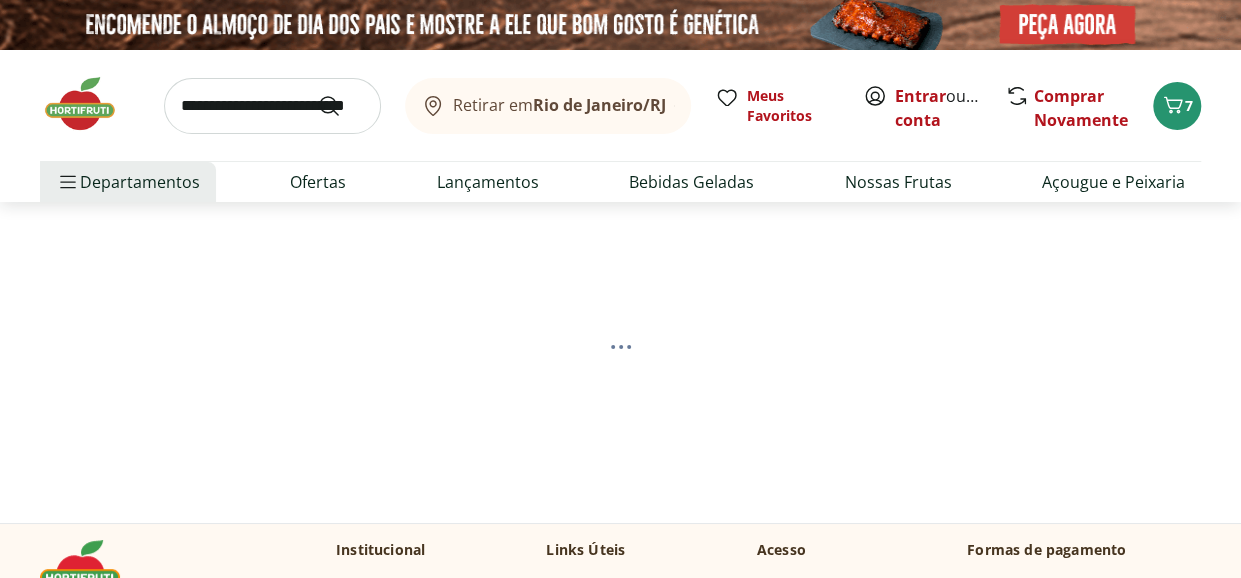 select on "**********" 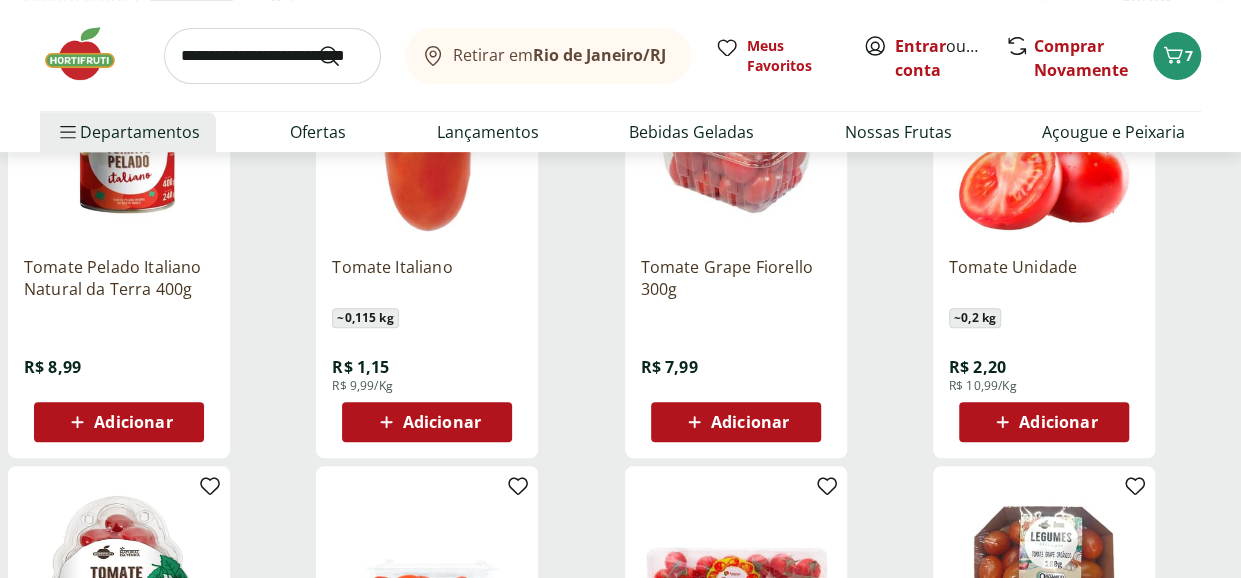 scroll, scrollTop: 300, scrollLeft: 0, axis: vertical 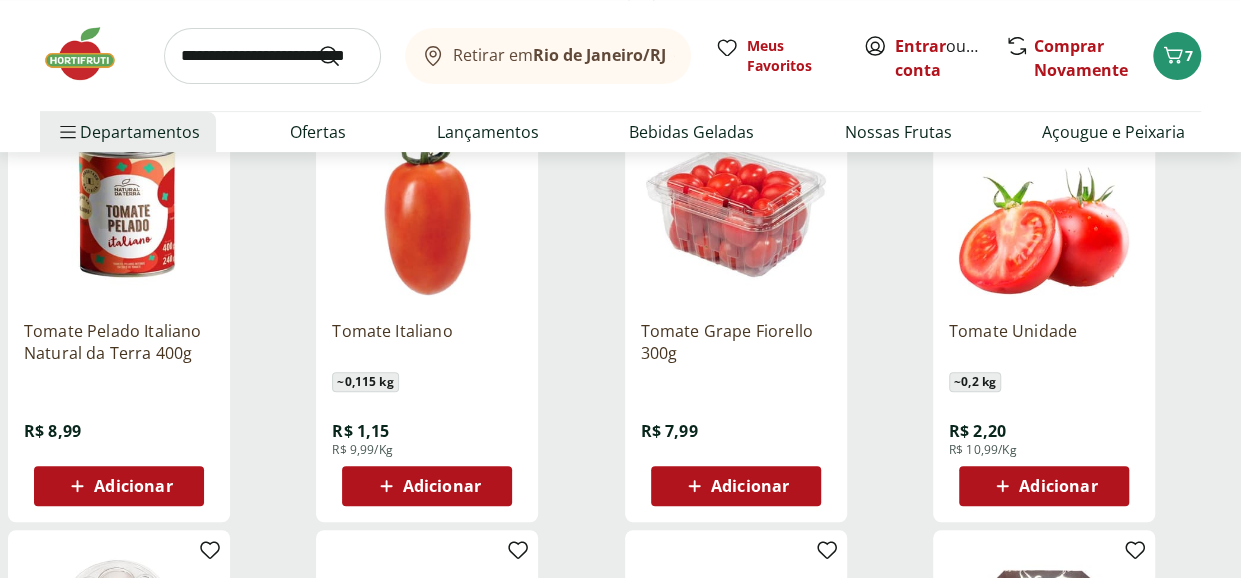 click at bounding box center [1044, 209] 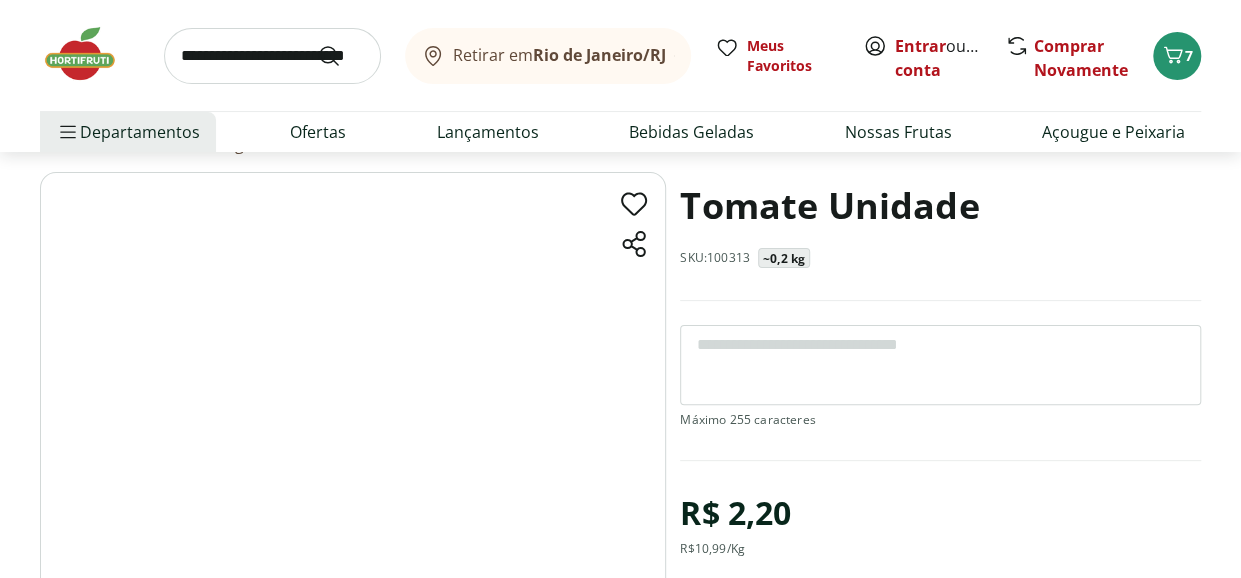 scroll, scrollTop: 200, scrollLeft: 0, axis: vertical 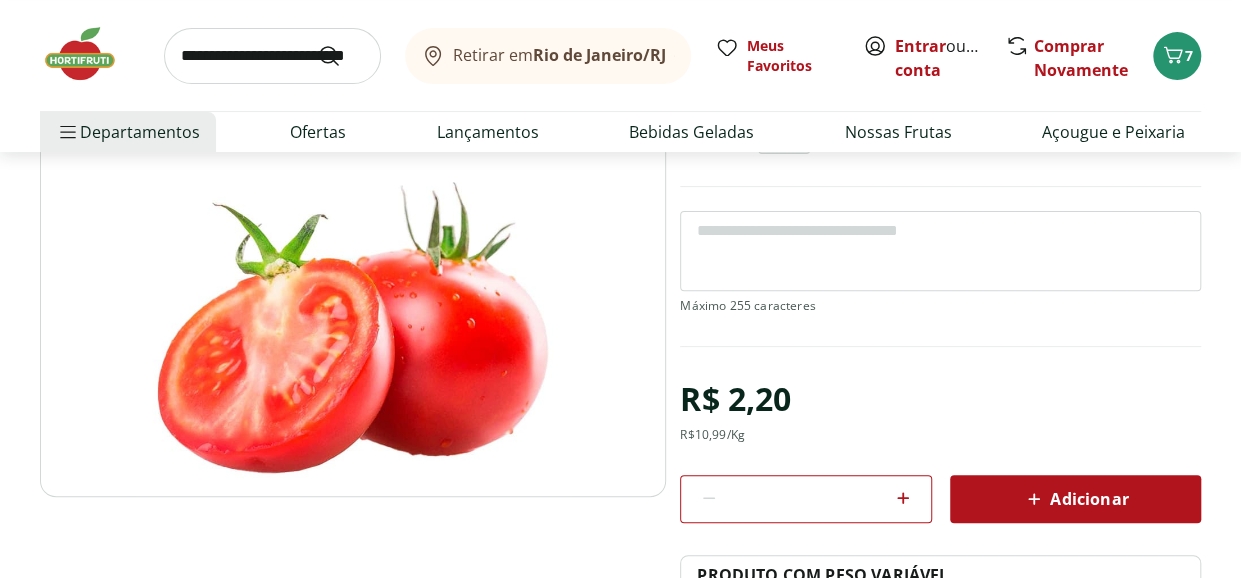 click 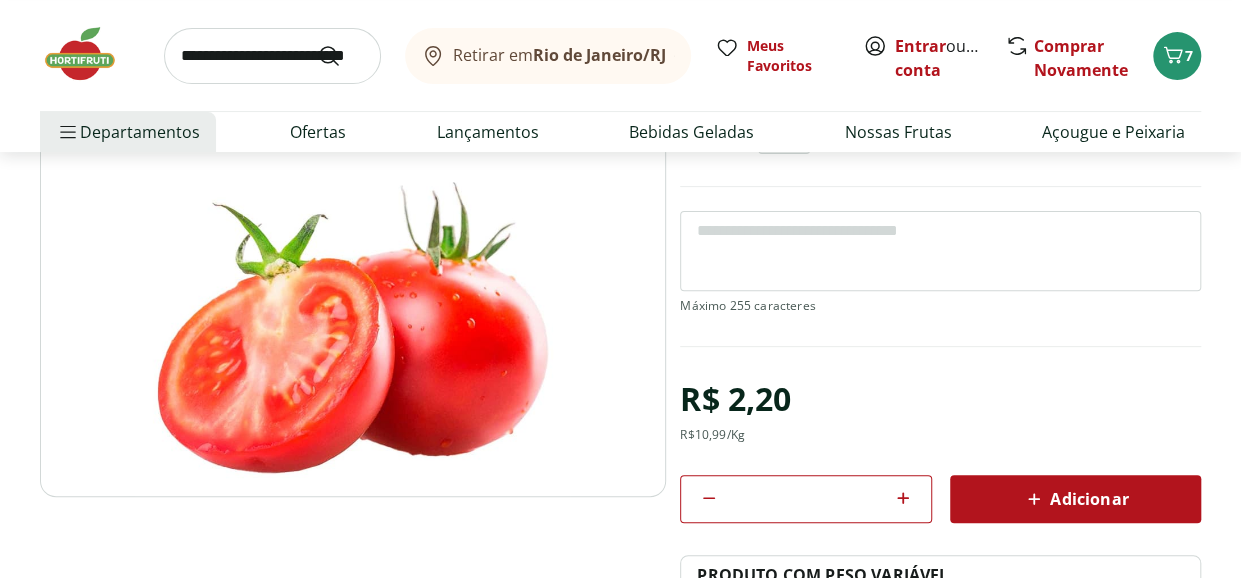 click 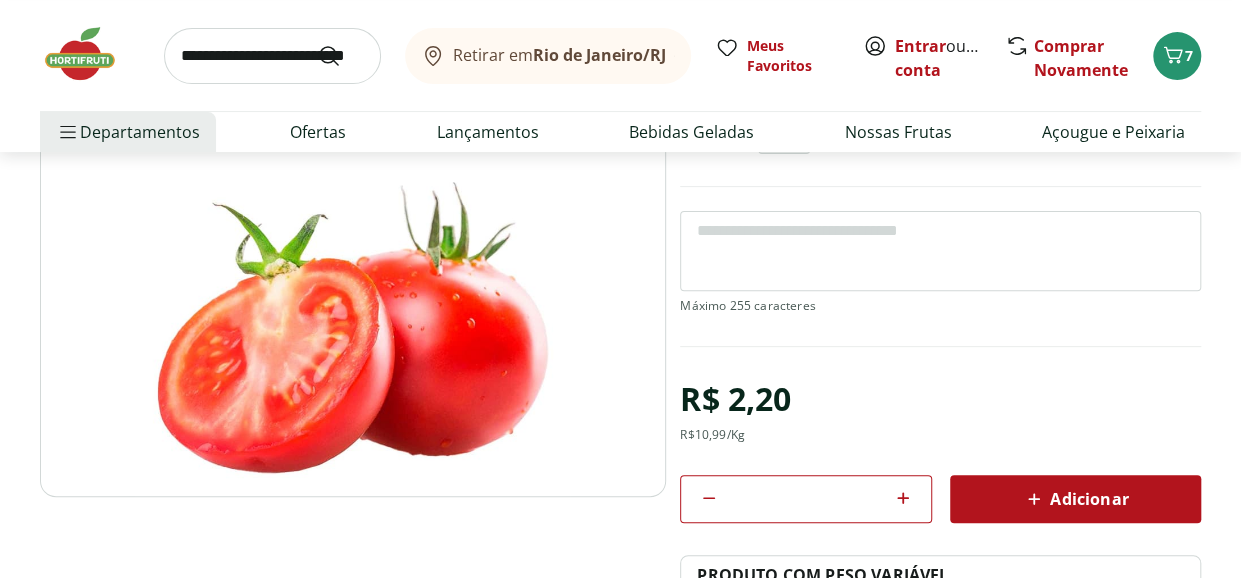 click 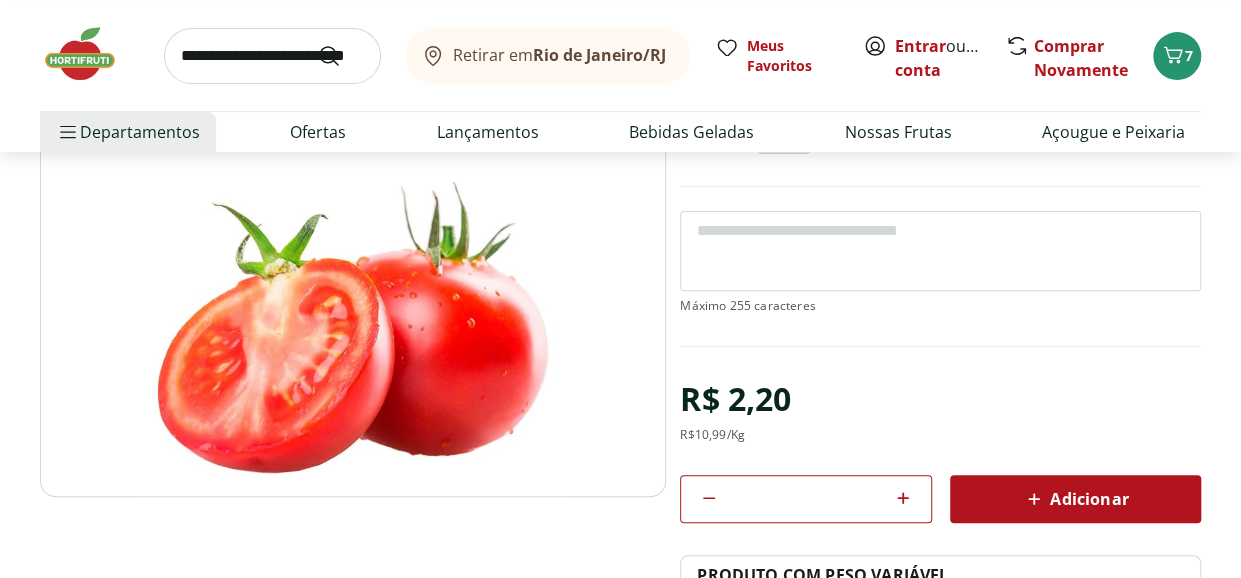 click 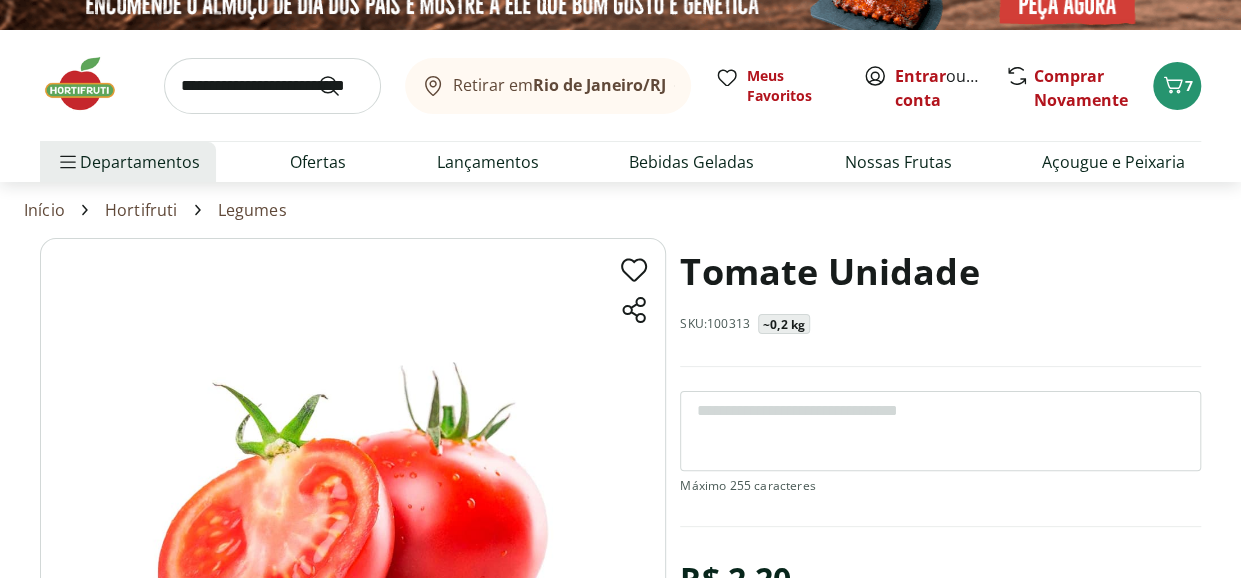 scroll, scrollTop: 0, scrollLeft: 0, axis: both 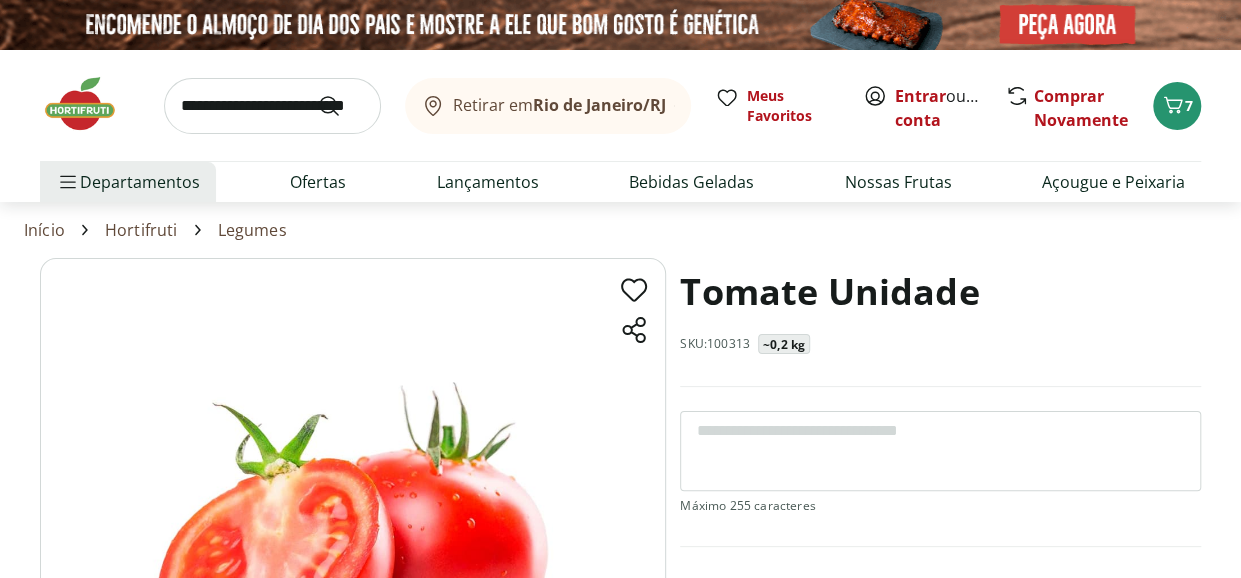 click at bounding box center [272, 106] 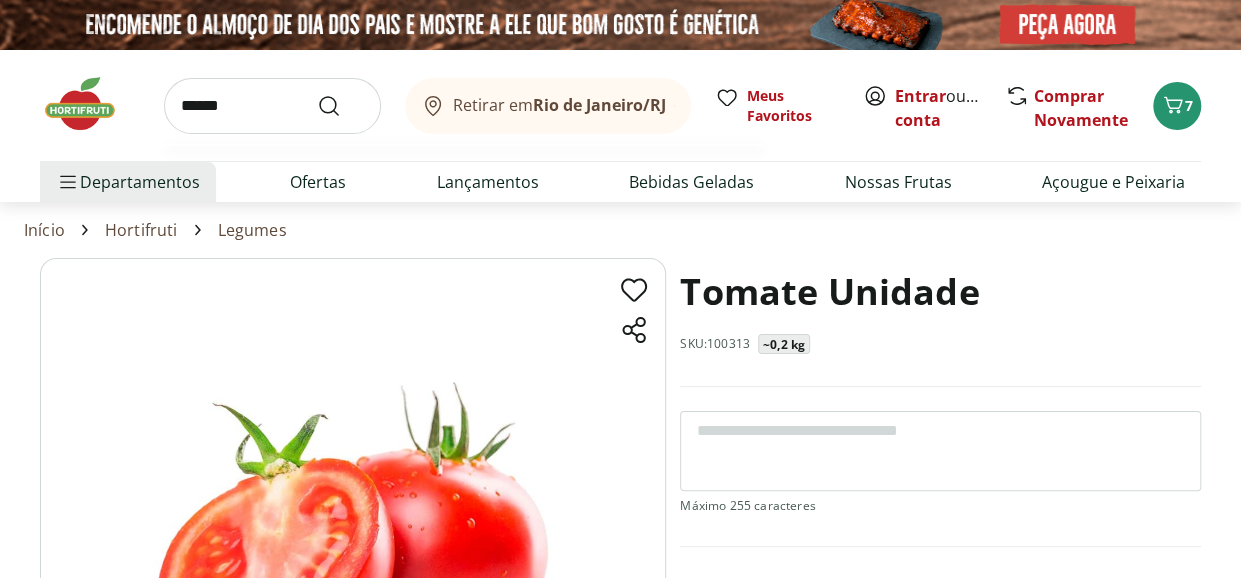 type on "******" 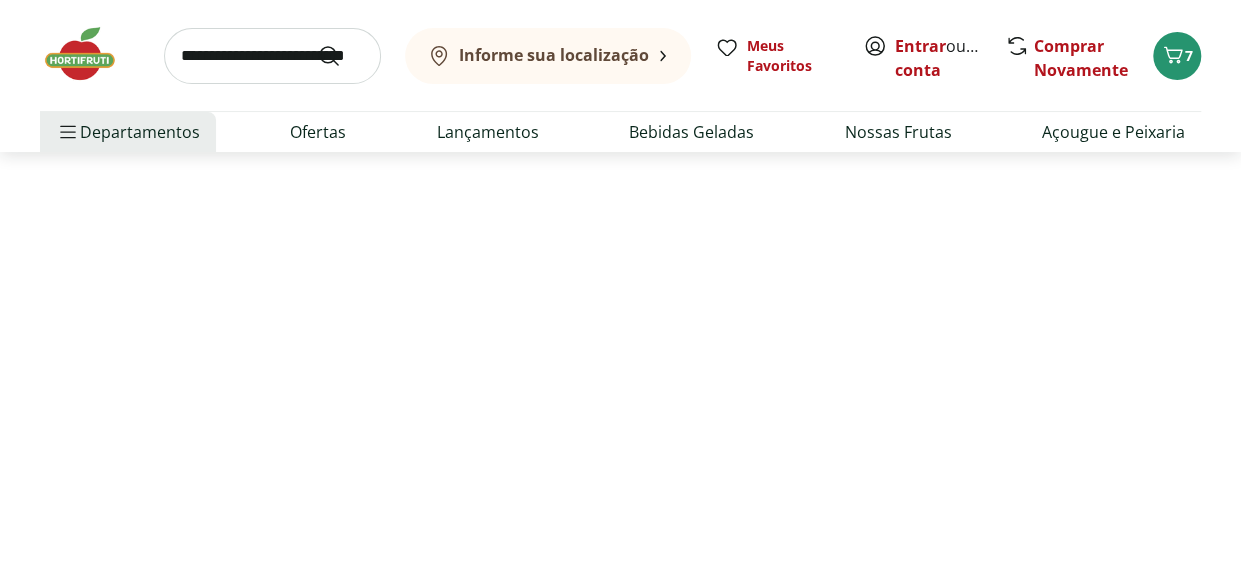 scroll, scrollTop: 200, scrollLeft: 0, axis: vertical 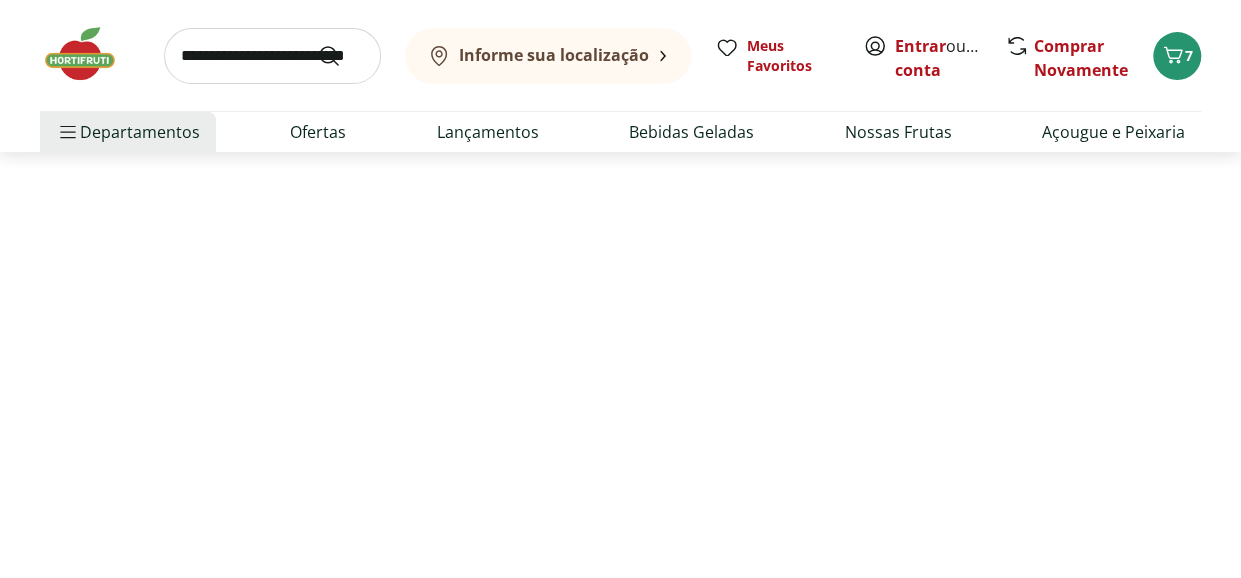 select on "**********" 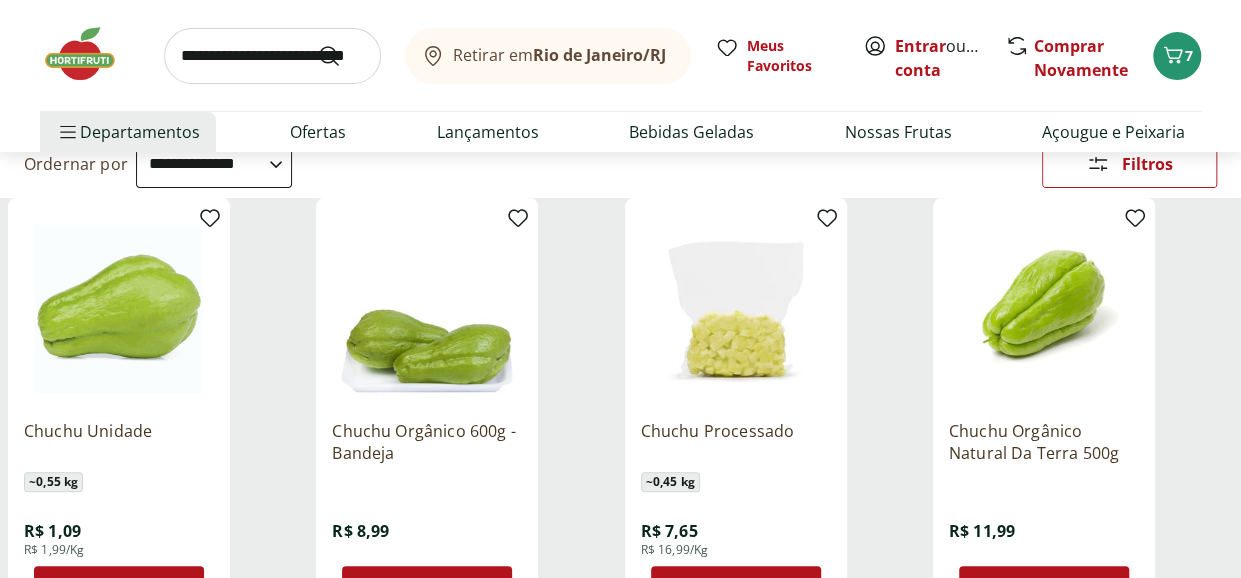 click at bounding box center [119, 309] 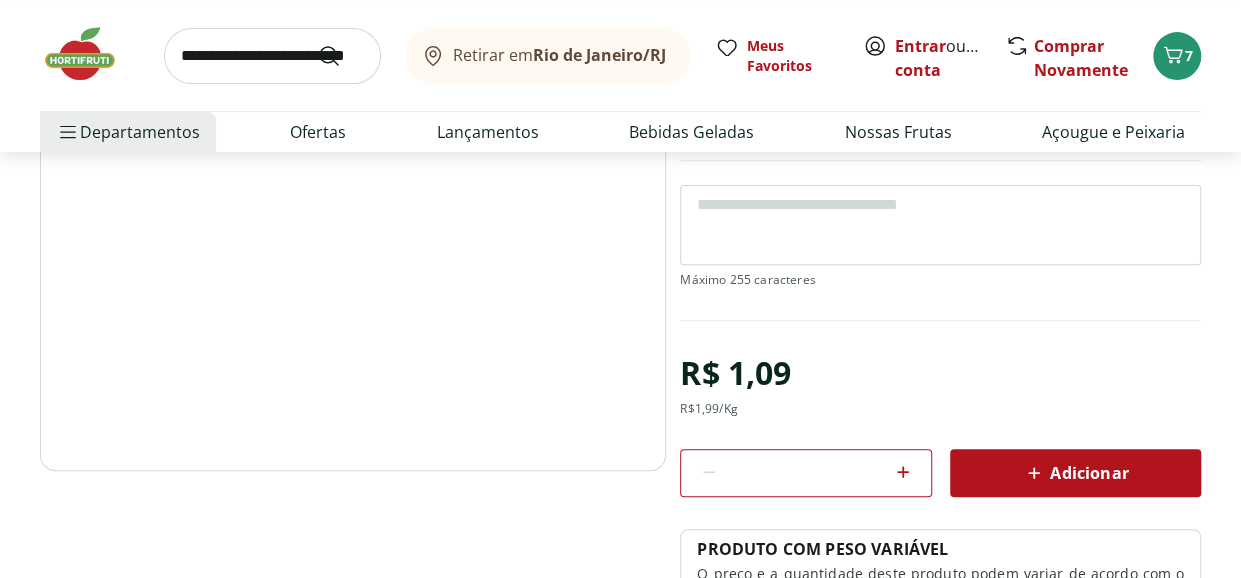 scroll, scrollTop: 300, scrollLeft: 0, axis: vertical 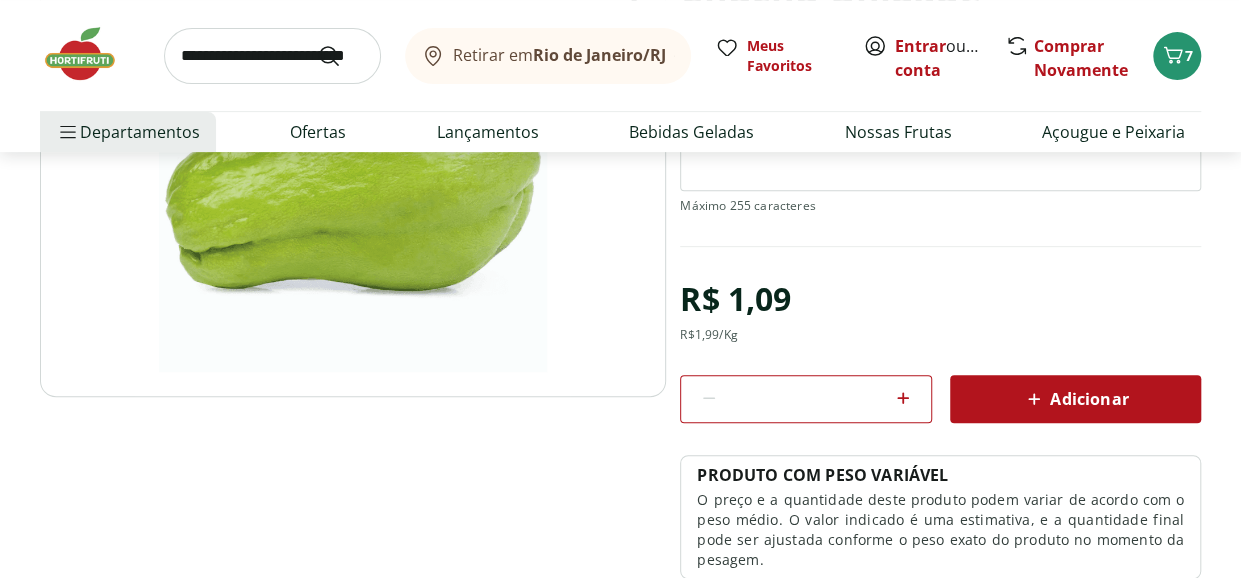 click 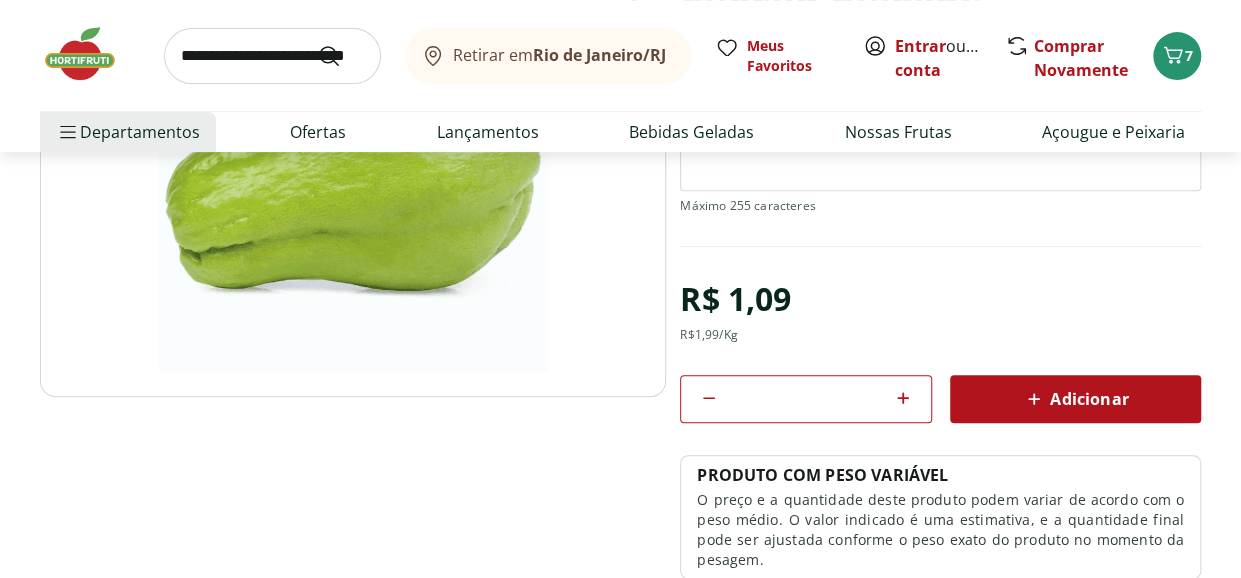 click 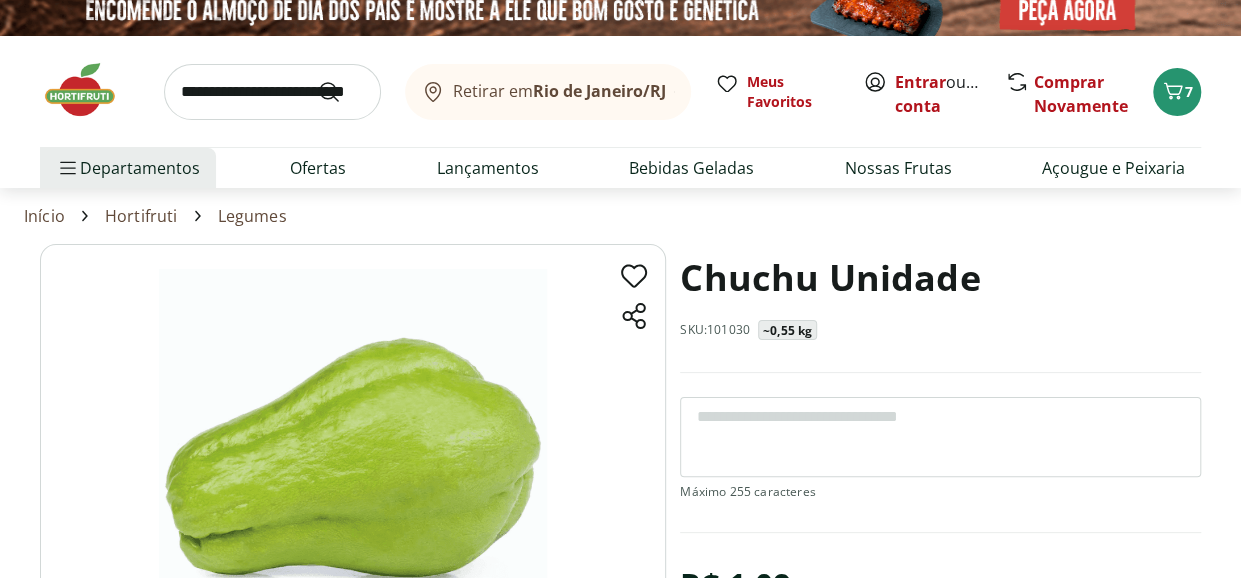 scroll, scrollTop: 0, scrollLeft: 0, axis: both 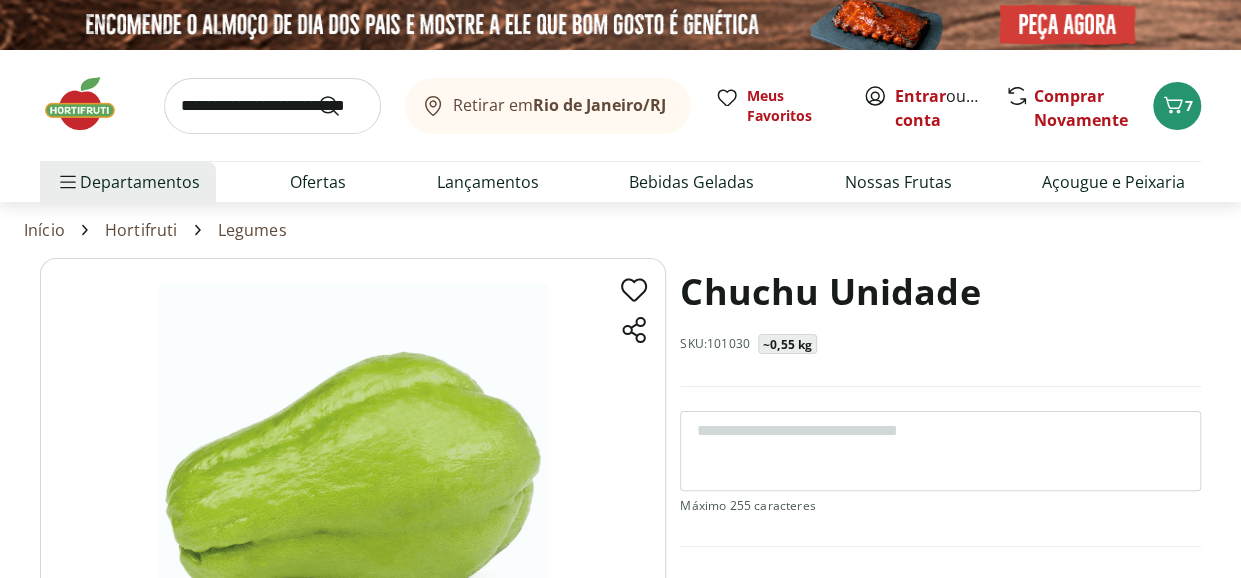 click at bounding box center (272, 106) 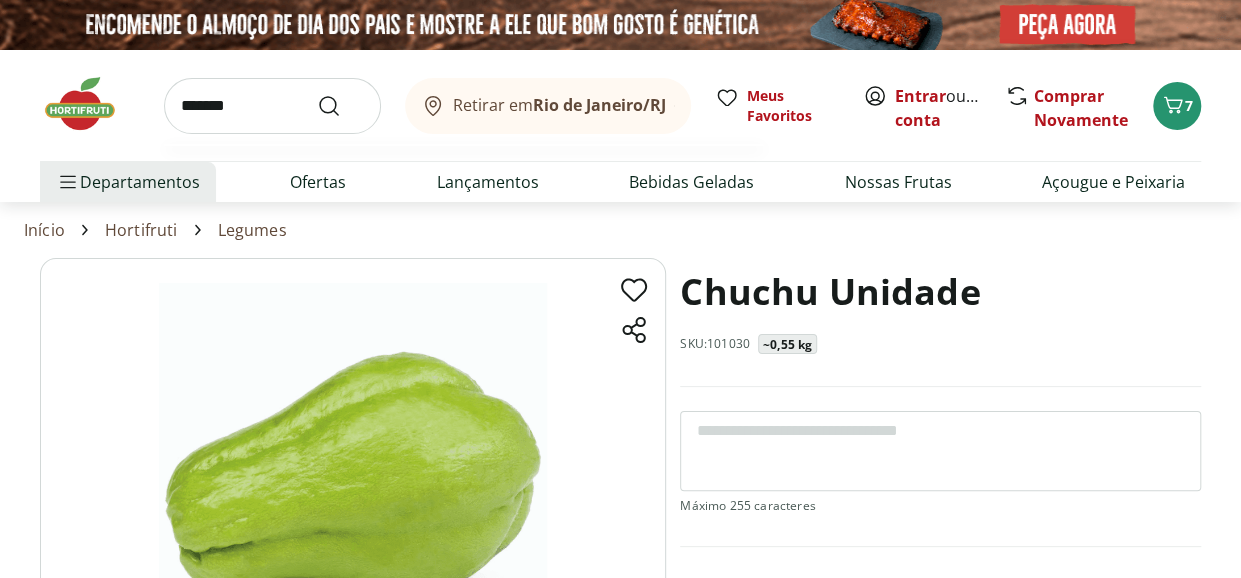 type on "*******" 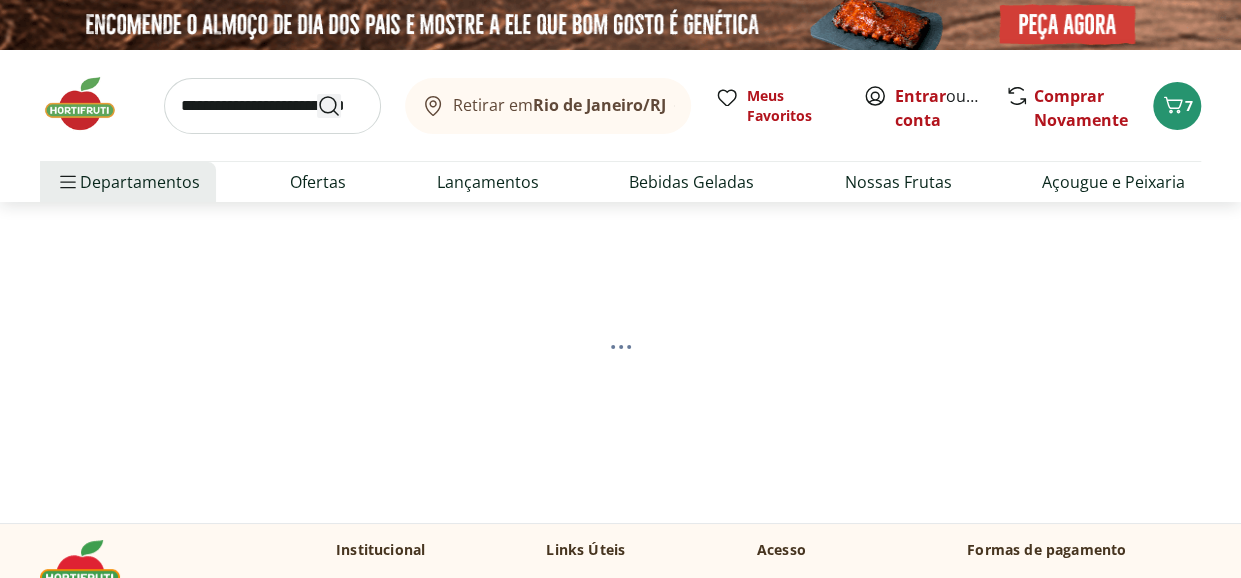 select on "**********" 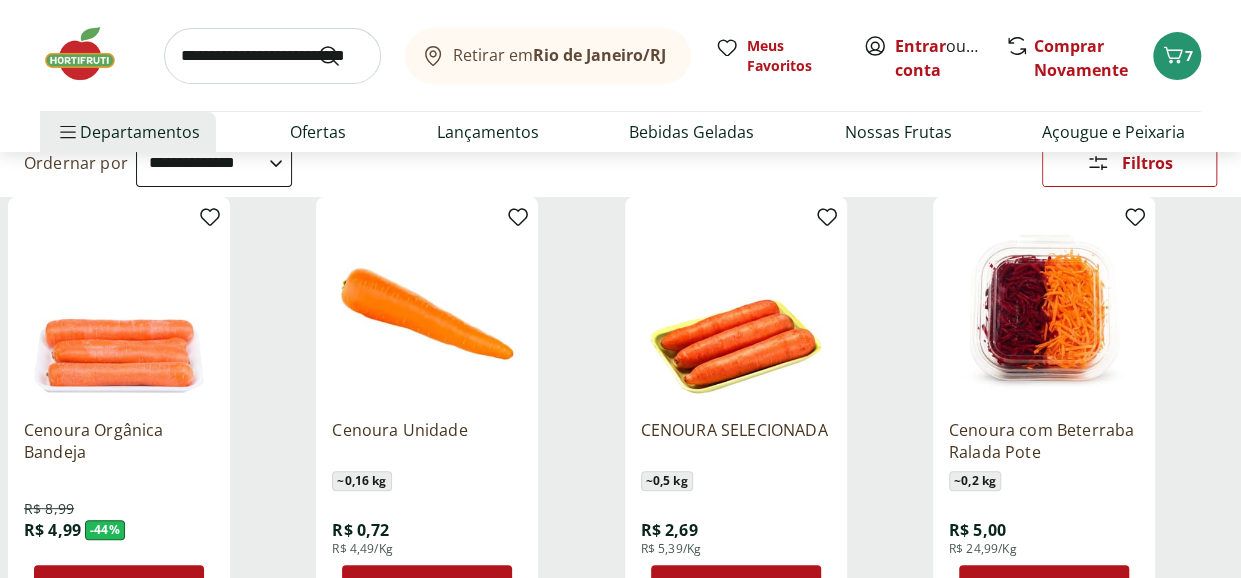 scroll, scrollTop: 300, scrollLeft: 0, axis: vertical 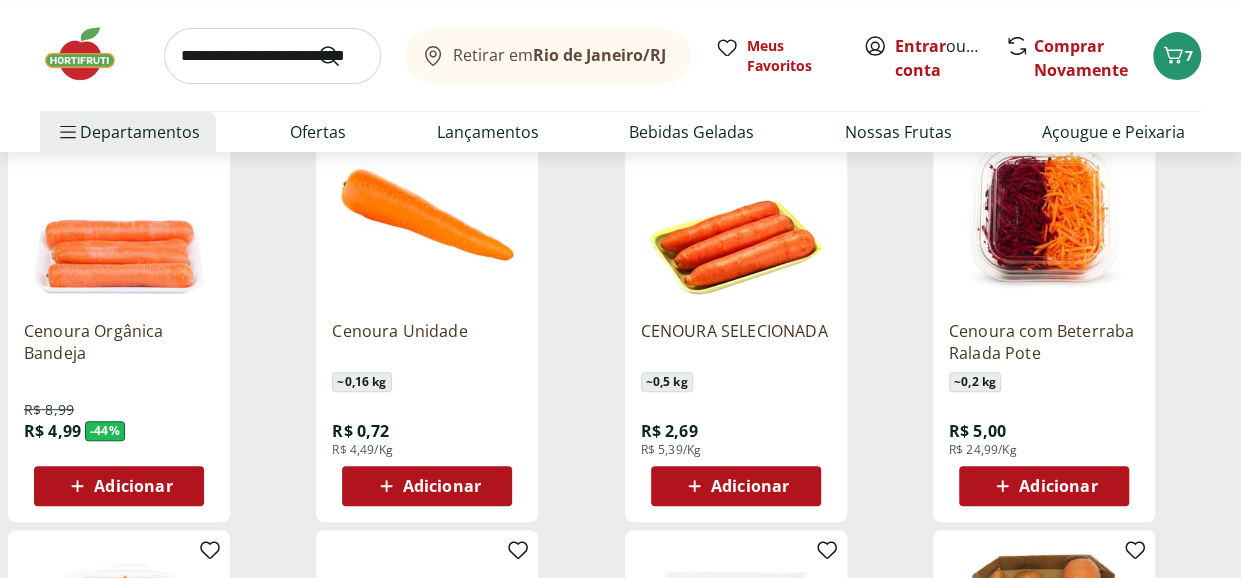 click at bounding box center (427, 209) 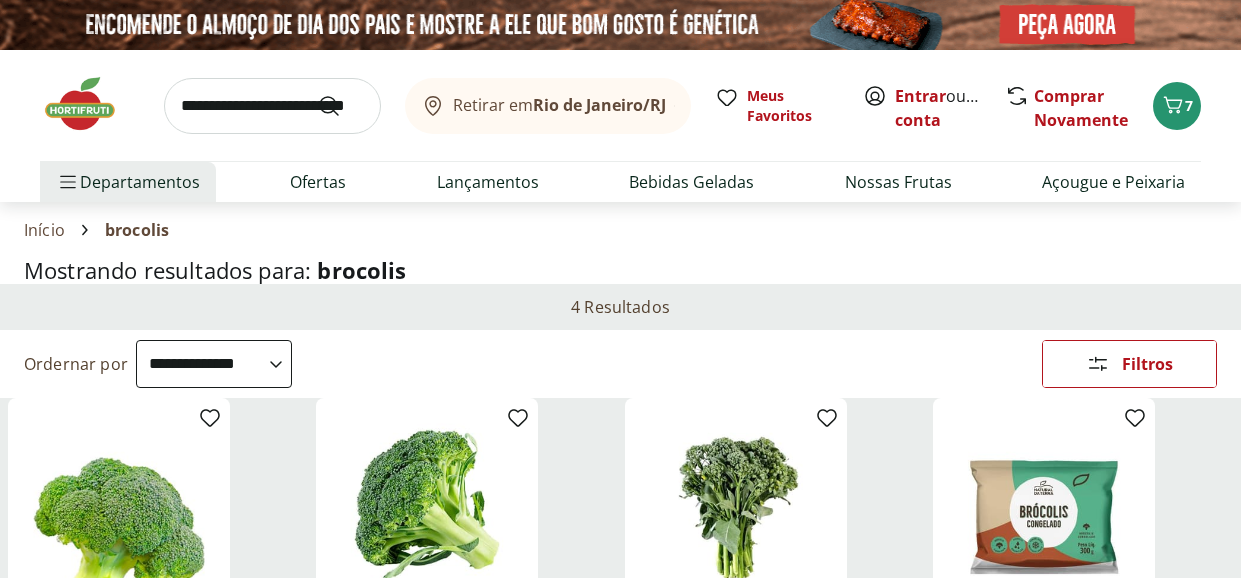 select on "**********" 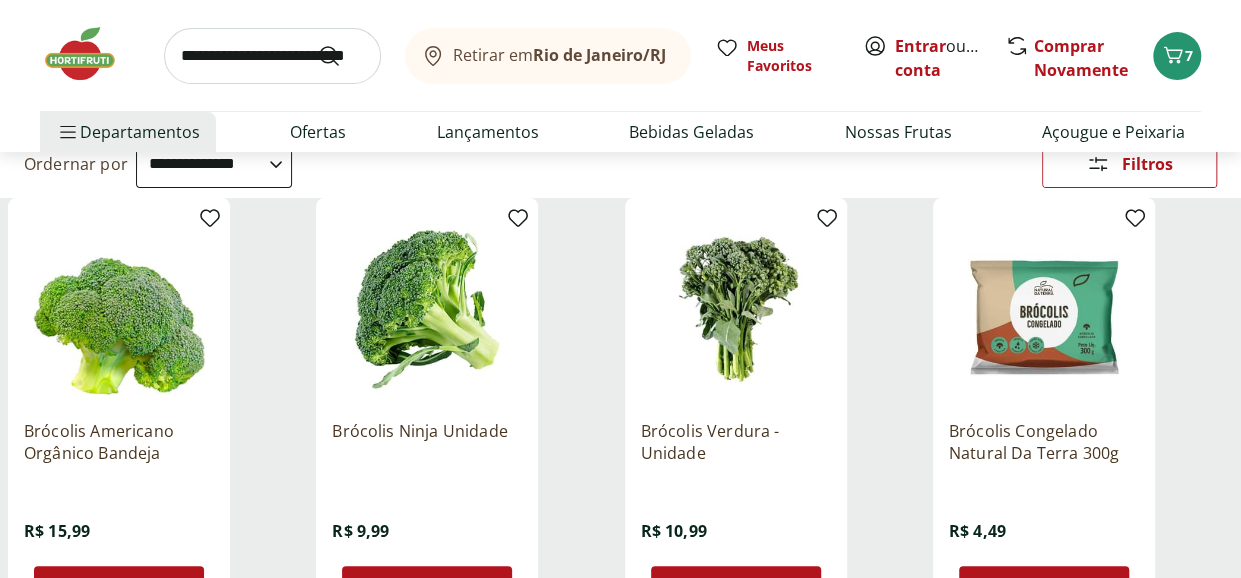 scroll, scrollTop: 0, scrollLeft: 0, axis: both 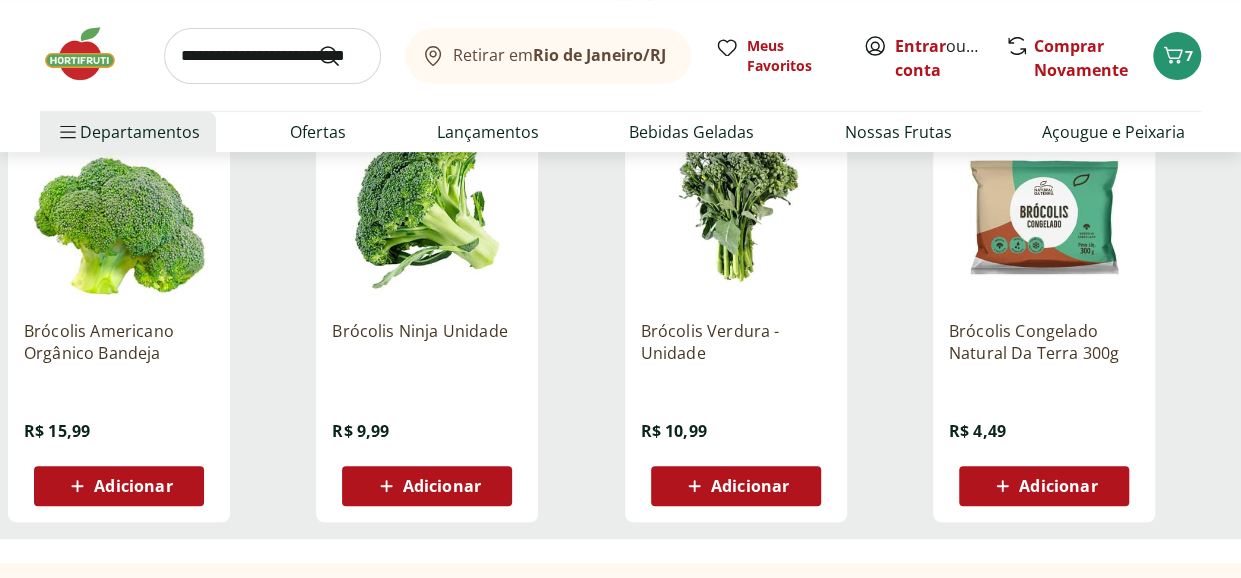 click on "Adicionar" at bounding box center [442, 486] 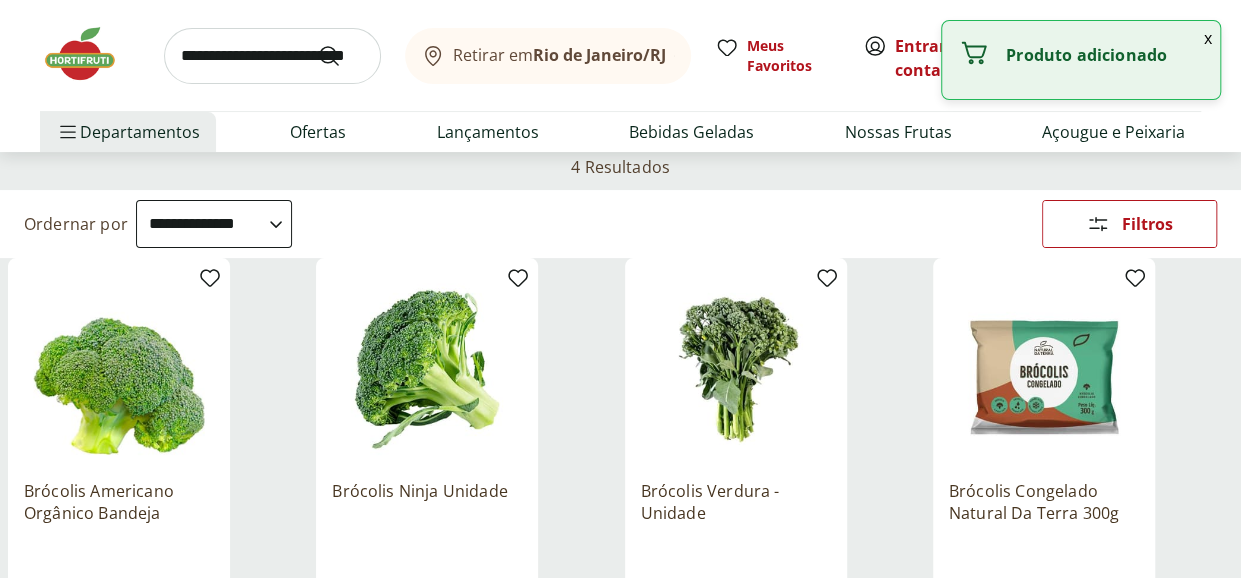 scroll, scrollTop: 0, scrollLeft: 0, axis: both 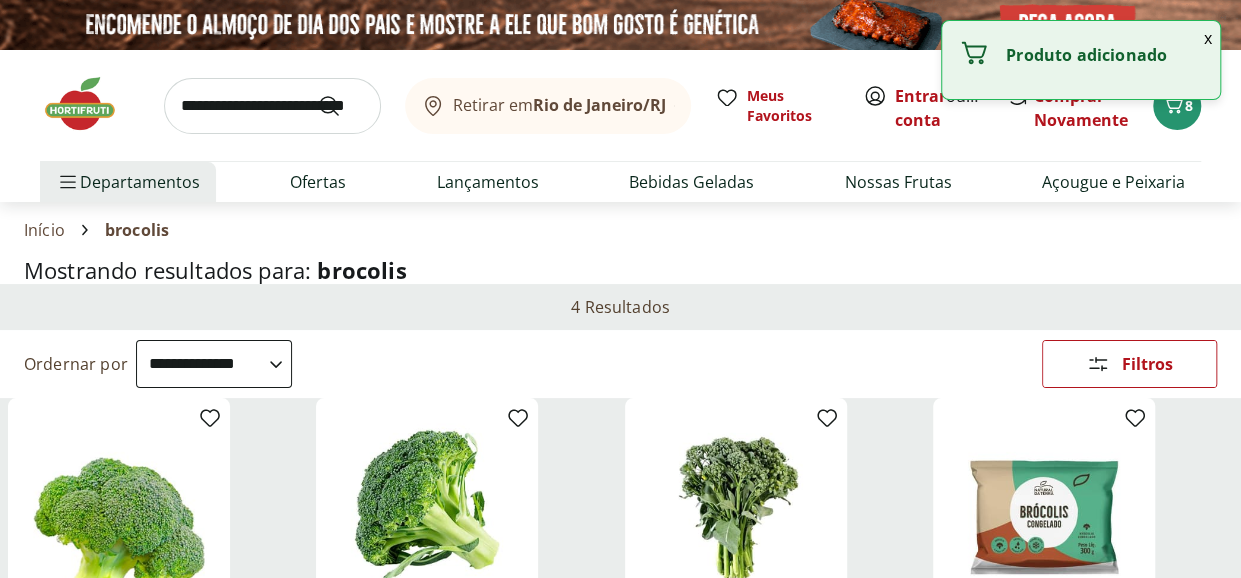 click at bounding box center [272, 106] 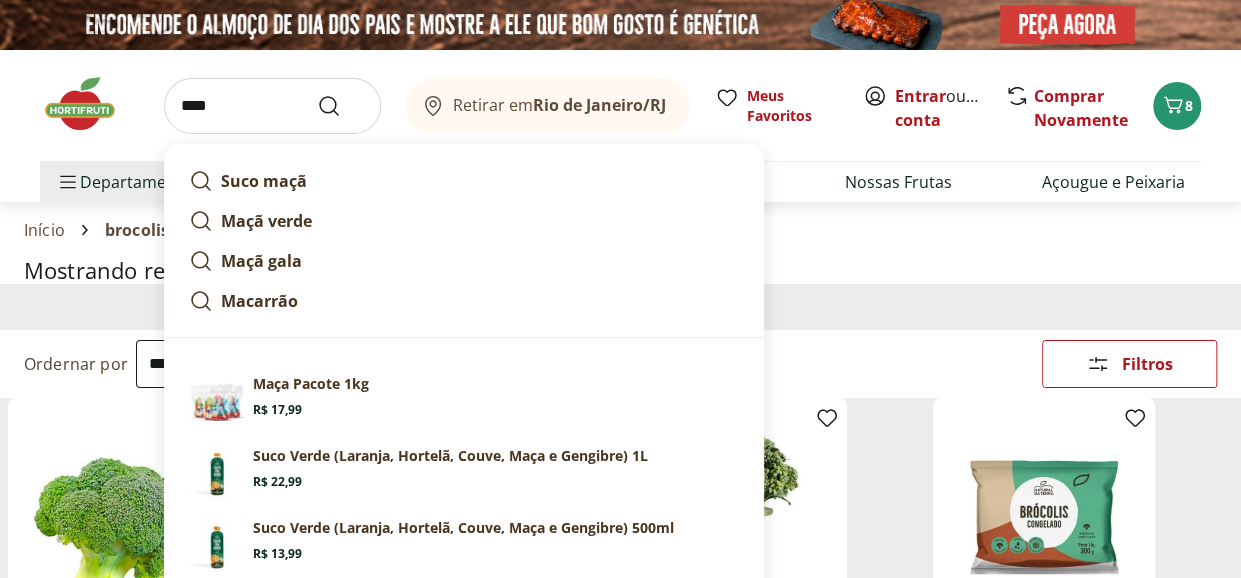 type on "****" 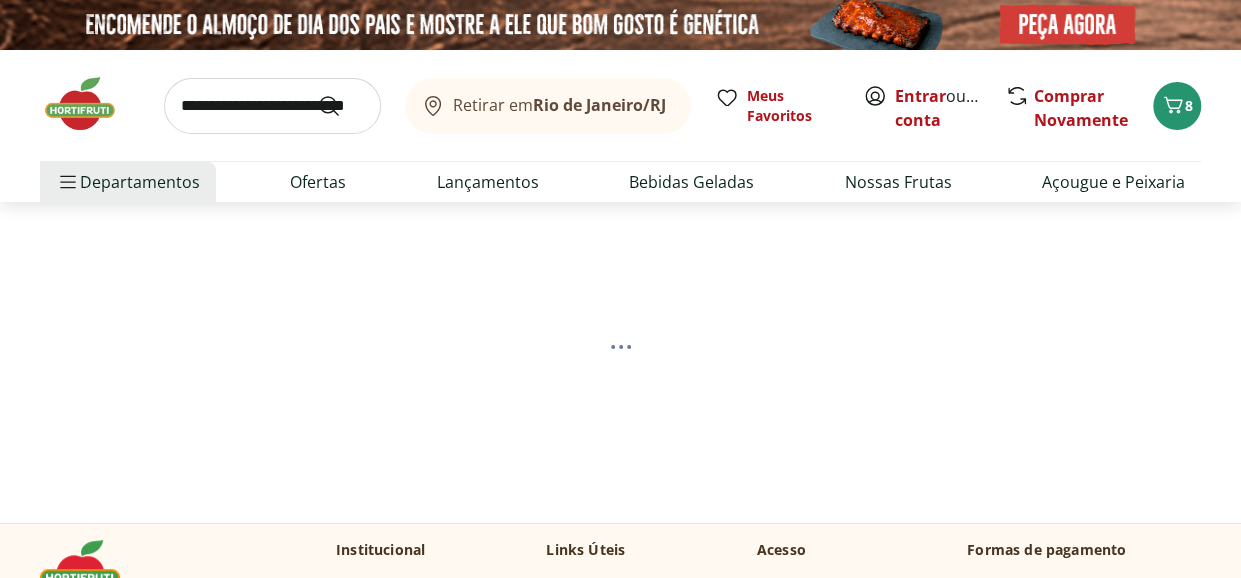 select on "**********" 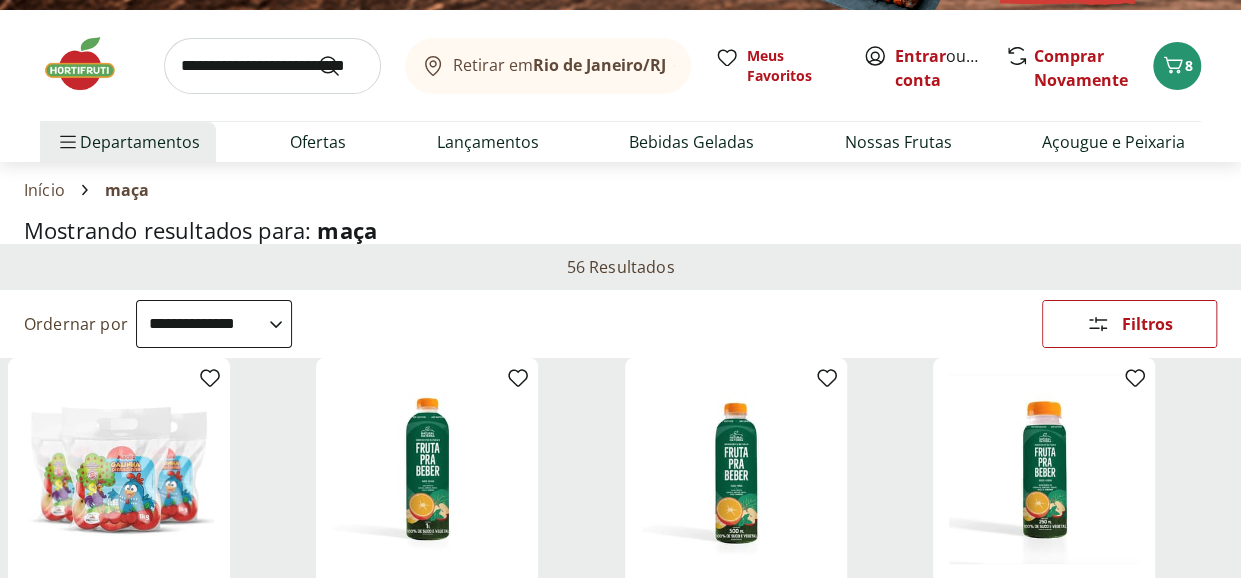 scroll, scrollTop: 0, scrollLeft: 0, axis: both 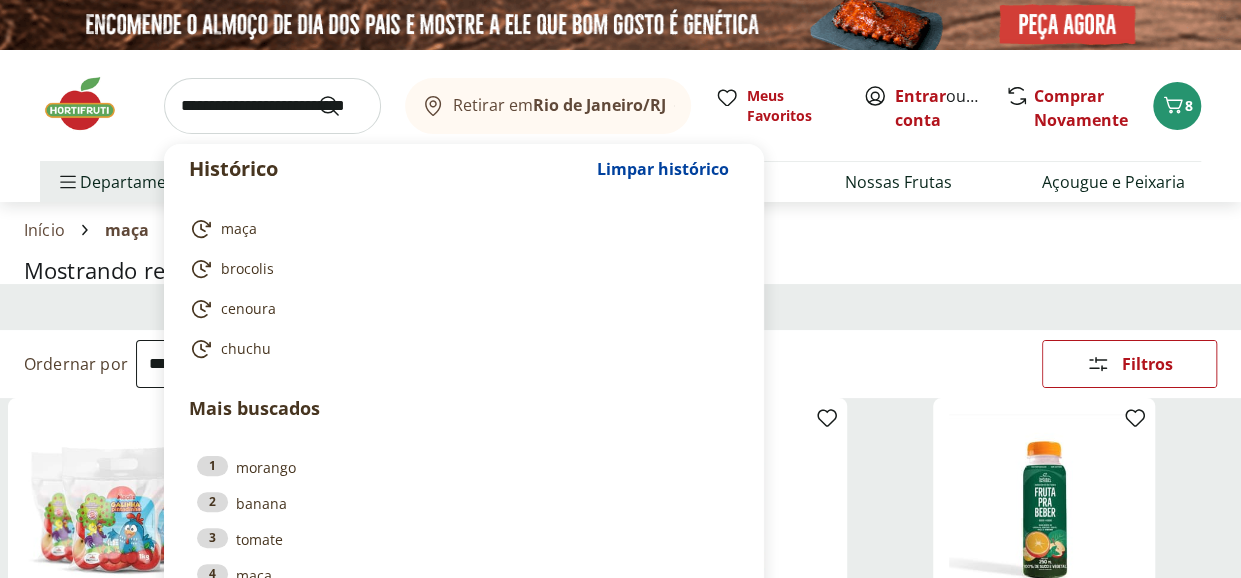 click at bounding box center [272, 106] 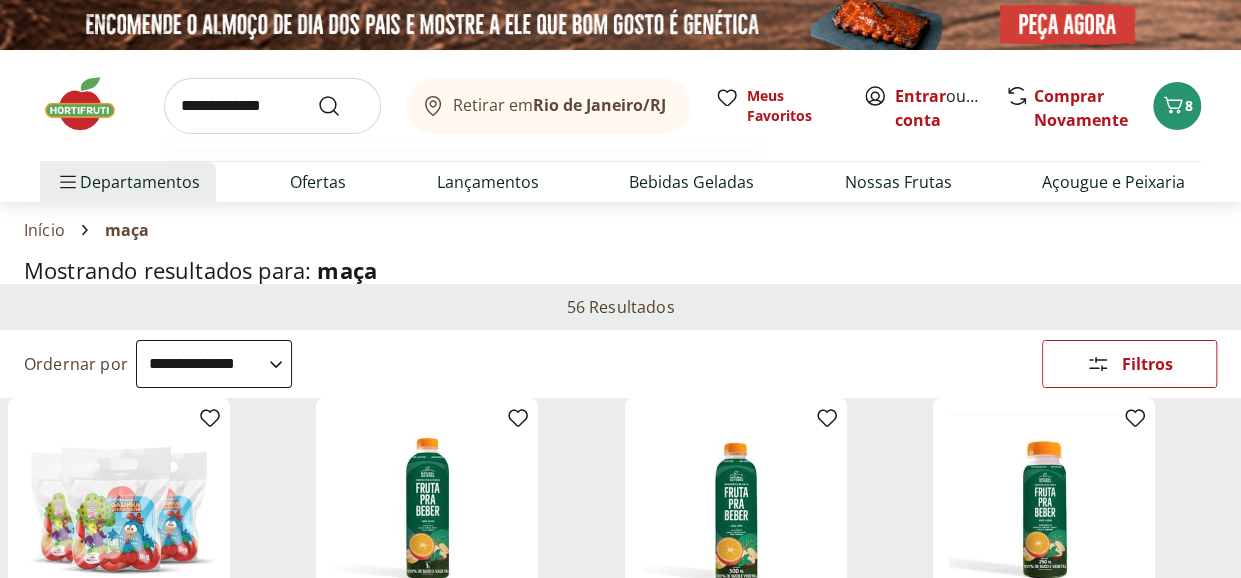 type on "**********" 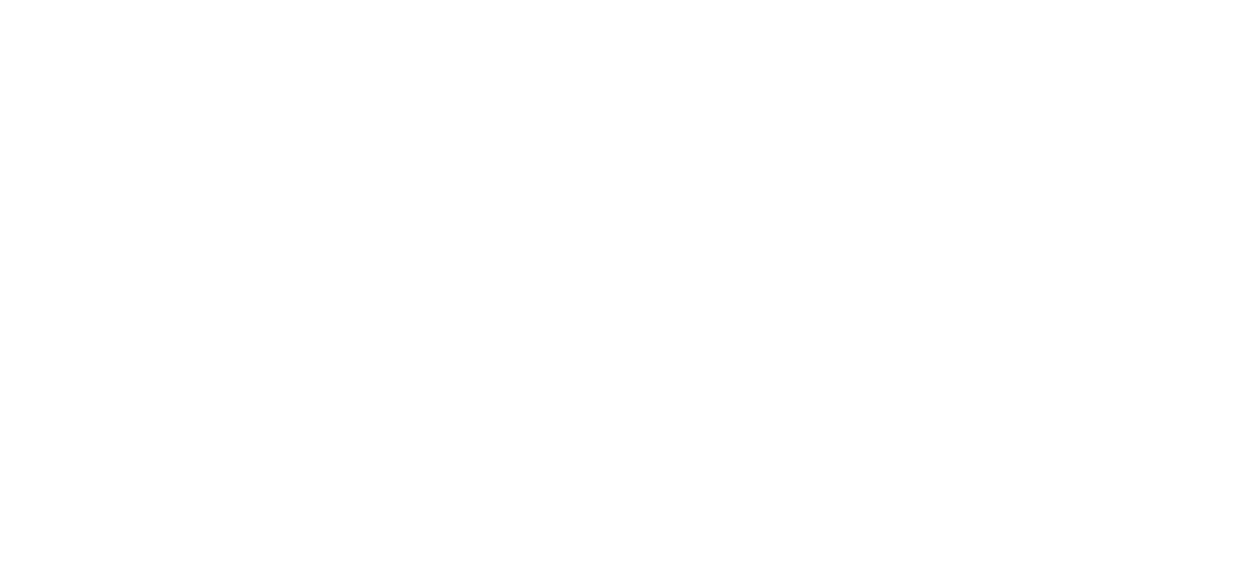 select on "**********" 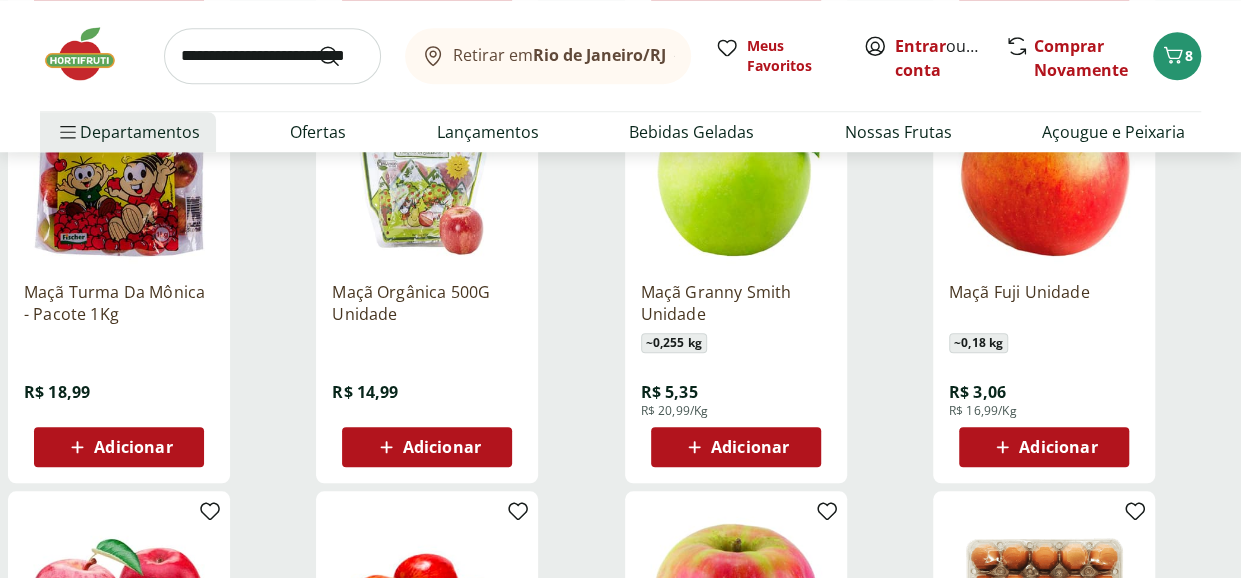 scroll, scrollTop: 700, scrollLeft: 0, axis: vertical 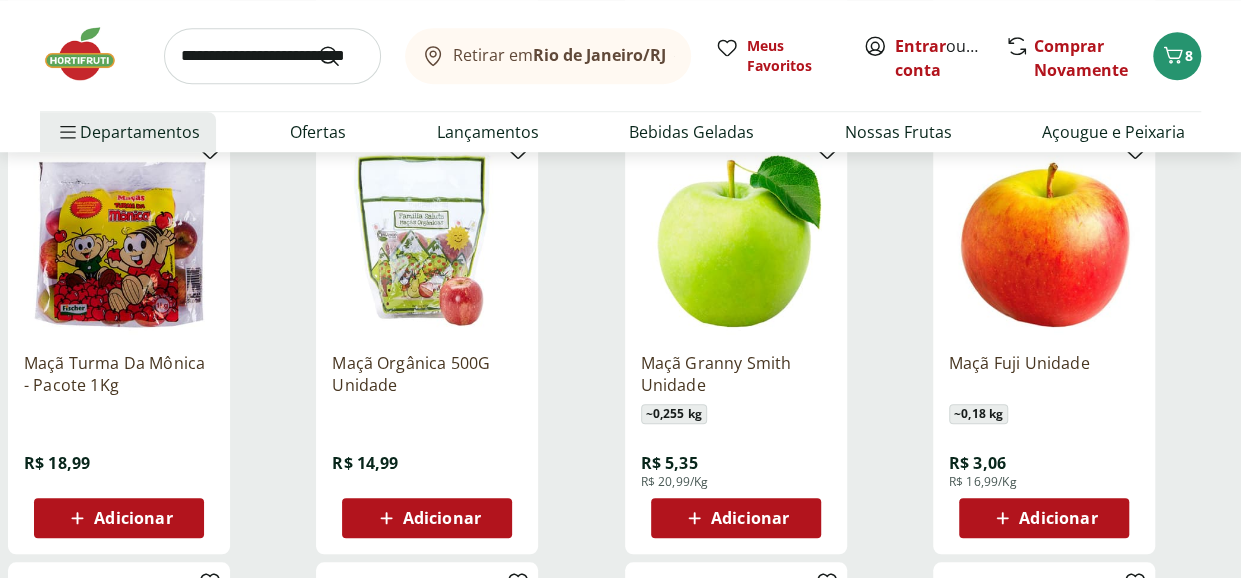 click on "Adicionar" at bounding box center [133, 518] 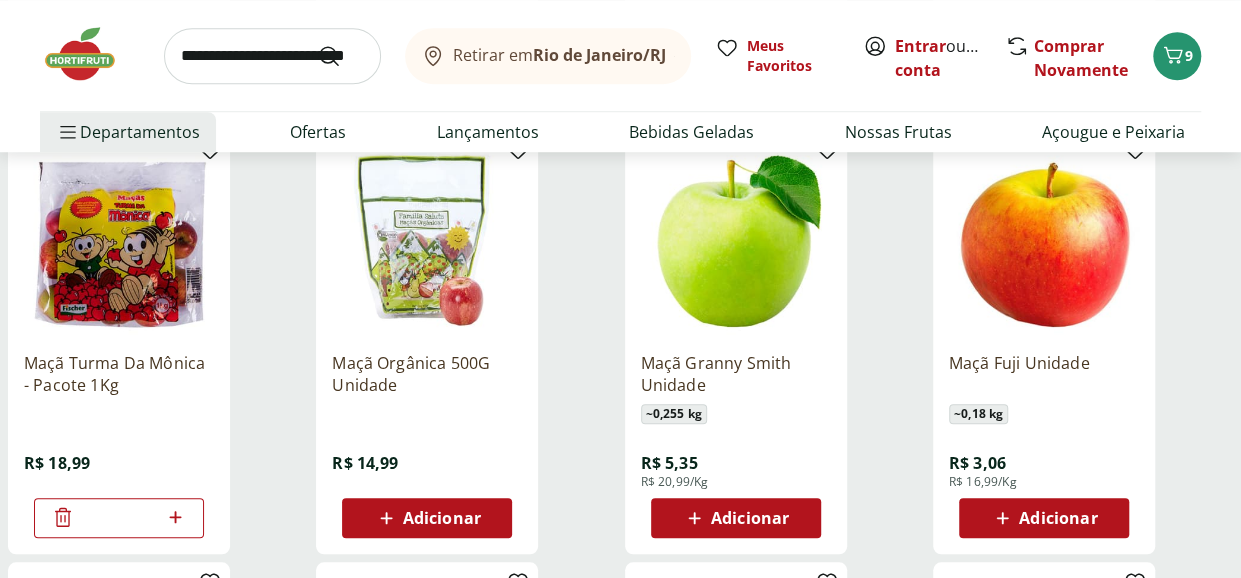 click on "Adicionar" at bounding box center [750, 518] 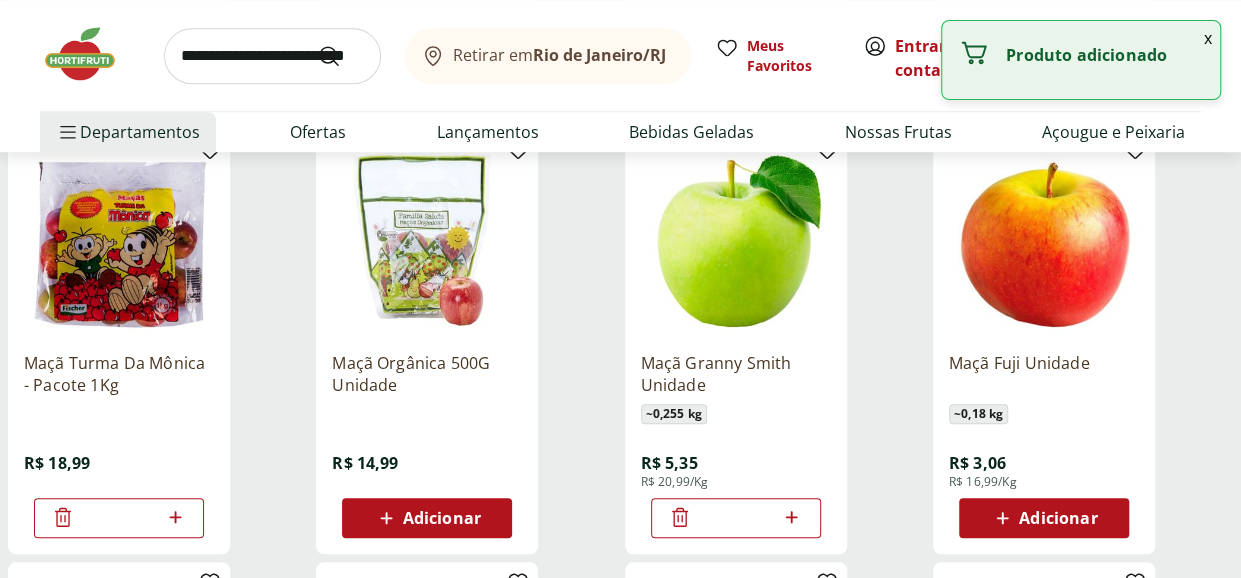 click 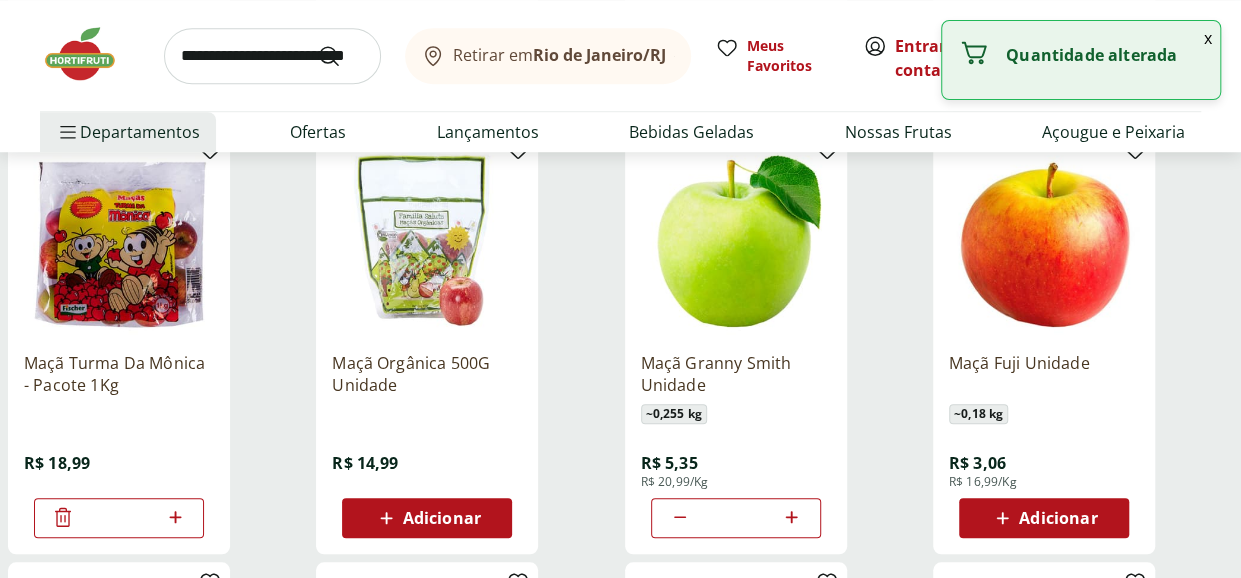 scroll, scrollTop: 0, scrollLeft: 0, axis: both 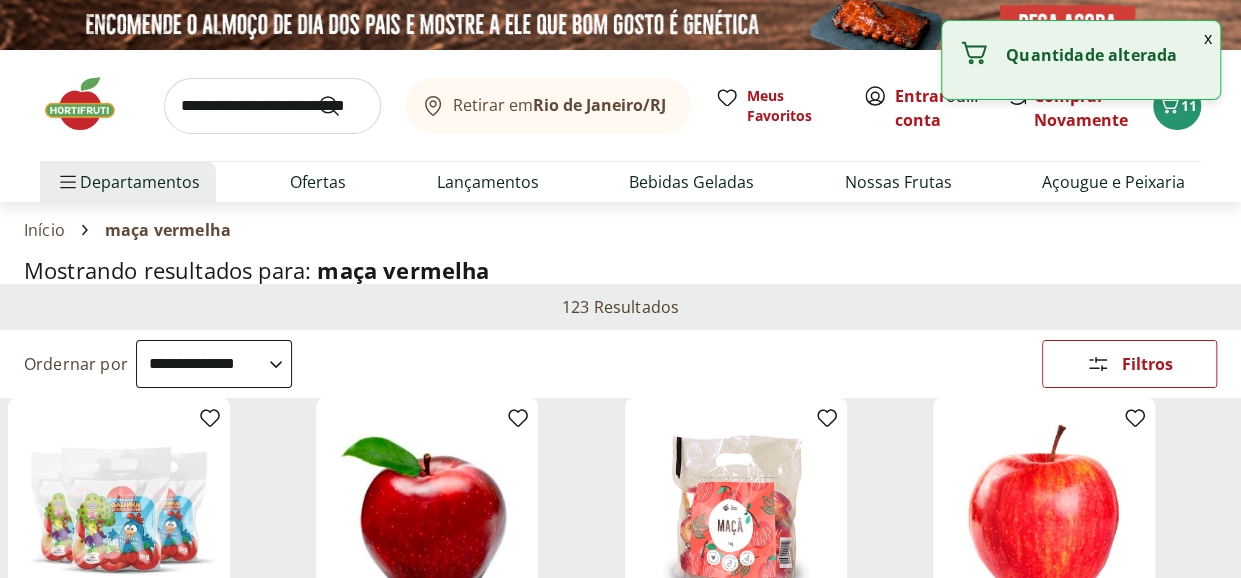 click at bounding box center [272, 106] 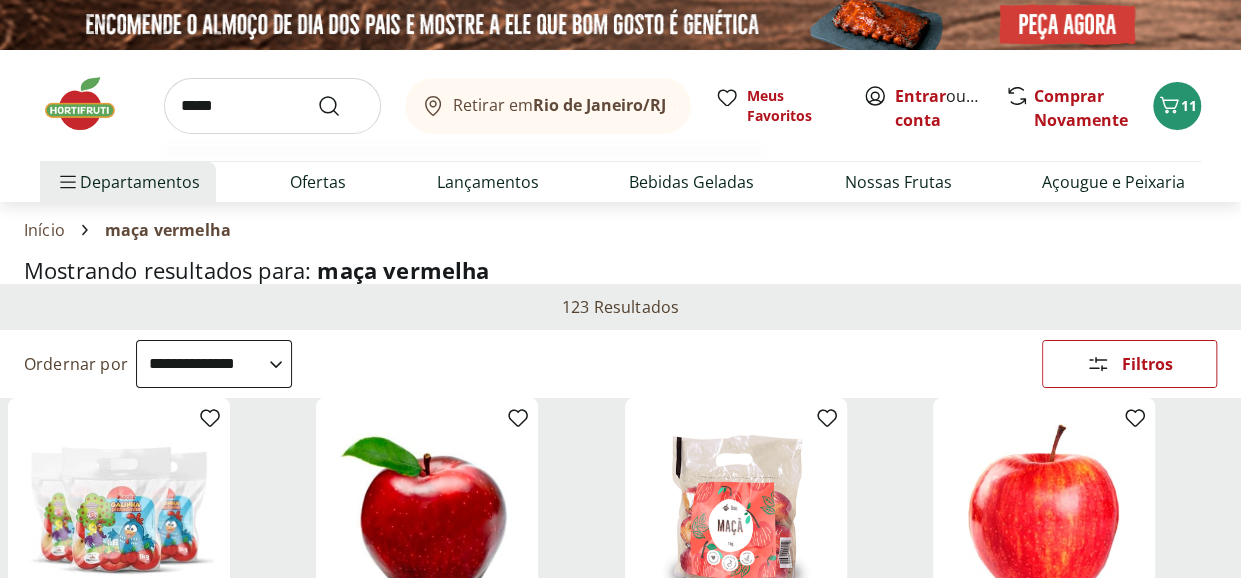type on "*****" 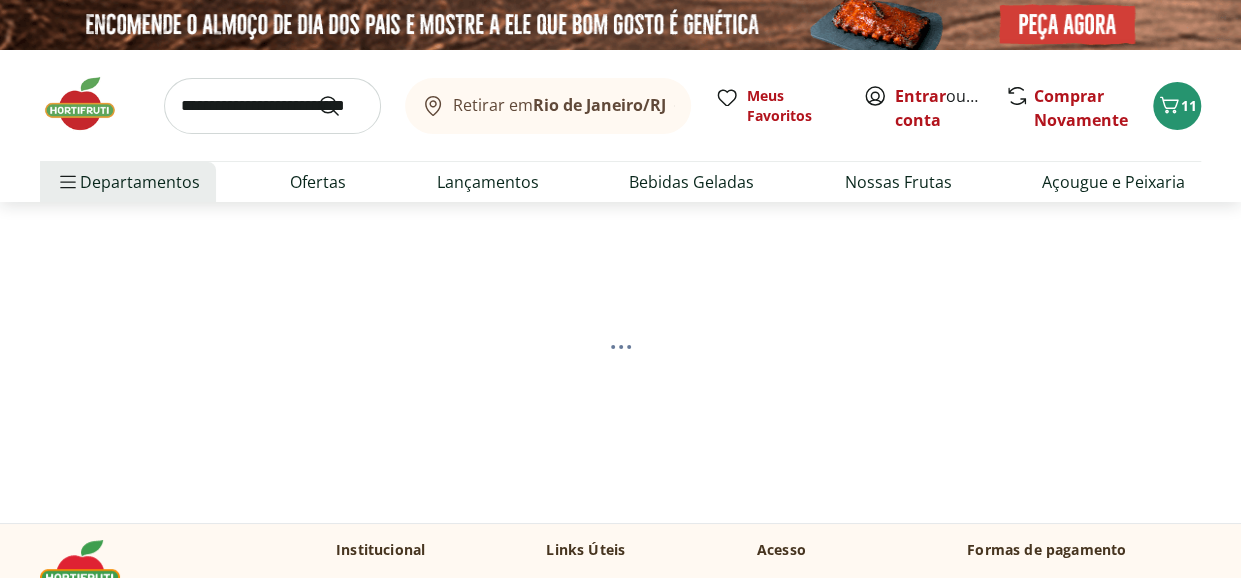 select on "**********" 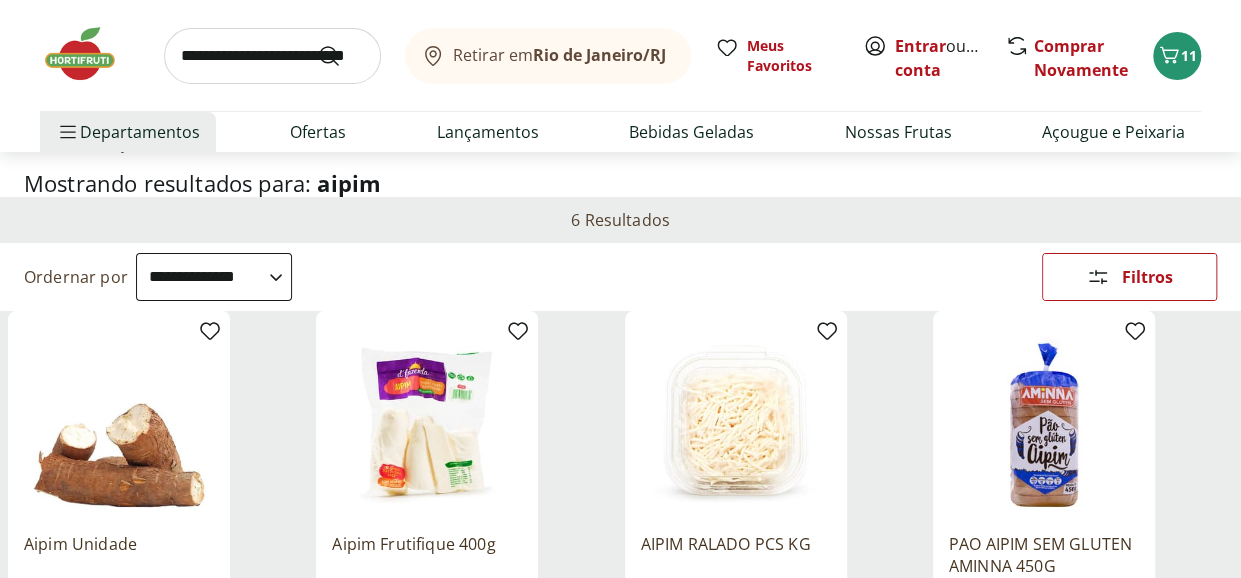 scroll, scrollTop: 300, scrollLeft: 0, axis: vertical 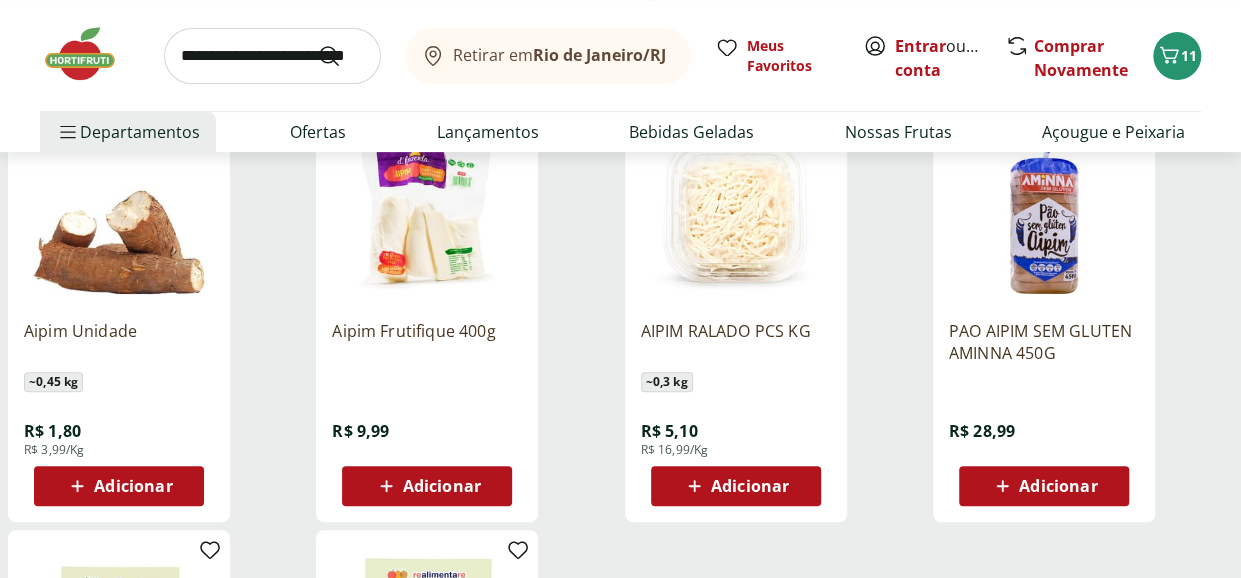 click at bounding box center (119, 209) 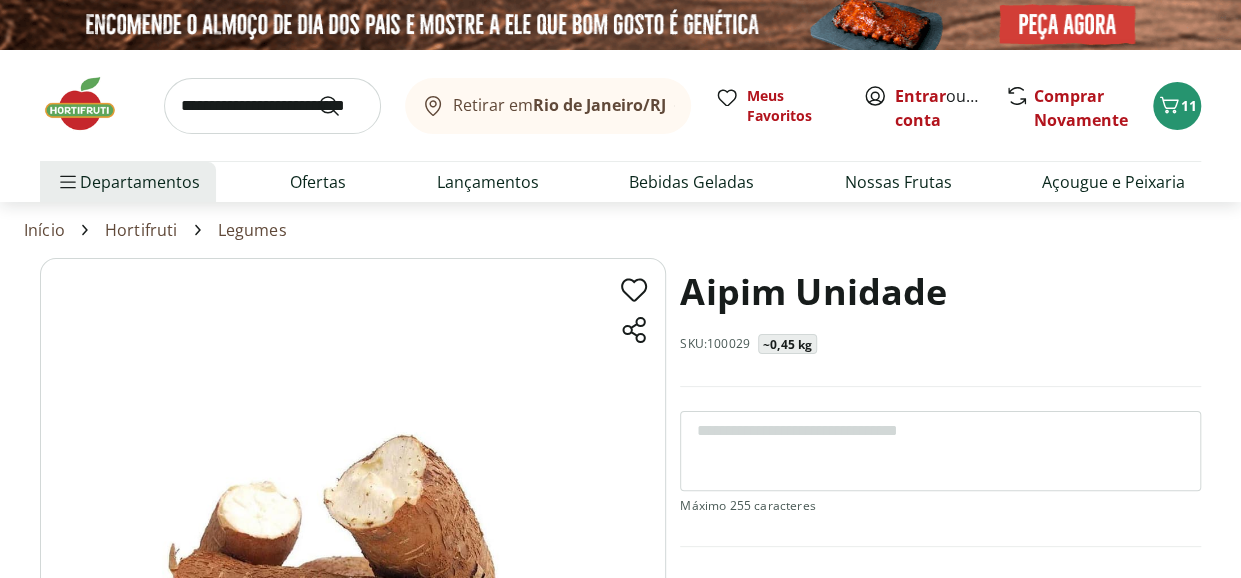 scroll, scrollTop: 300, scrollLeft: 0, axis: vertical 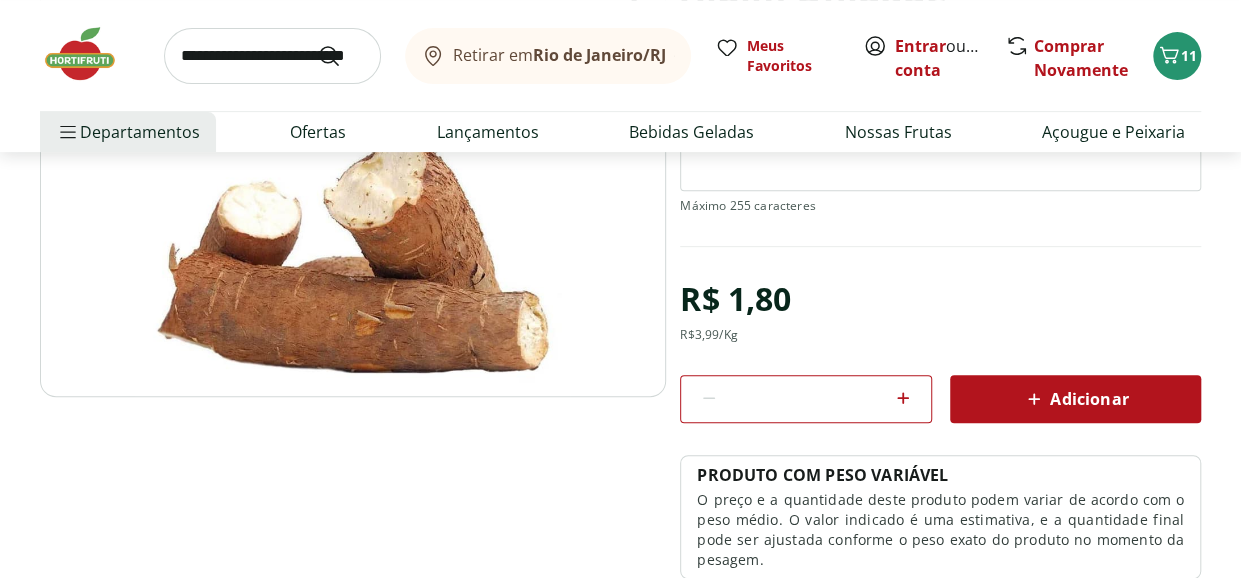 click 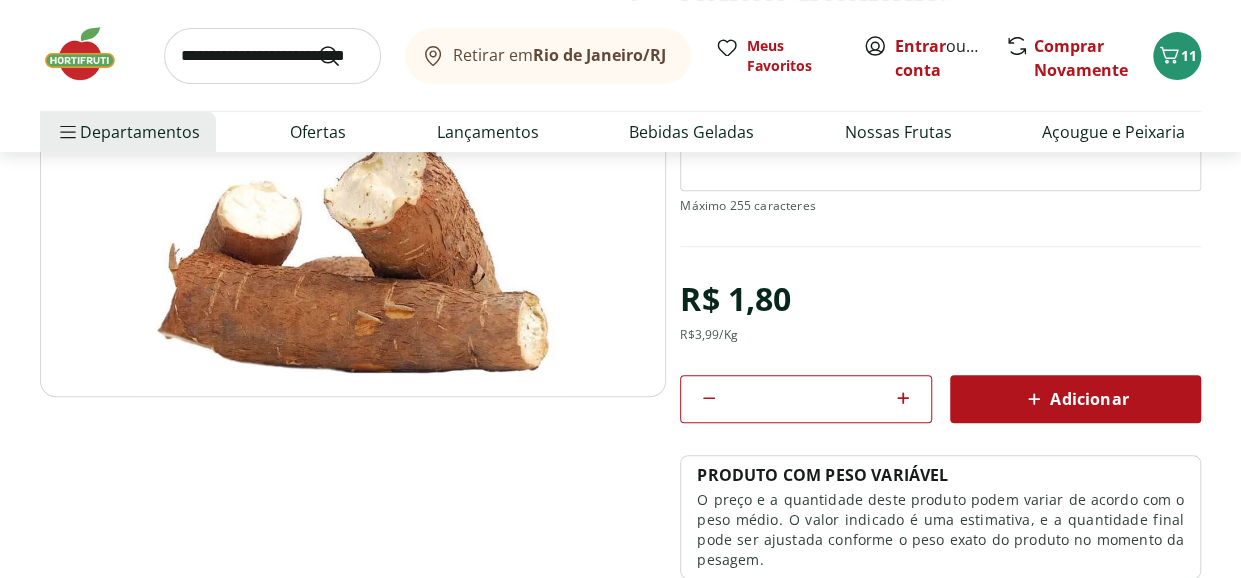 click 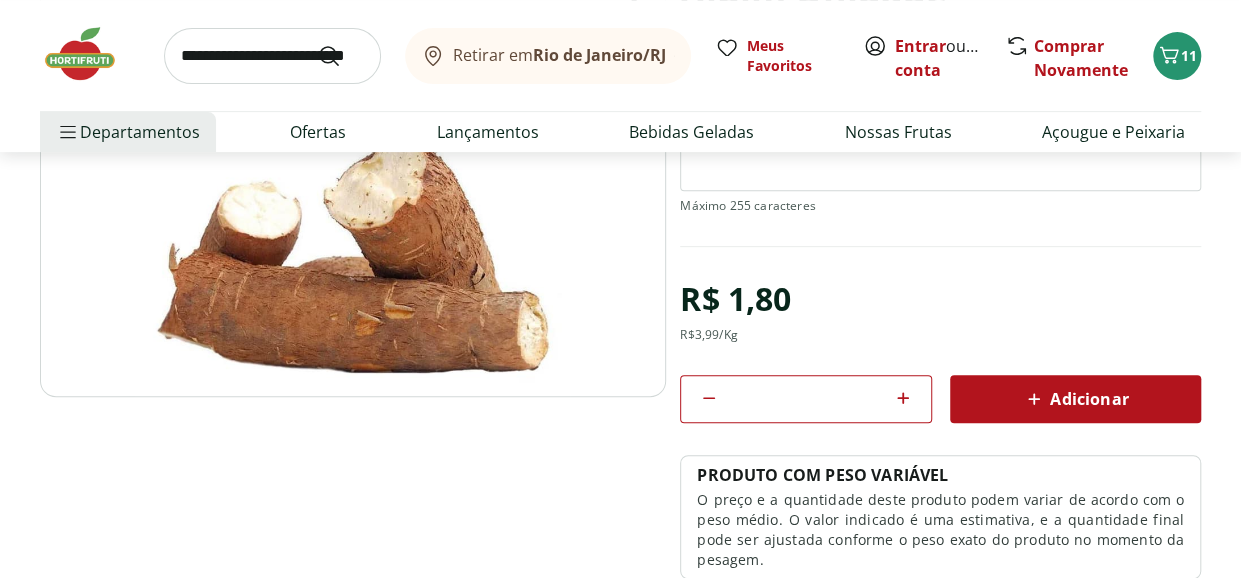 click 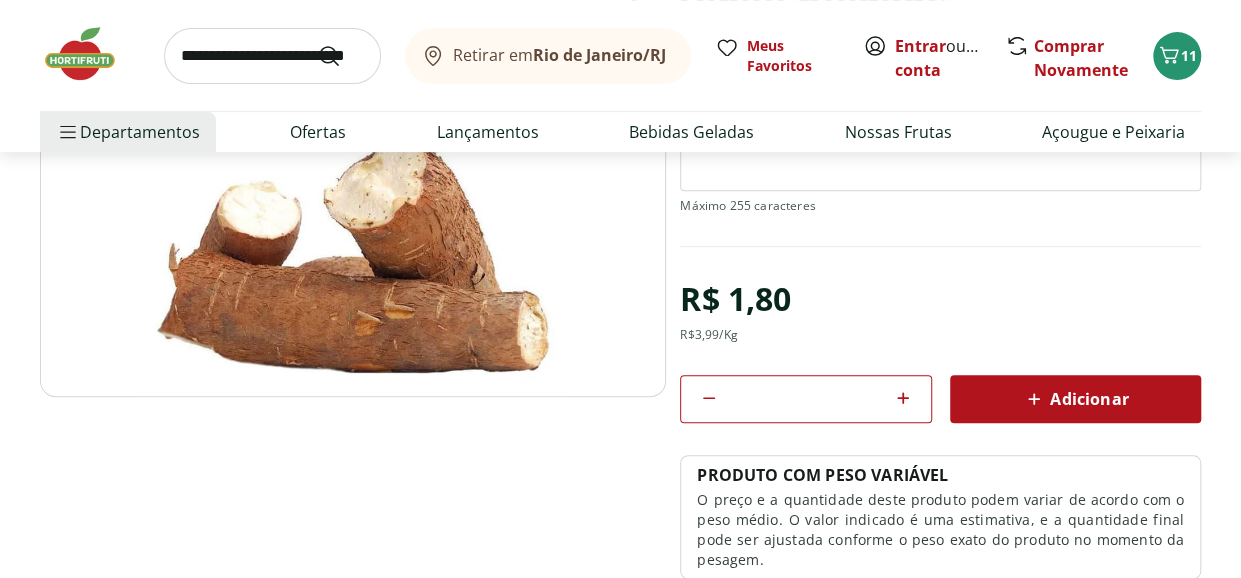 type on "*" 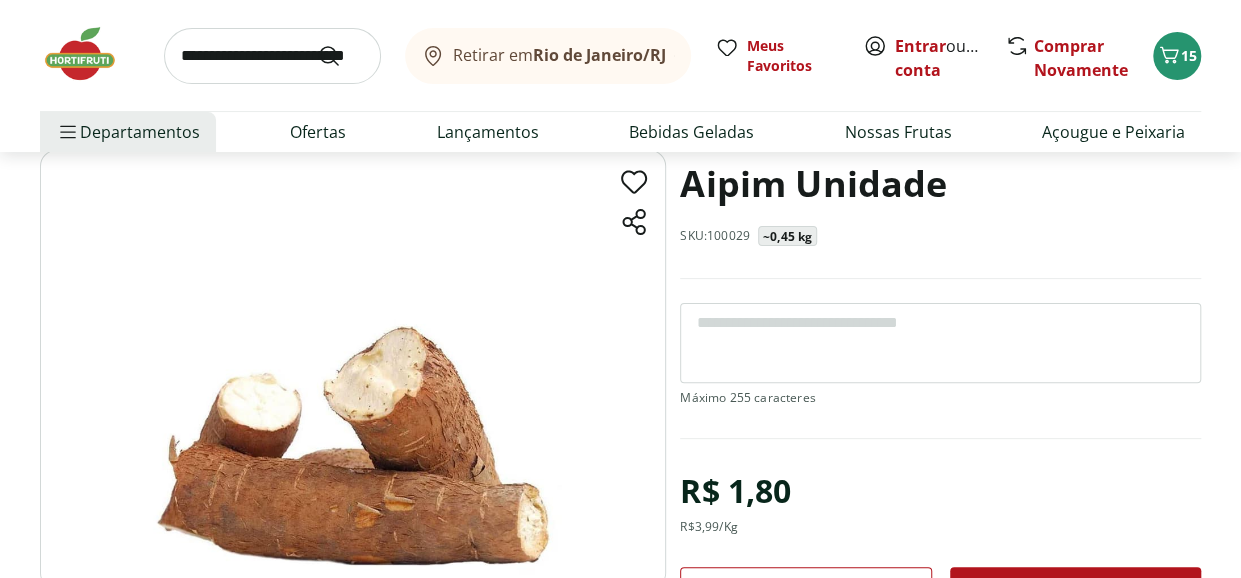scroll, scrollTop: 0, scrollLeft: 0, axis: both 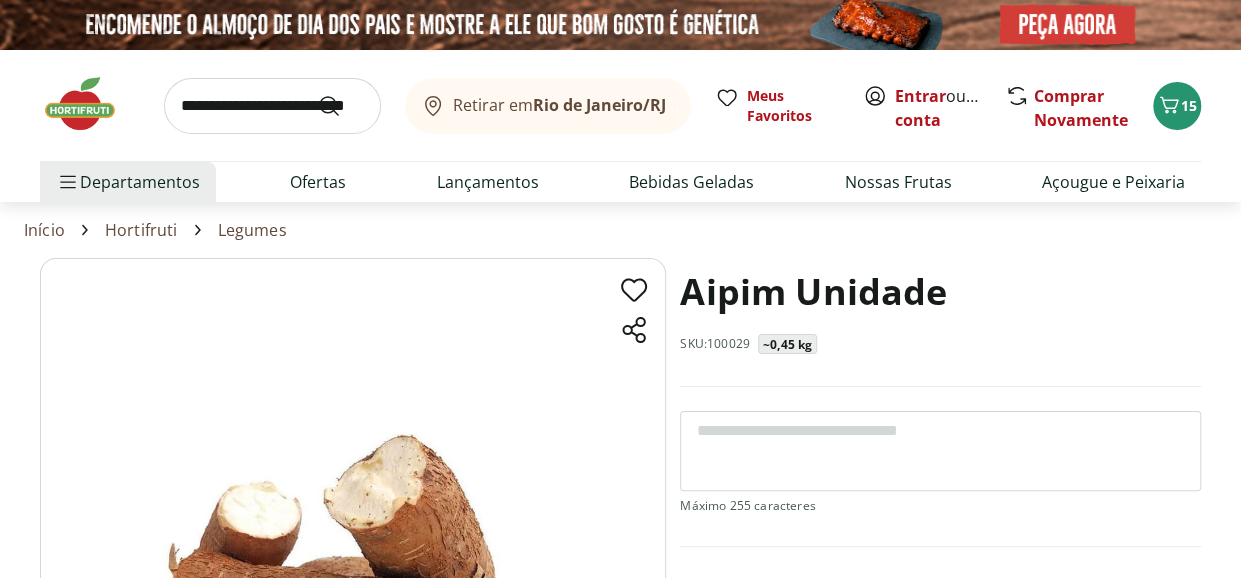 click at bounding box center [272, 106] 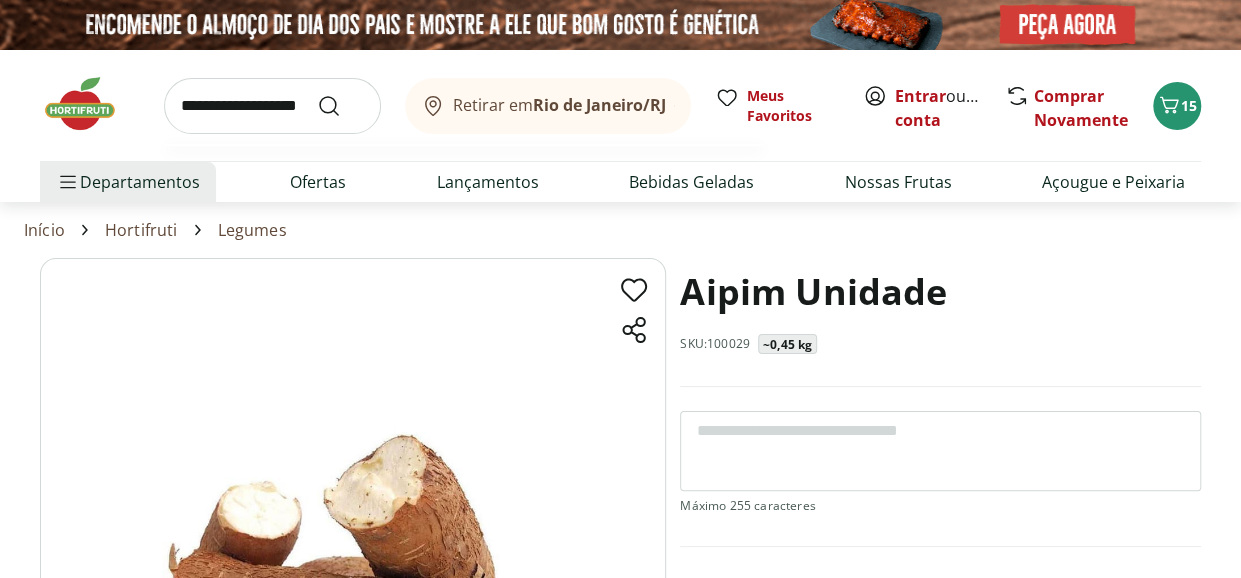 type on "**********" 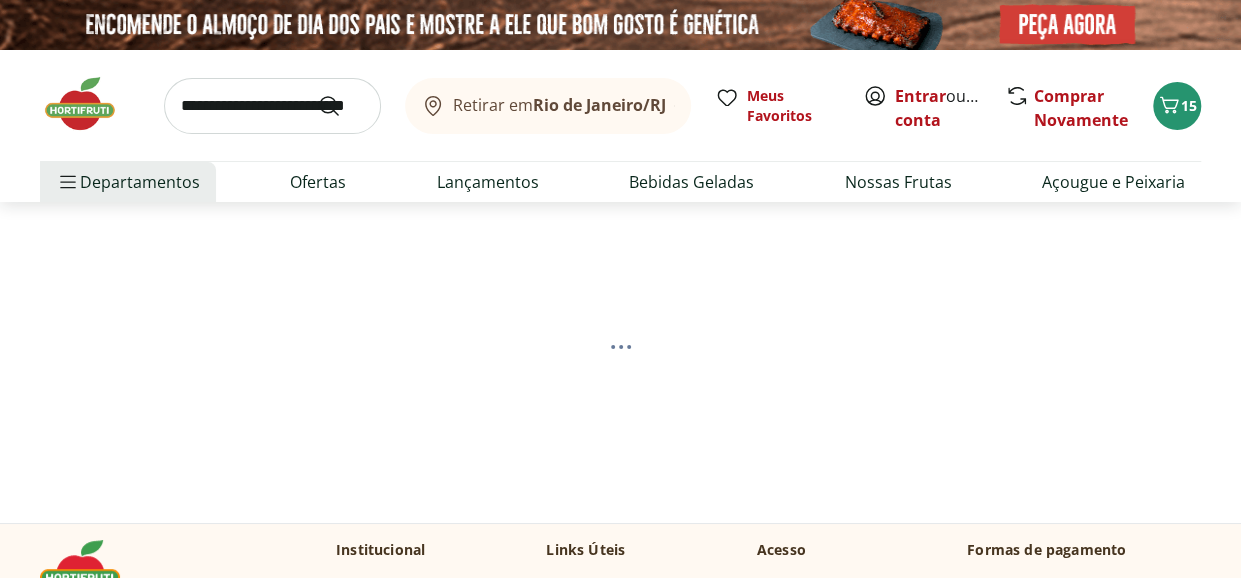 select on "**********" 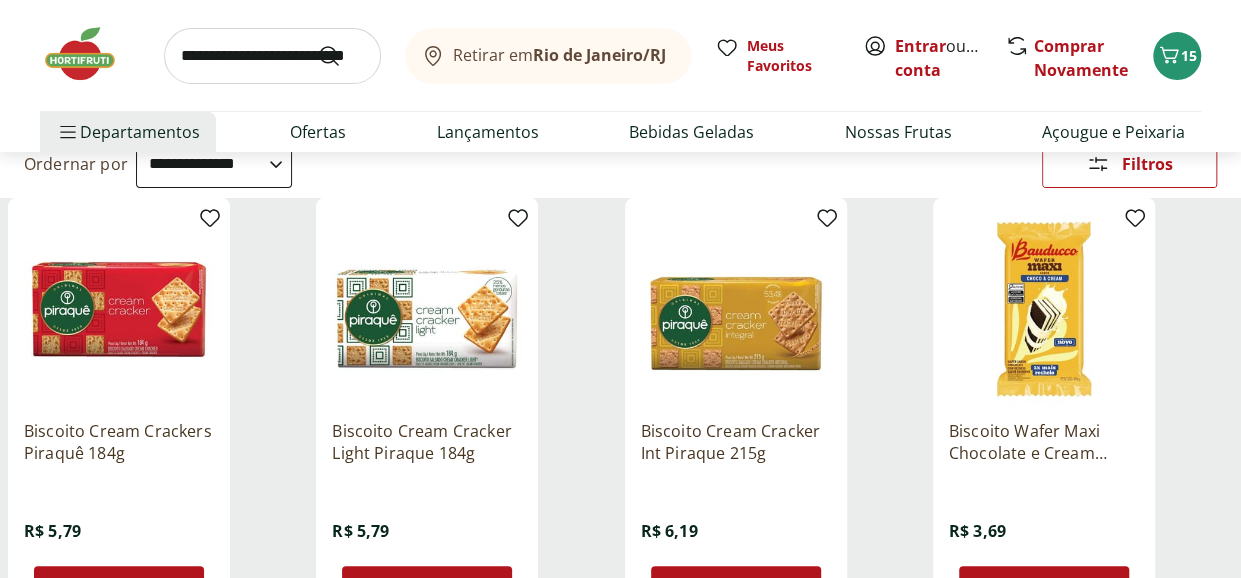 scroll, scrollTop: 300, scrollLeft: 0, axis: vertical 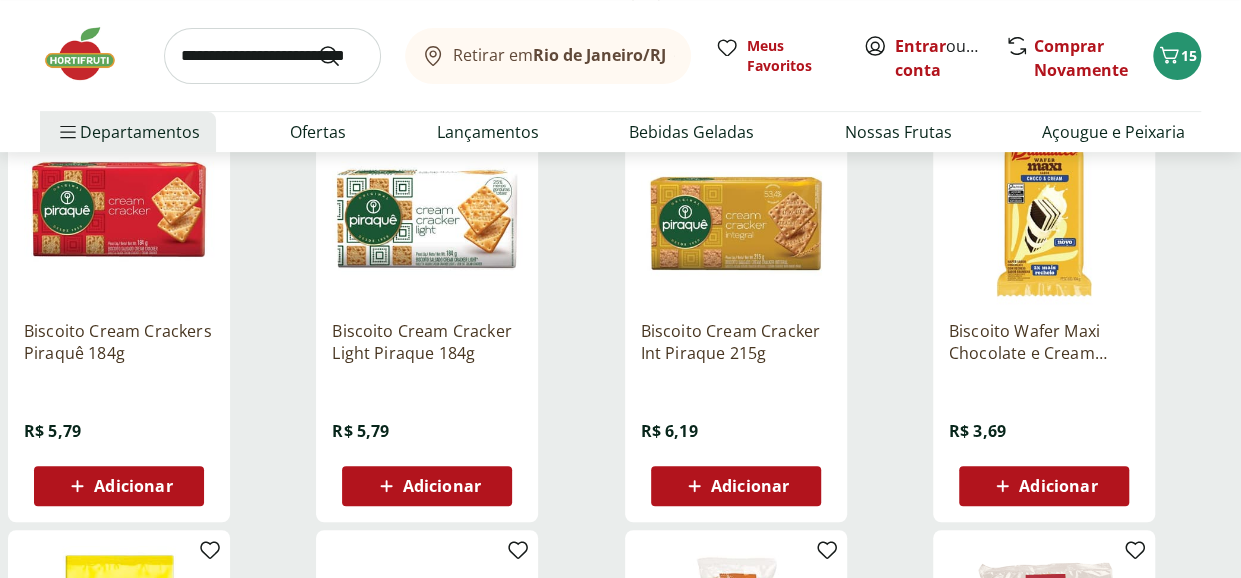 click on "Adicionar" at bounding box center [133, 486] 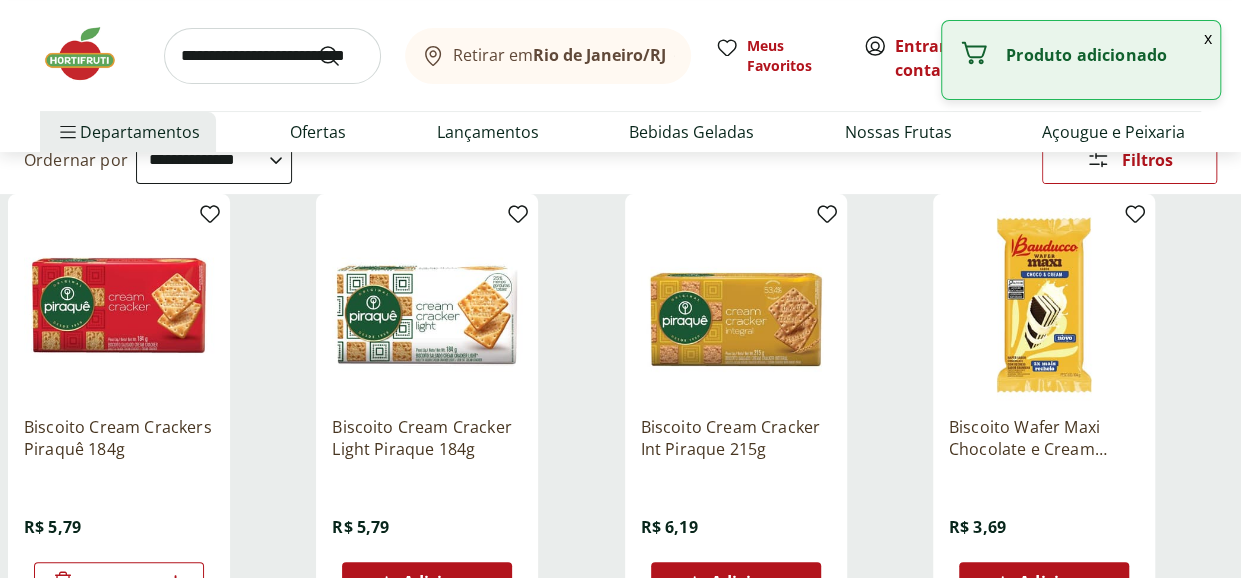 scroll, scrollTop: 0, scrollLeft: 0, axis: both 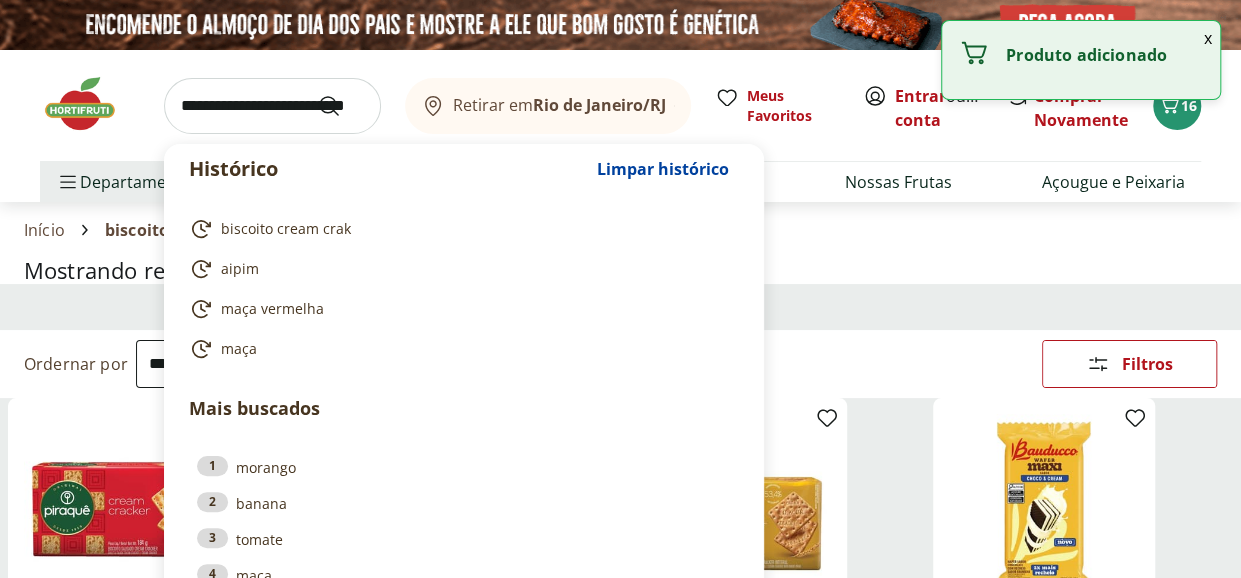 click at bounding box center (272, 106) 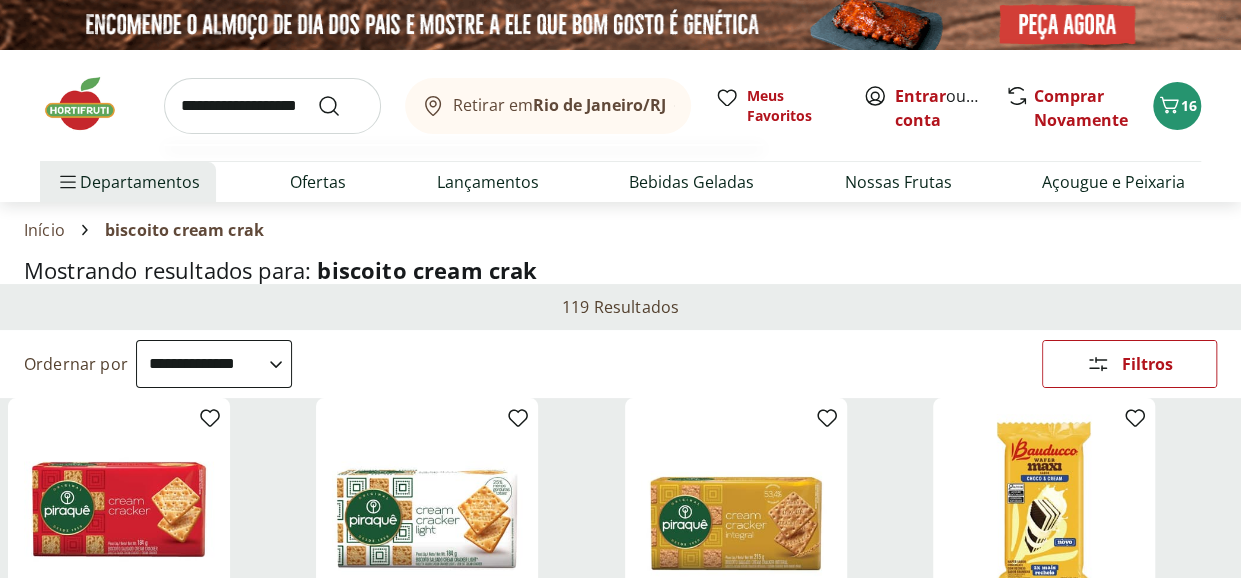 type on "**********" 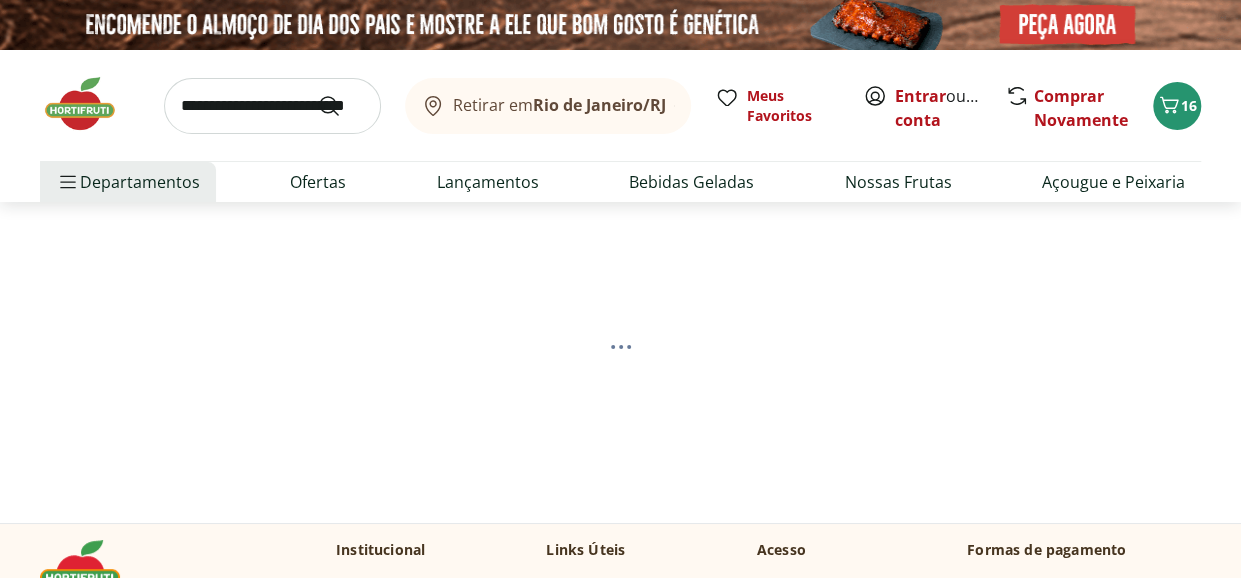 select on "**********" 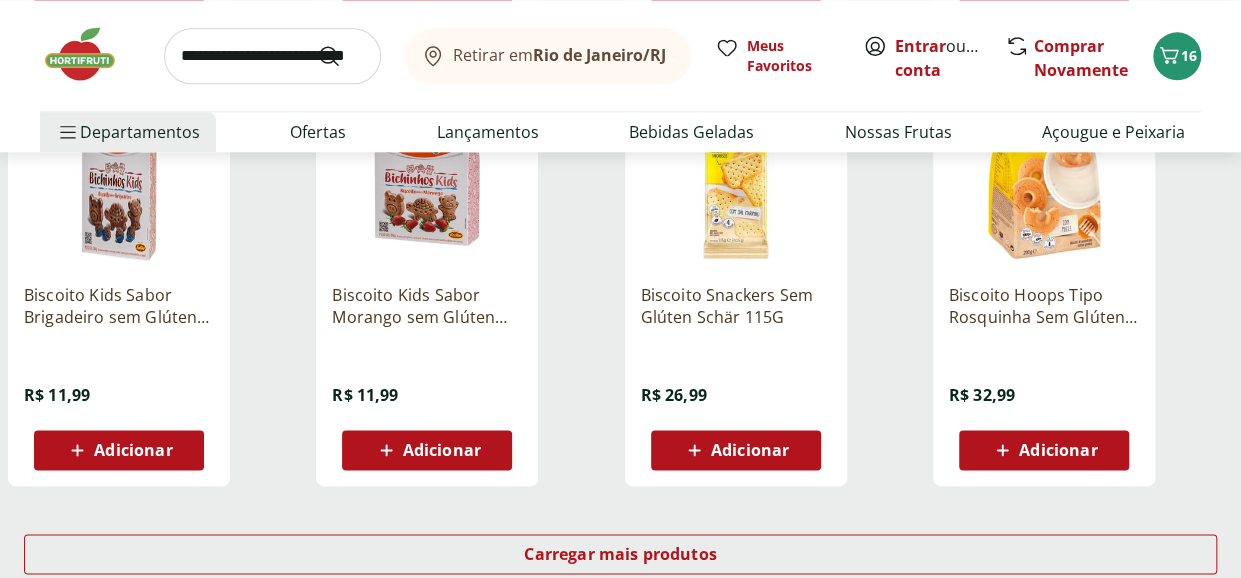 scroll, scrollTop: 1400, scrollLeft: 0, axis: vertical 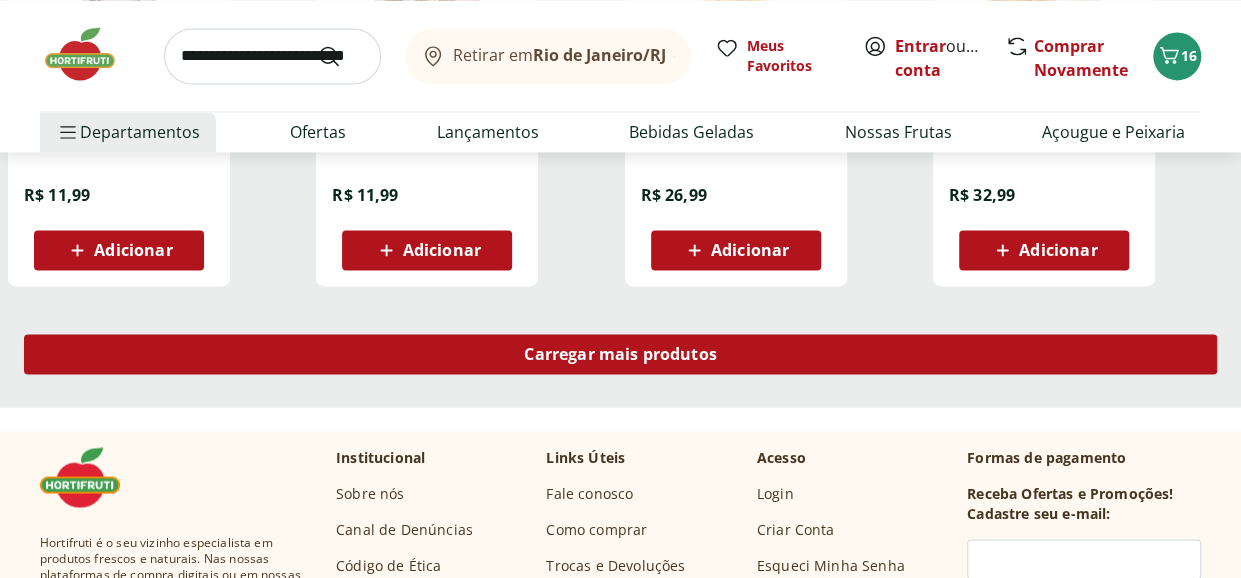 click on "Carregar mais produtos" at bounding box center [620, 354] 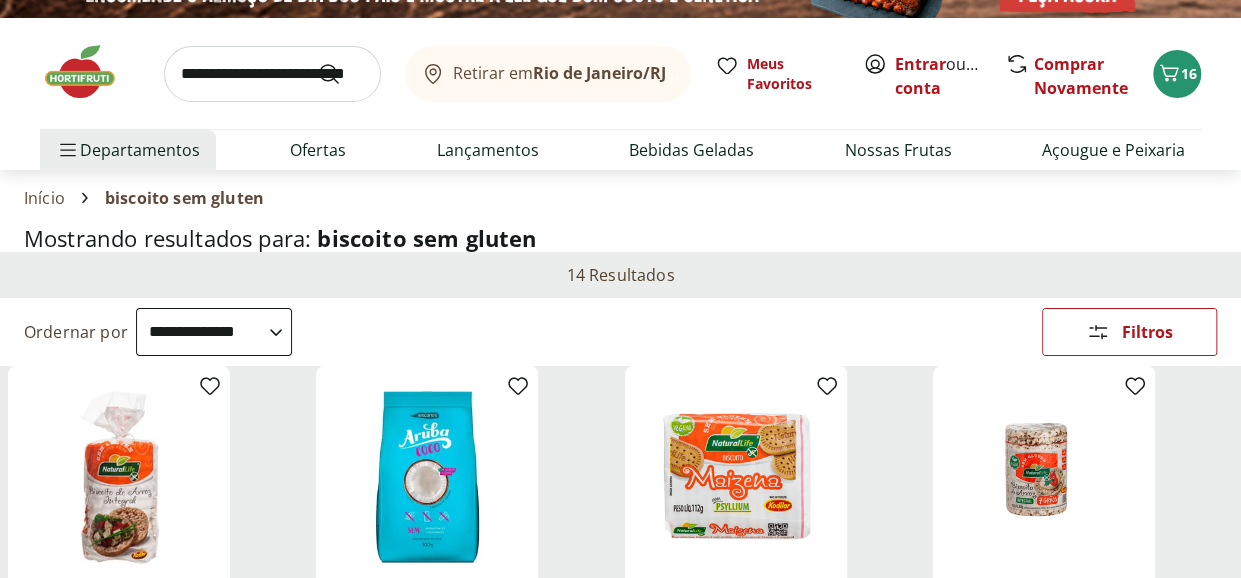 scroll, scrollTop: 0, scrollLeft: 0, axis: both 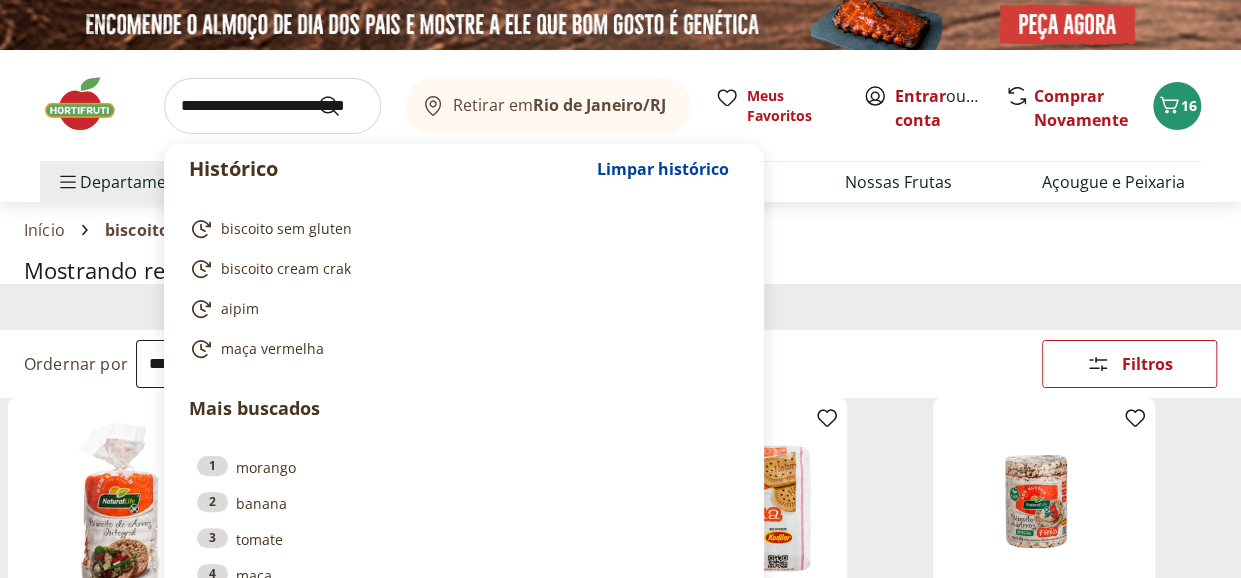 click at bounding box center (272, 106) 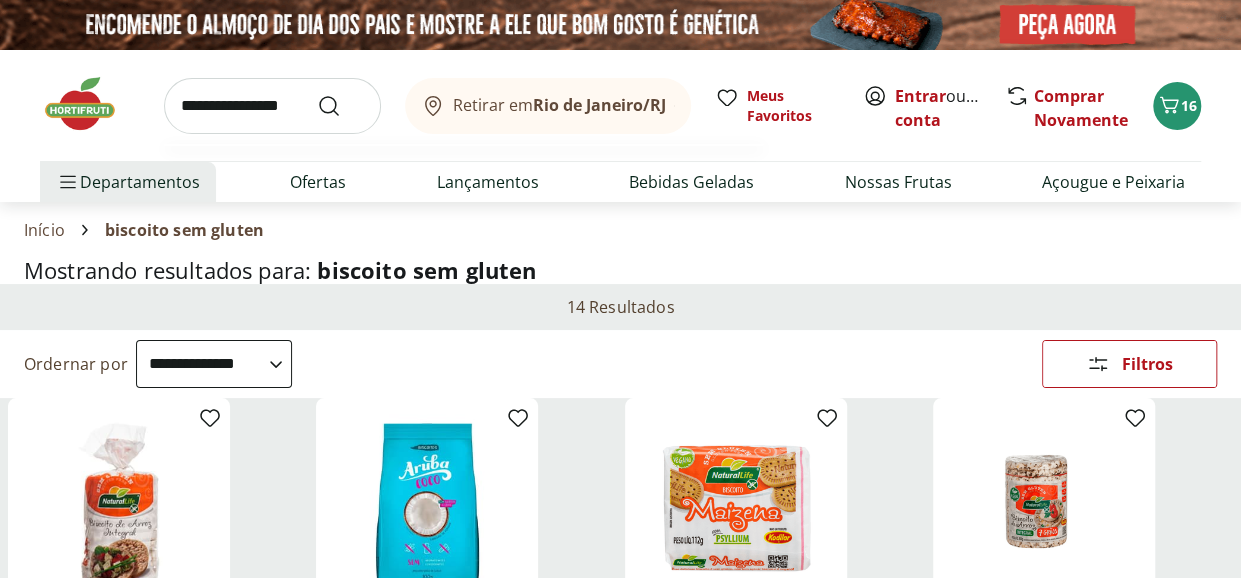 type on "**********" 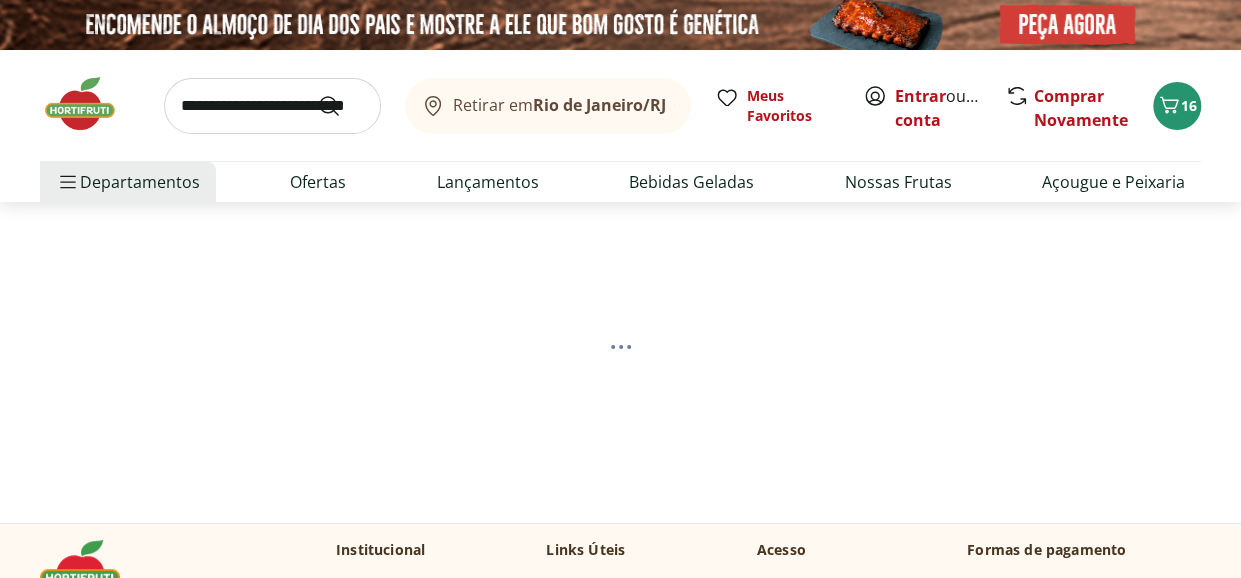 select on "**********" 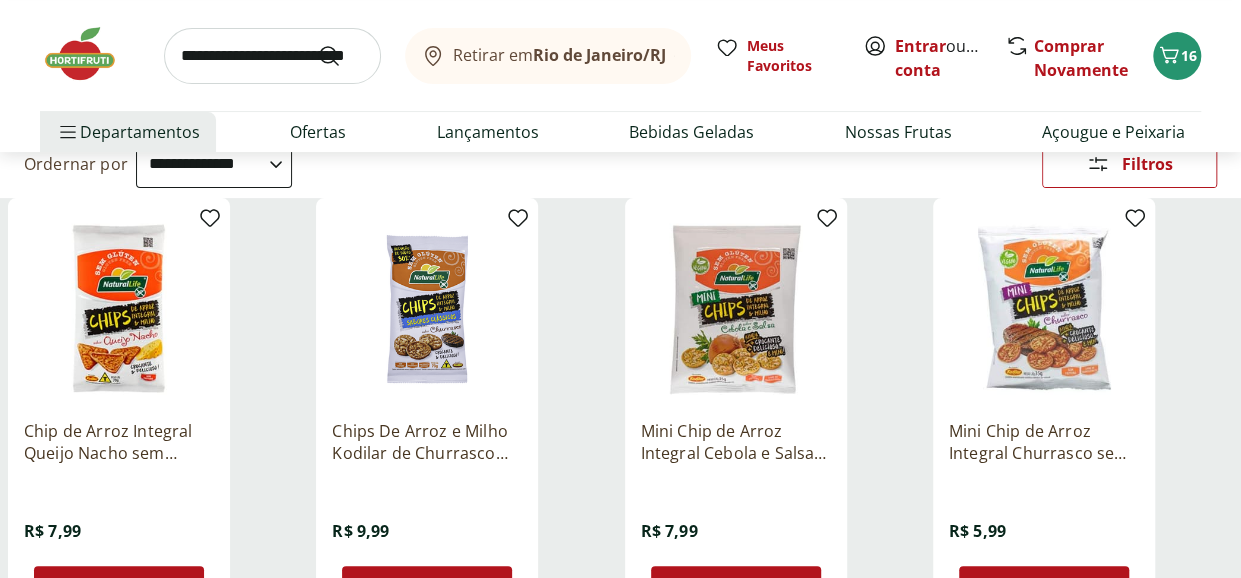 scroll, scrollTop: 300, scrollLeft: 0, axis: vertical 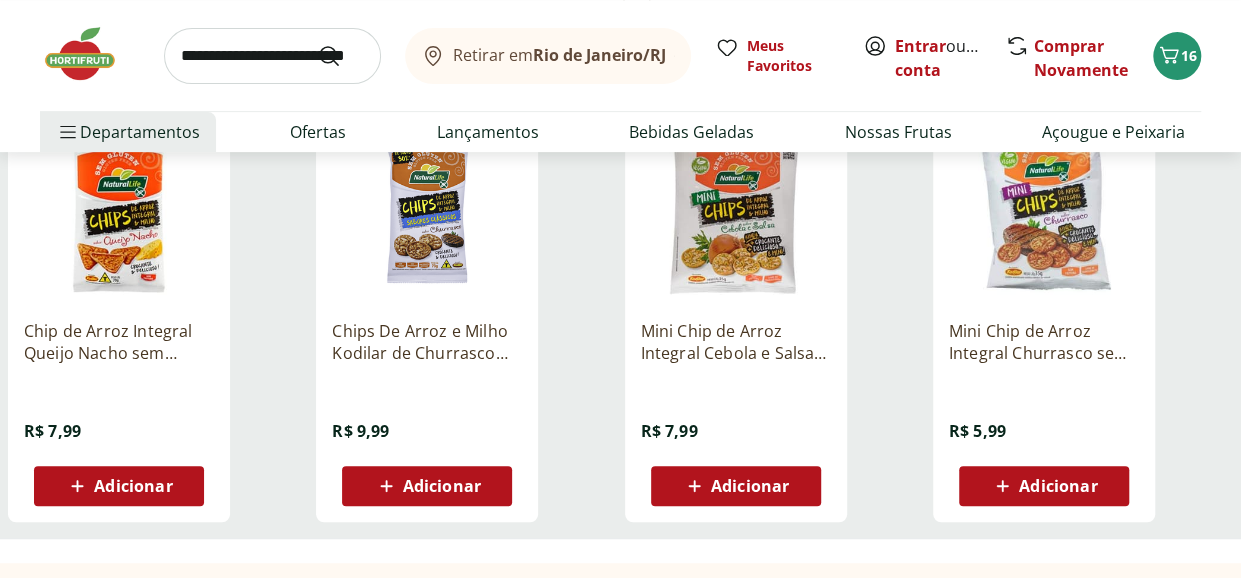 click on "Adicionar" at bounding box center [1058, 486] 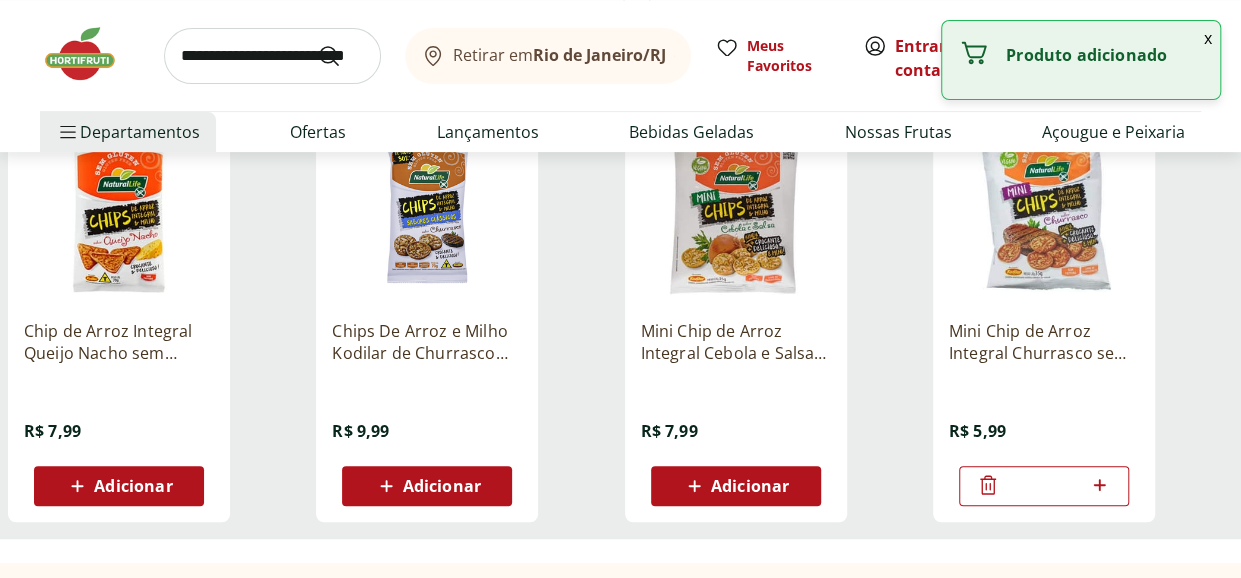 click 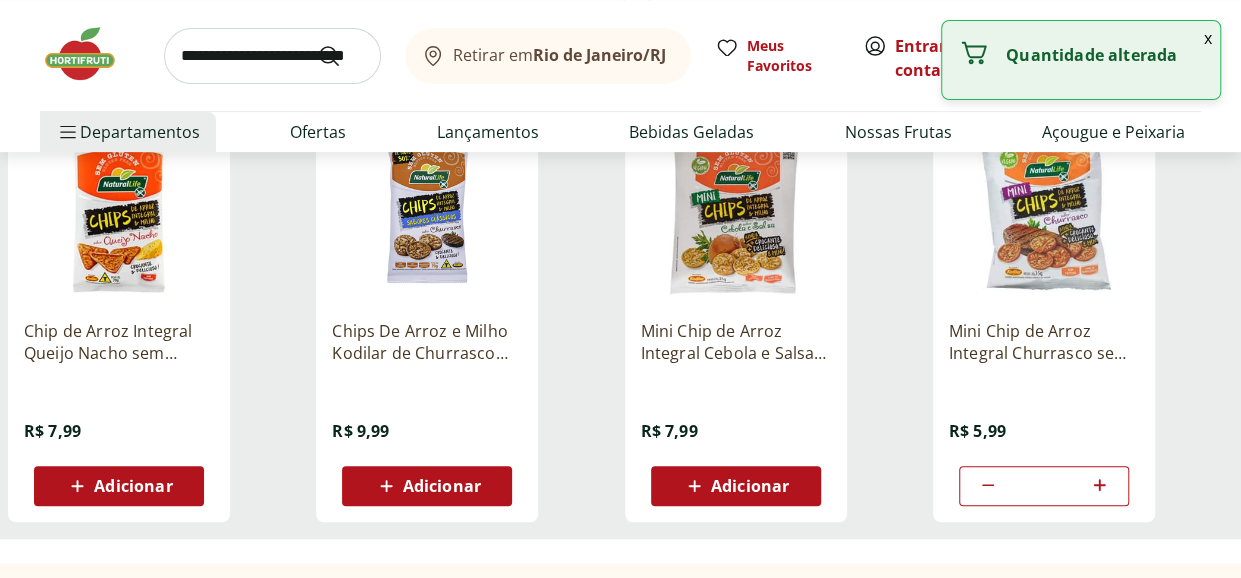 click on "Adicionar" at bounding box center [750, 486] 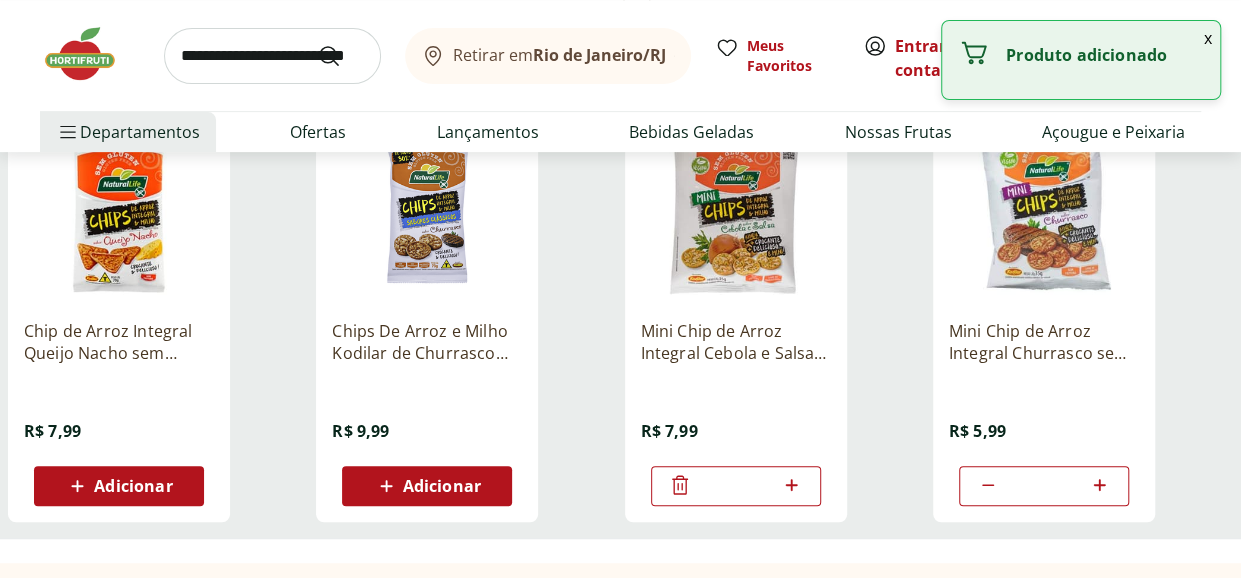 click 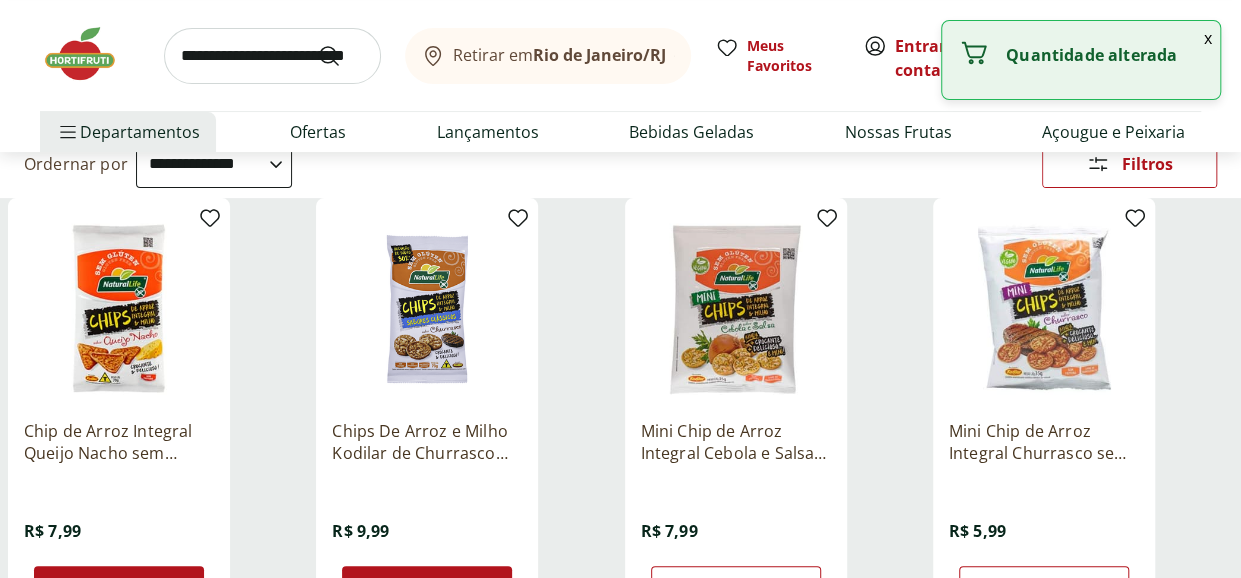 scroll, scrollTop: 300, scrollLeft: 0, axis: vertical 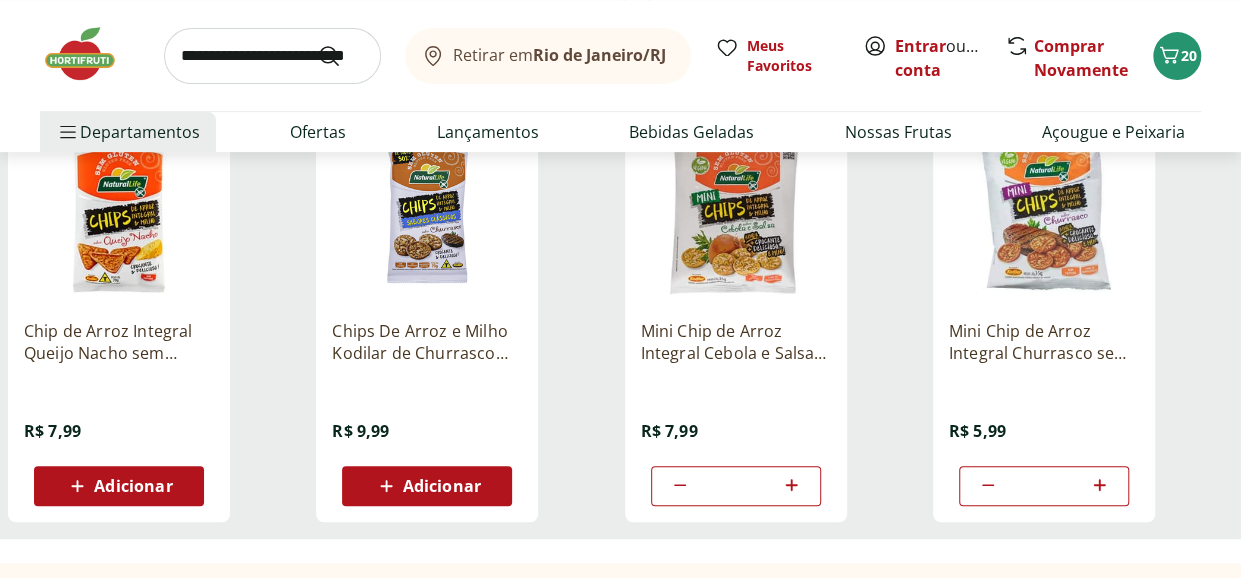 click on "Adicionar" at bounding box center (119, 486) 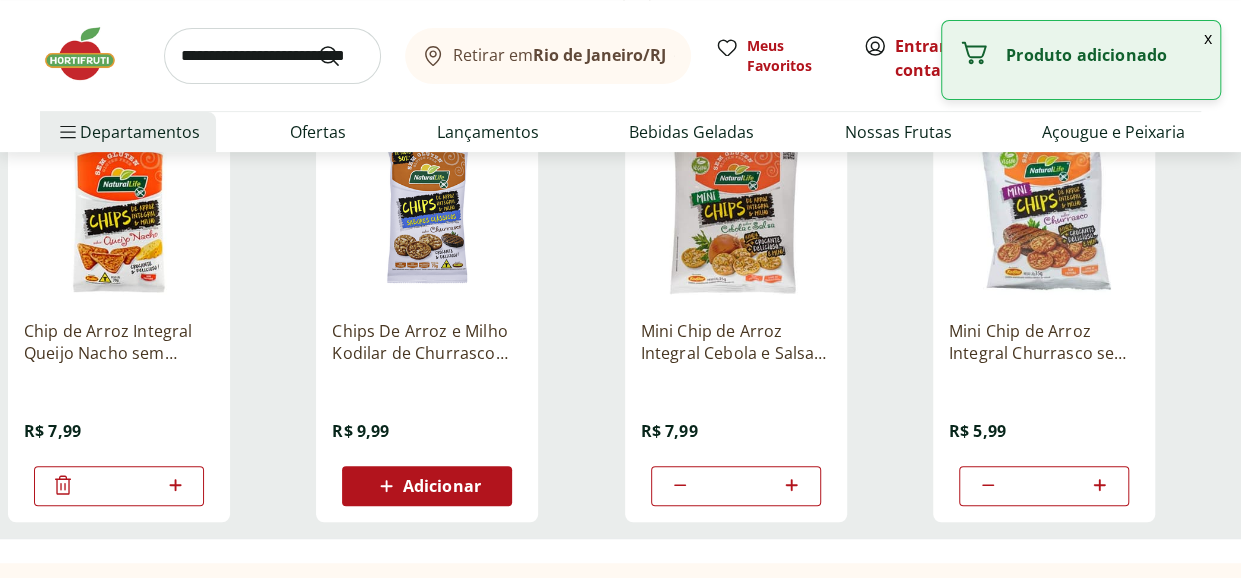 scroll, scrollTop: 0, scrollLeft: 0, axis: both 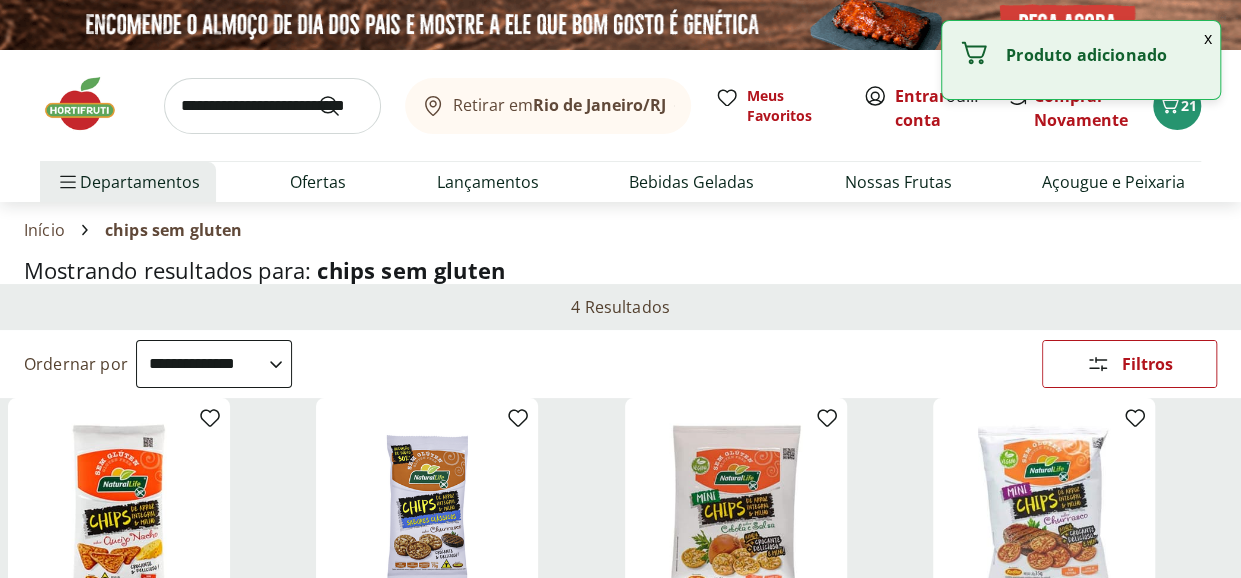 click at bounding box center (272, 106) 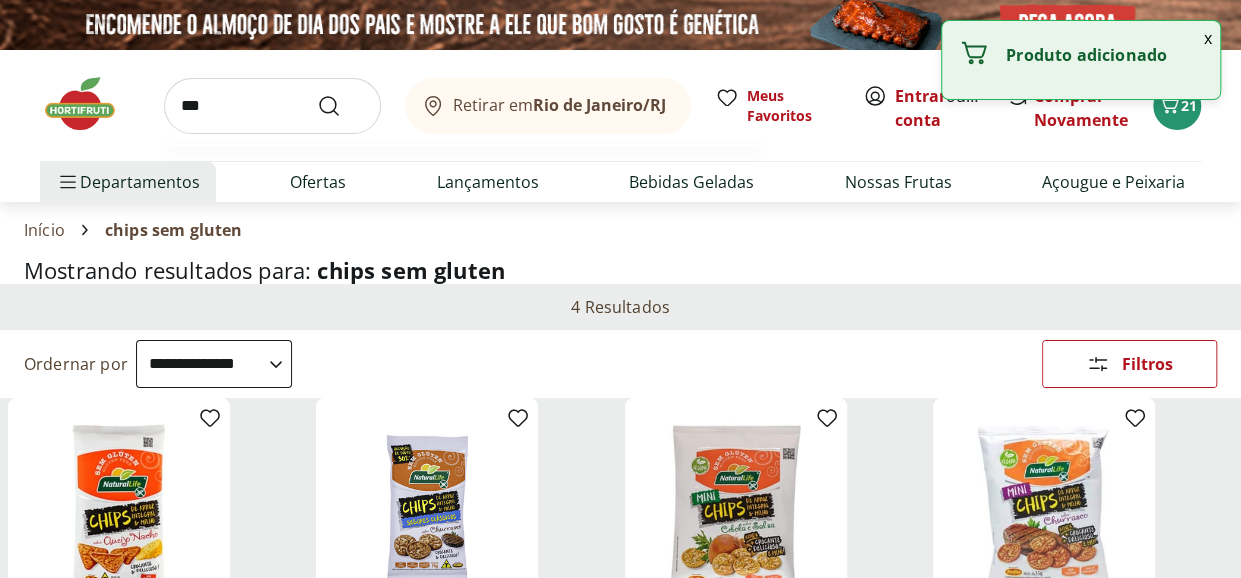 type on "***" 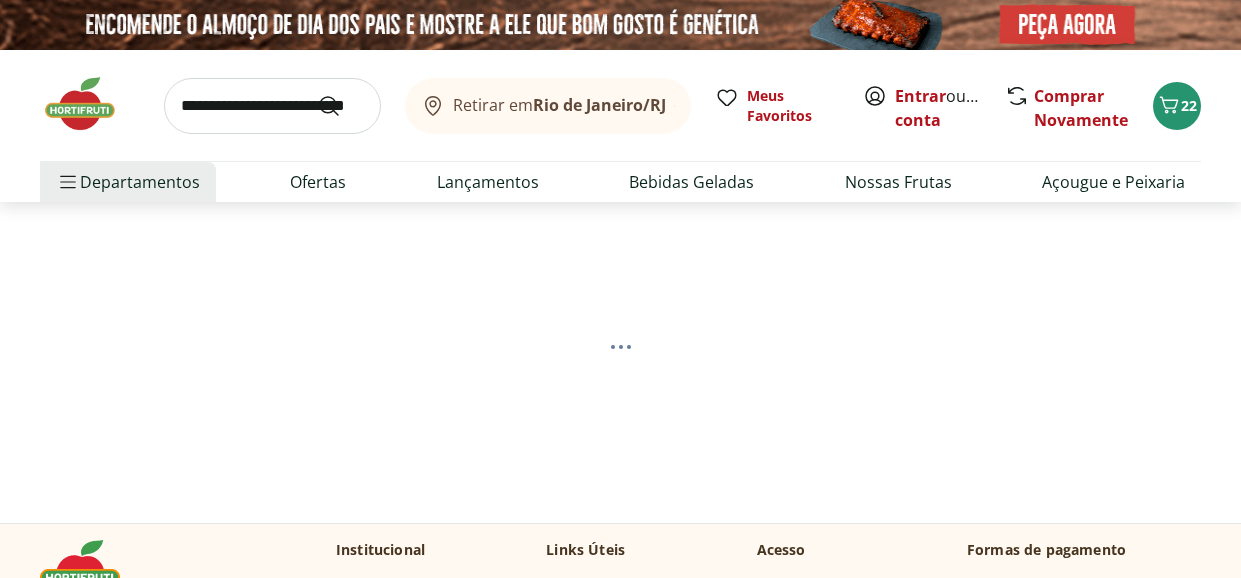 scroll, scrollTop: 0, scrollLeft: 0, axis: both 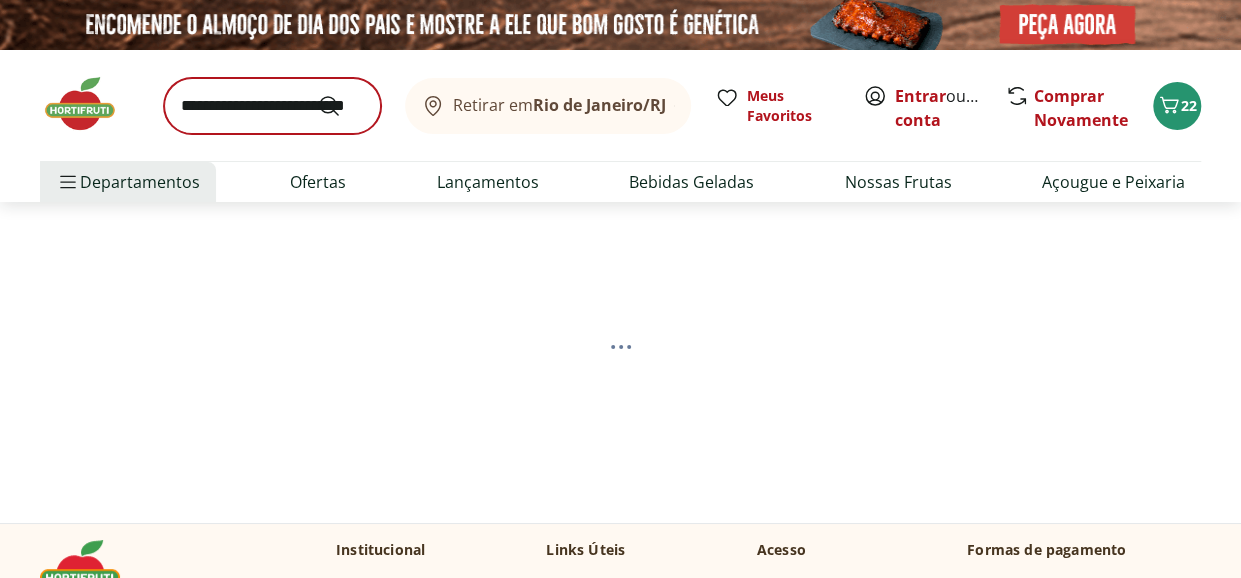 select on "**********" 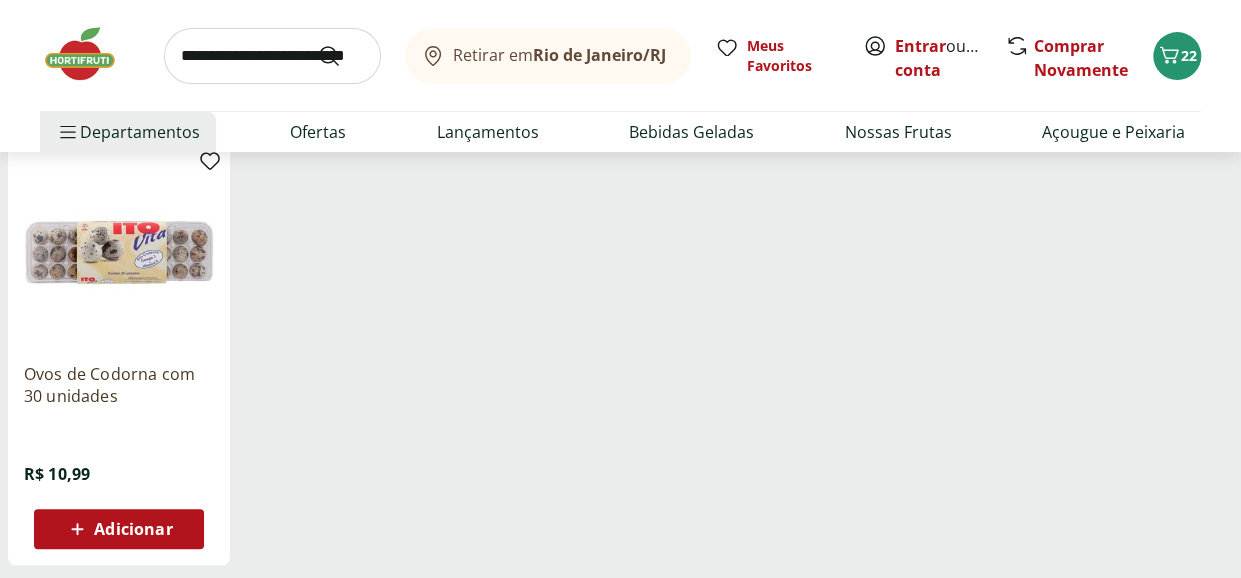 scroll, scrollTop: 300, scrollLeft: 0, axis: vertical 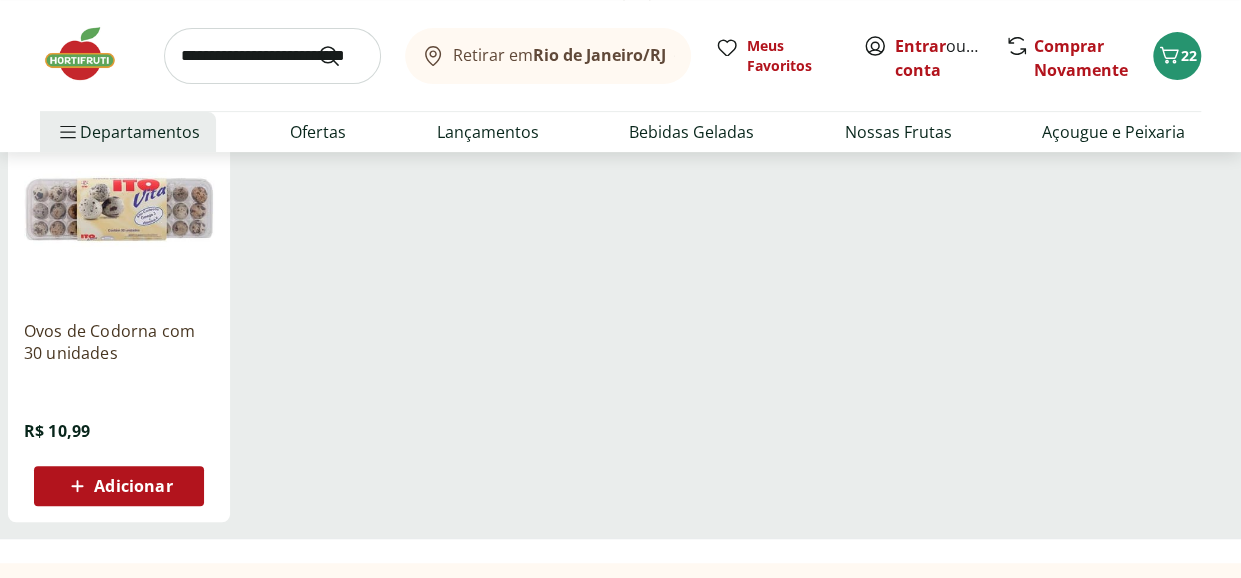 click on "Adicionar" at bounding box center (133, 486) 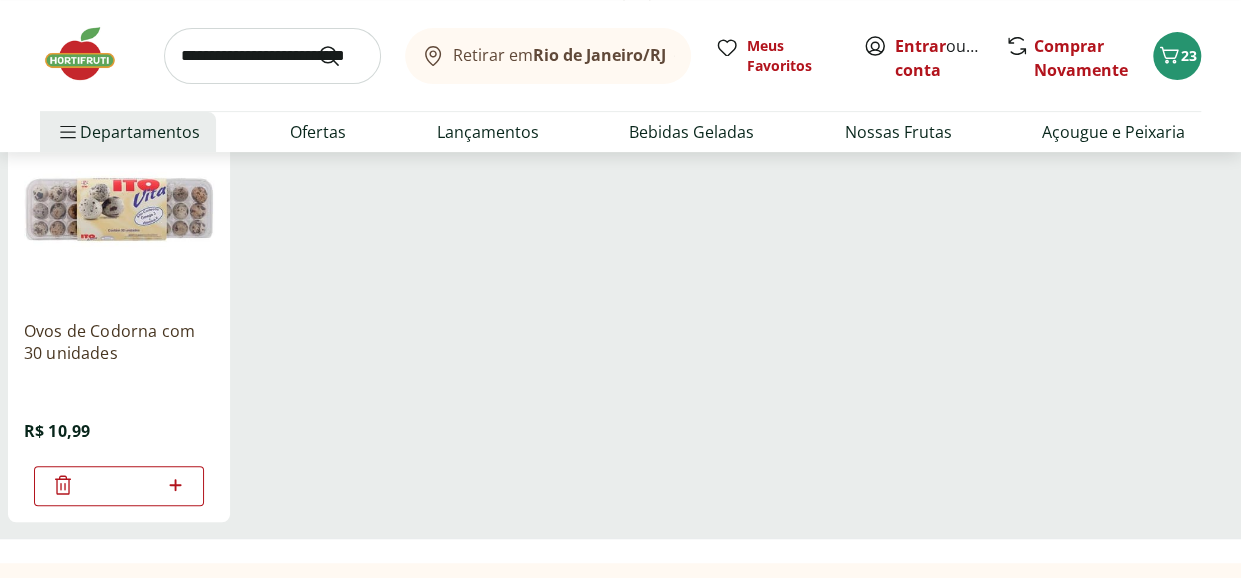 click at bounding box center [272, 56] 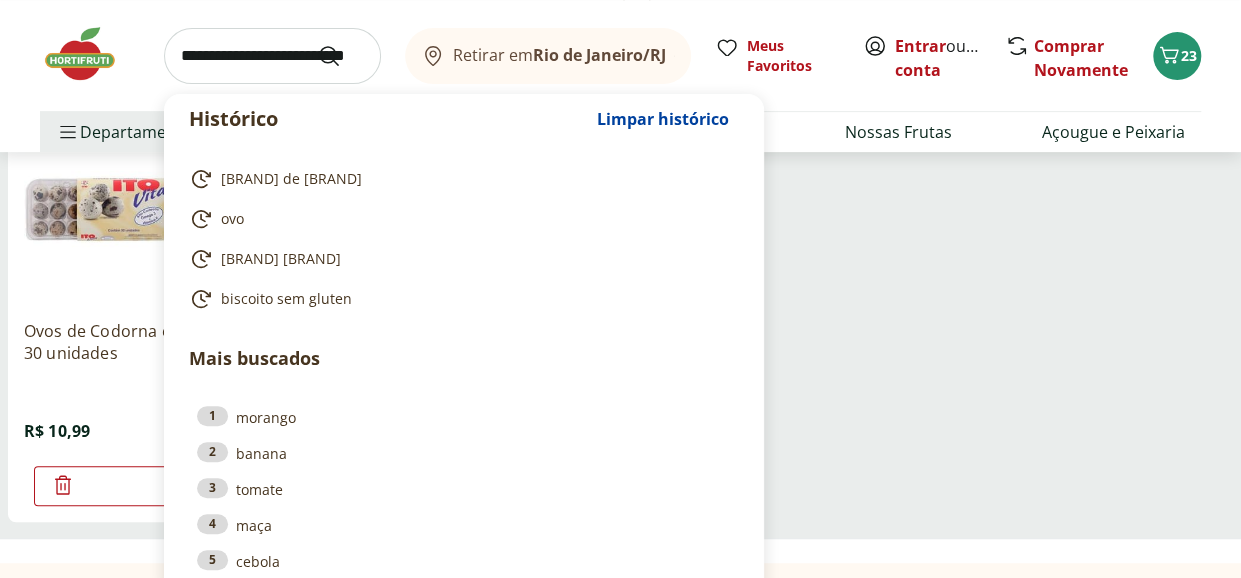 click at bounding box center (272, 56) 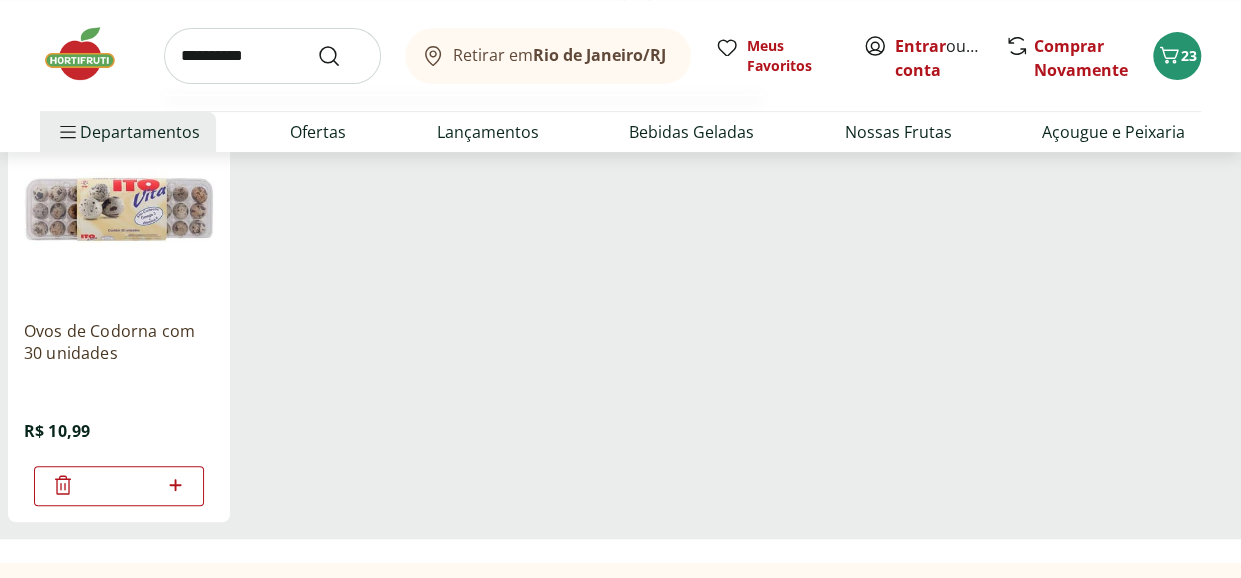 type on "**********" 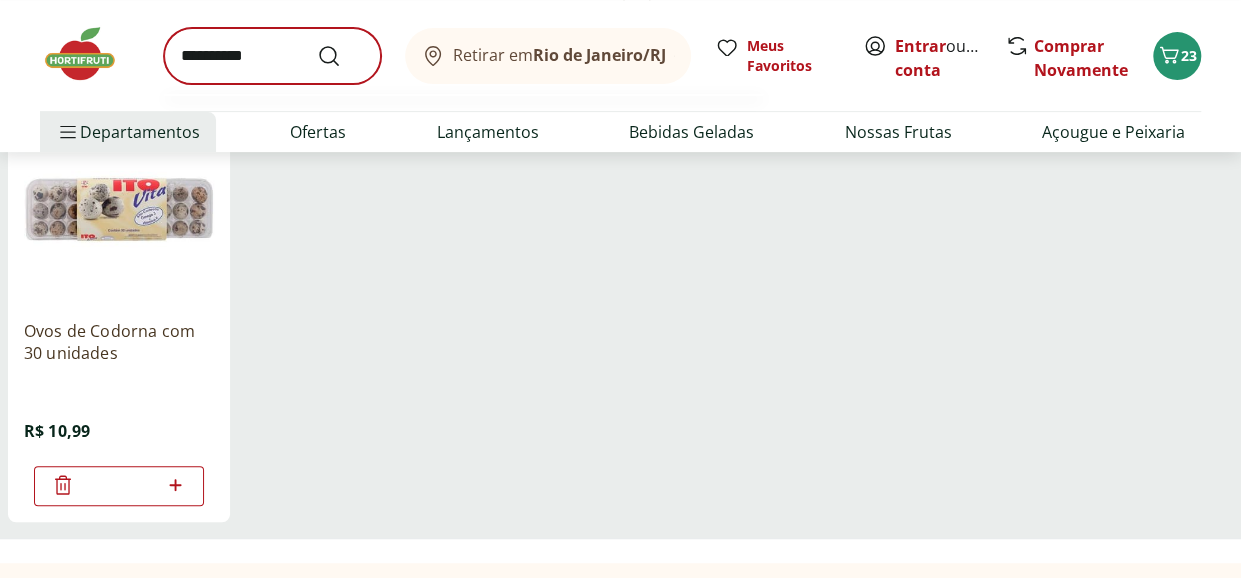 scroll, scrollTop: 0, scrollLeft: 0, axis: both 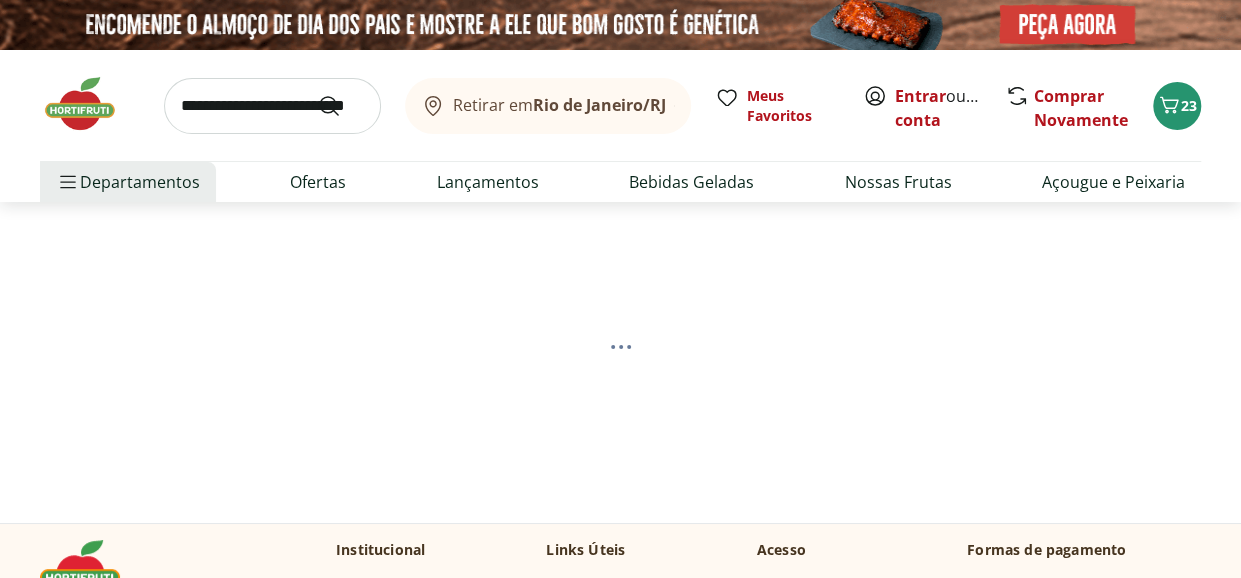 select on "**********" 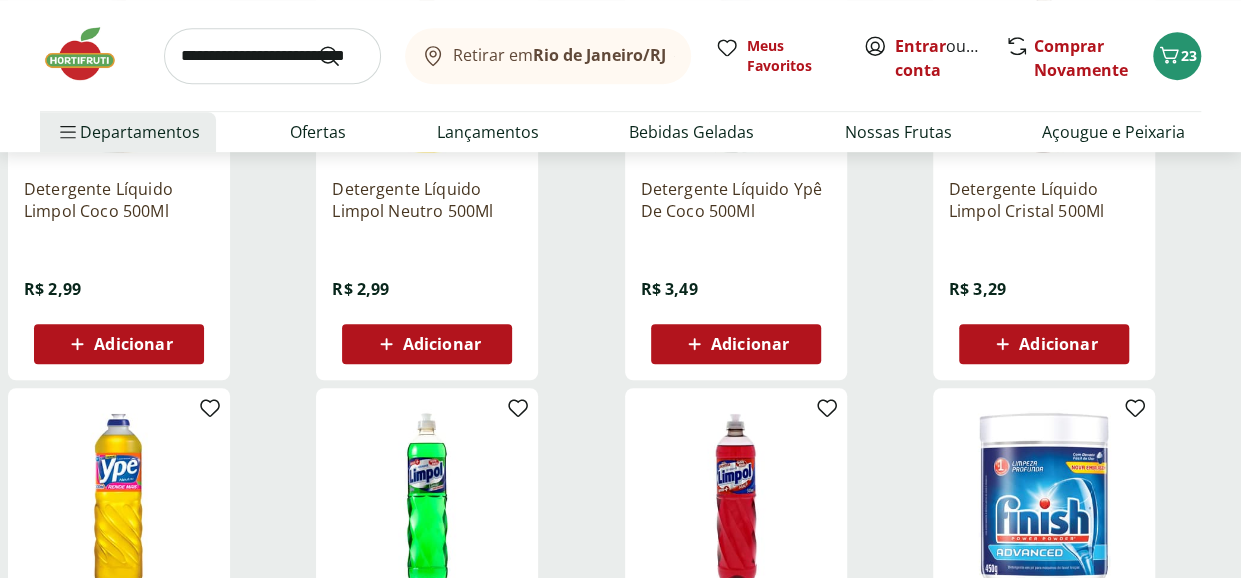 scroll, scrollTop: 400, scrollLeft: 0, axis: vertical 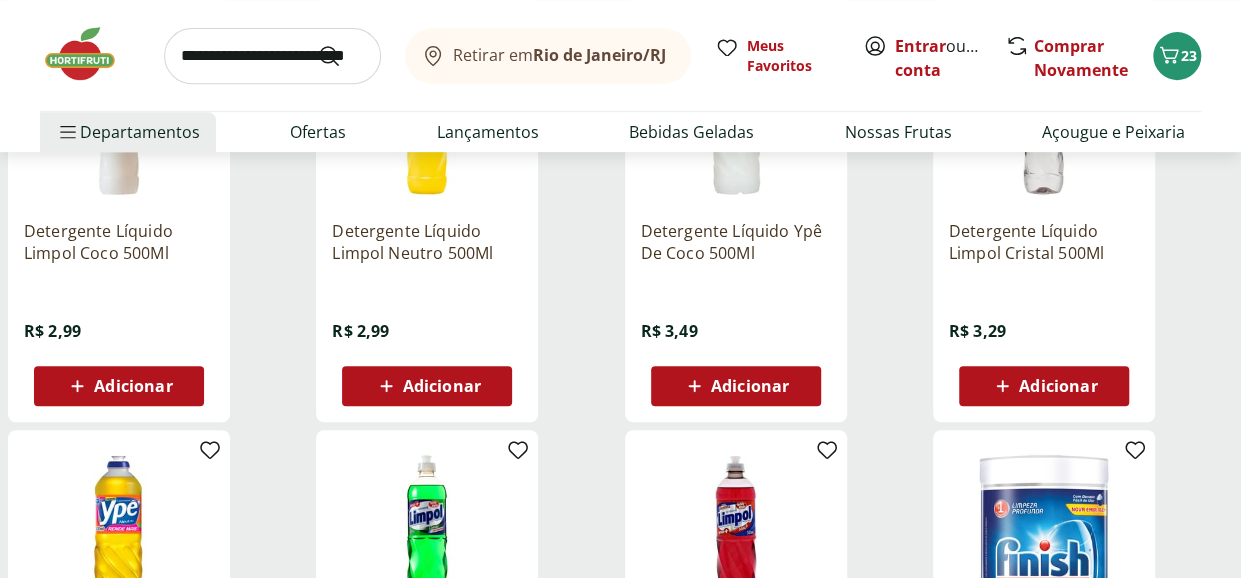 click on "Adicionar" at bounding box center (1044, 386) 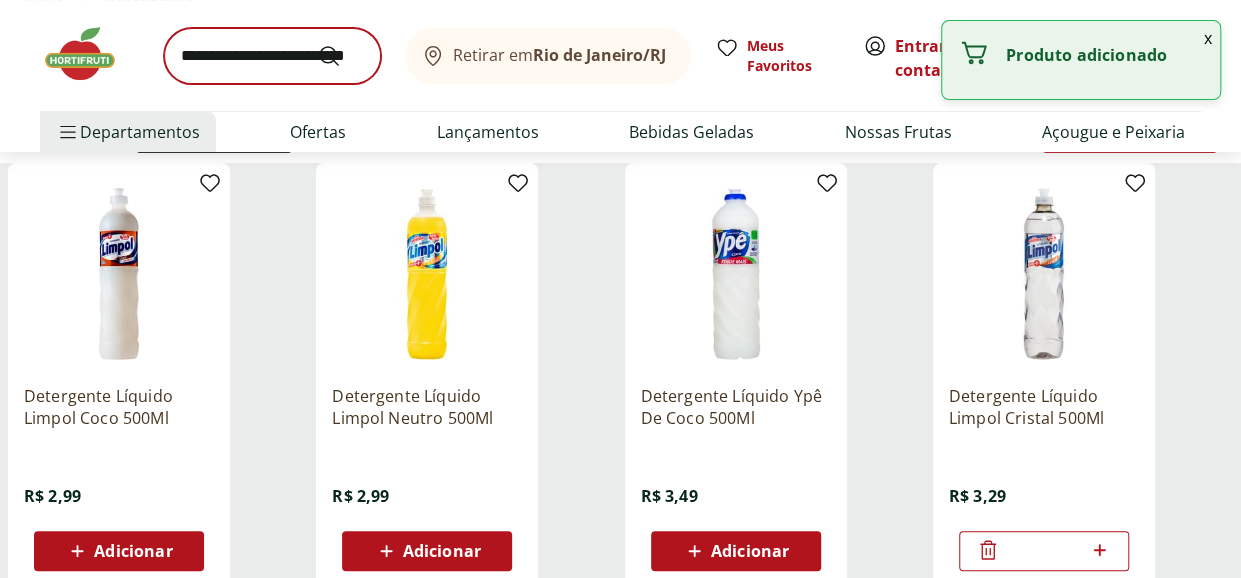 scroll, scrollTop: 100, scrollLeft: 0, axis: vertical 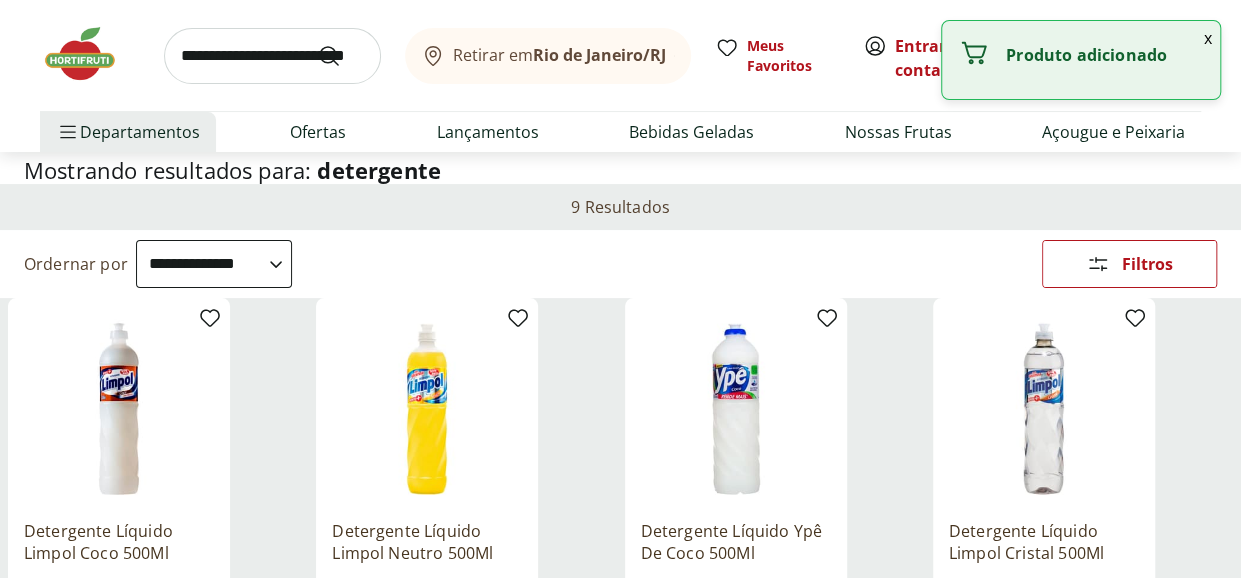 click at bounding box center [272, 56] 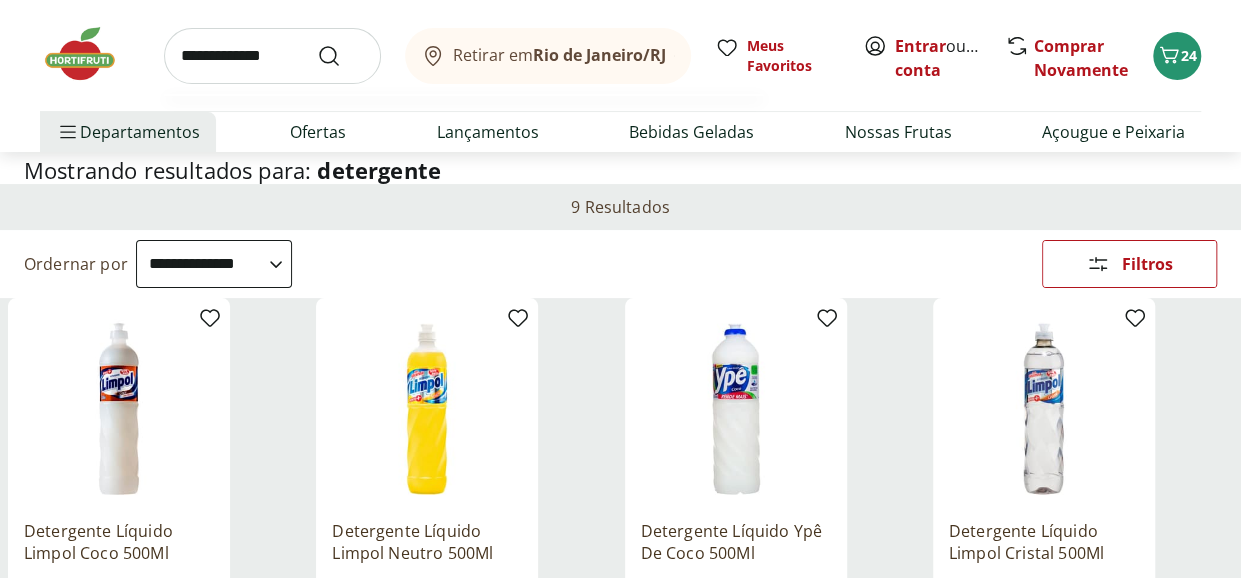 type on "**********" 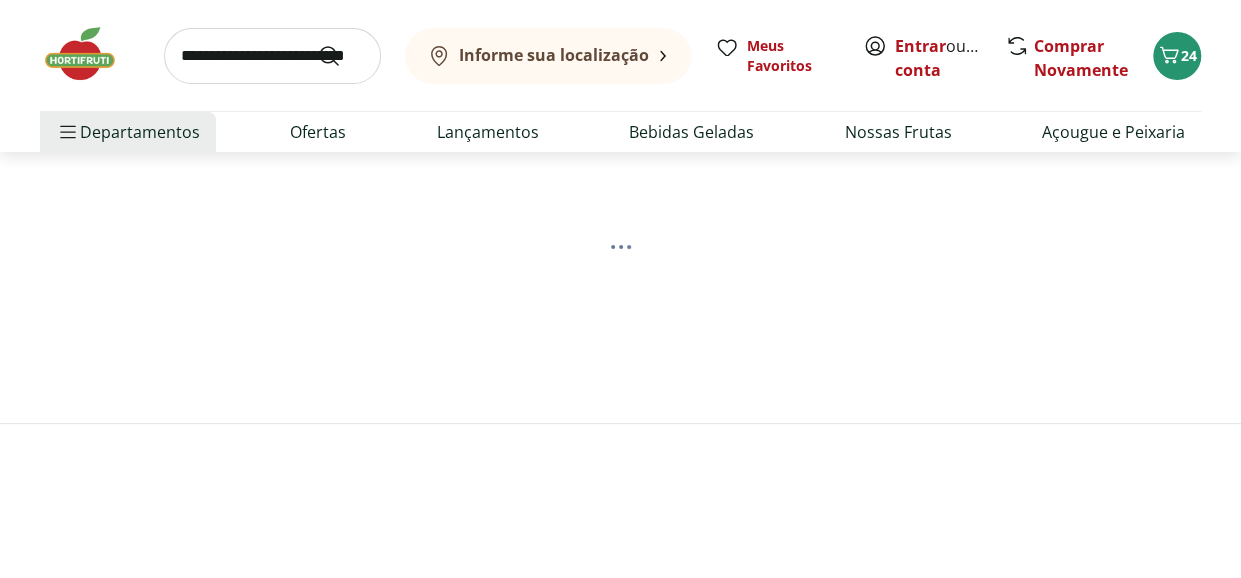 scroll, scrollTop: 0, scrollLeft: 0, axis: both 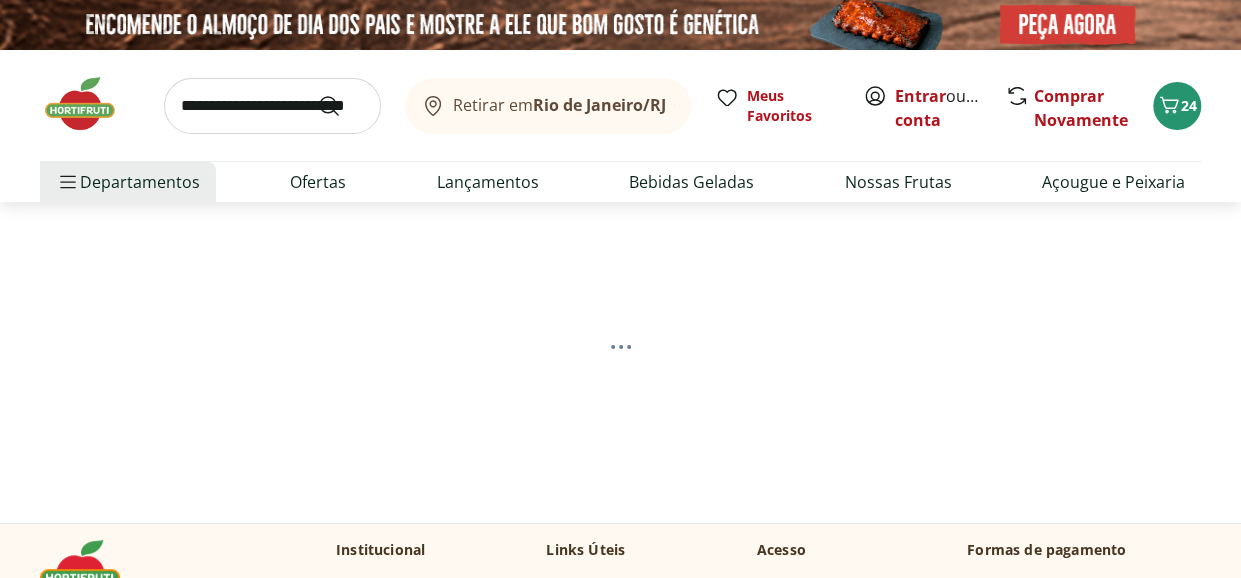 select on "**********" 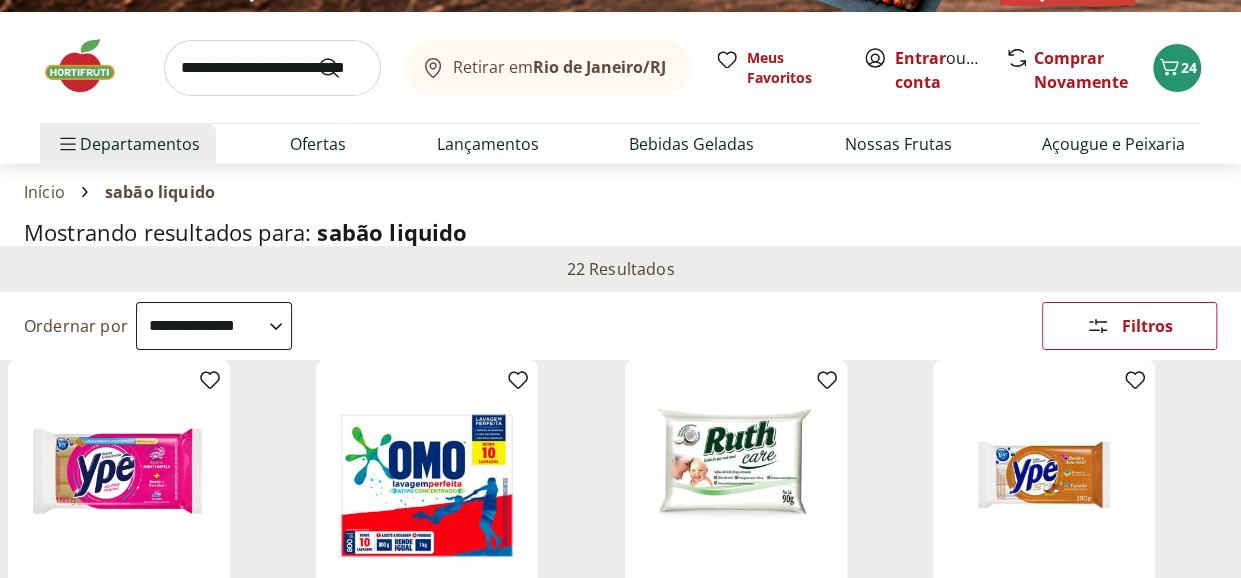 scroll, scrollTop: 0, scrollLeft: 0, axis: both 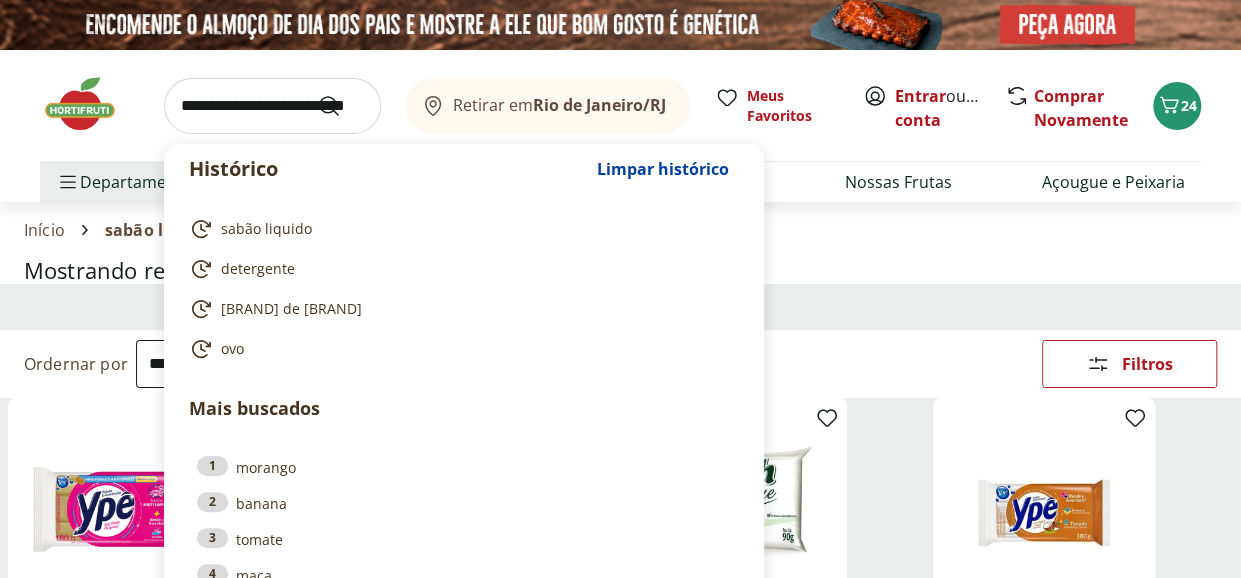 click at bounding box center [272, 106] 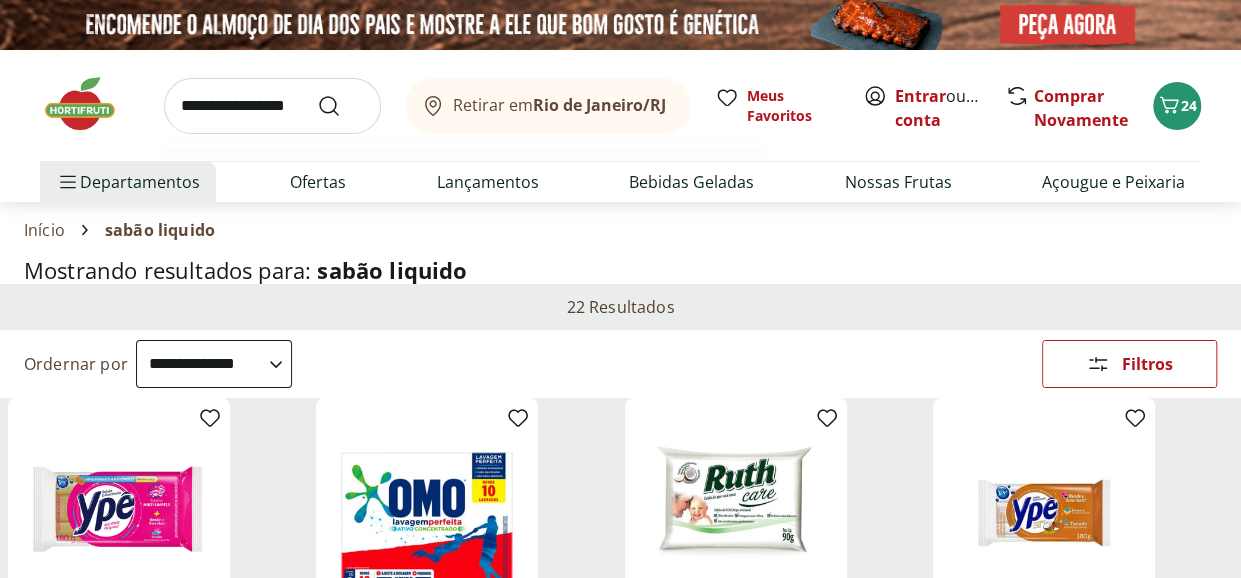 type on "**********" 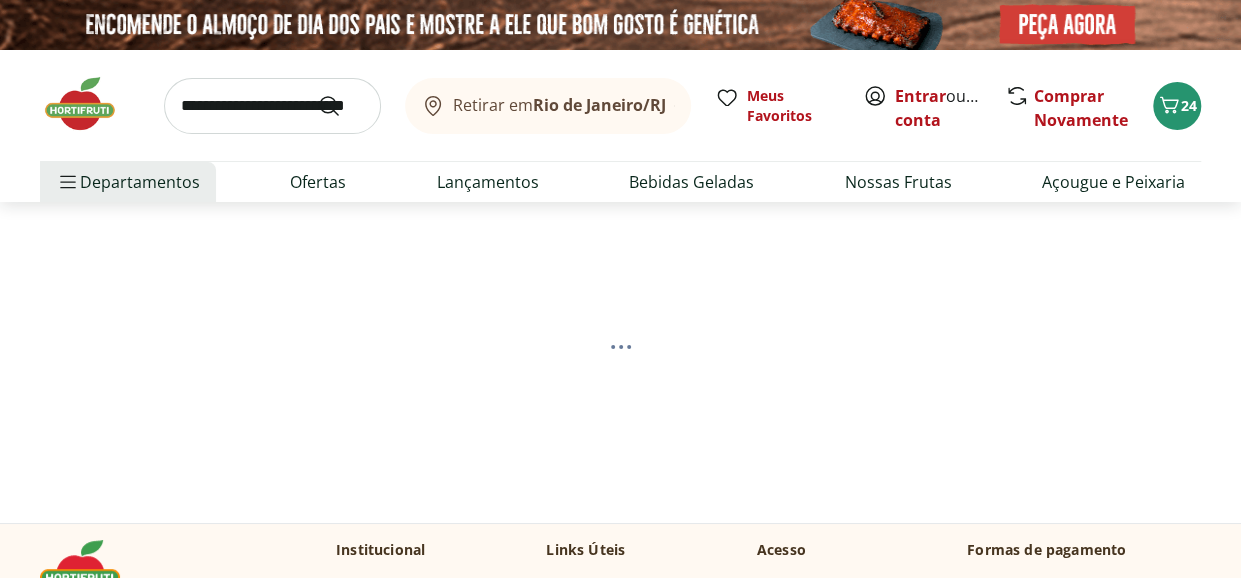select on "**********" 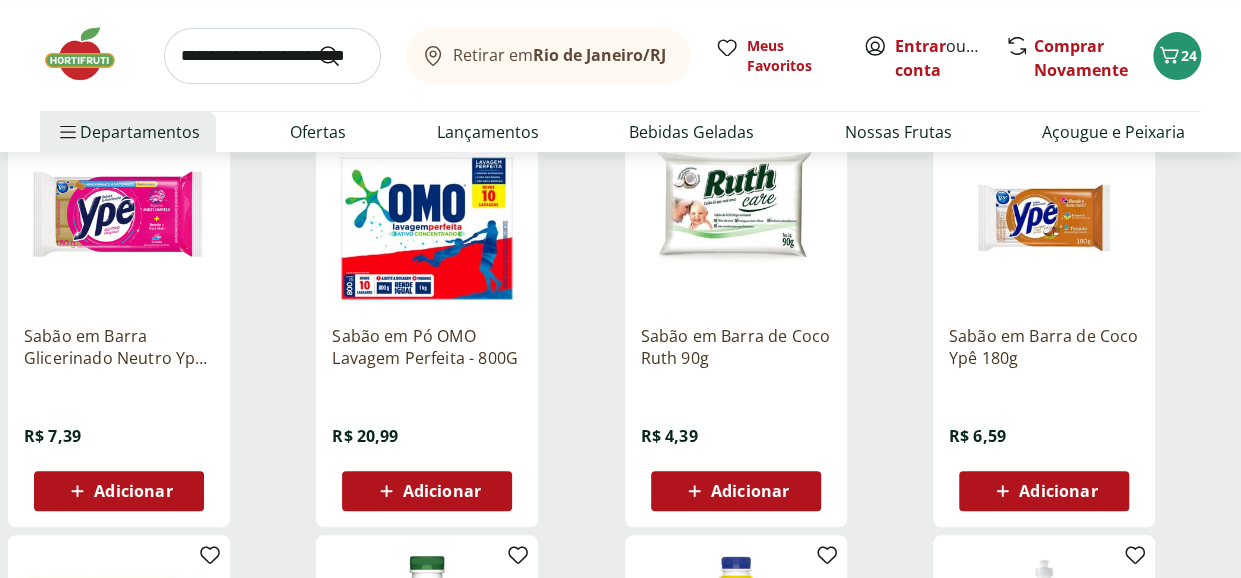scroll, scrollTop: 0, scrollLeft: 0, axis: both 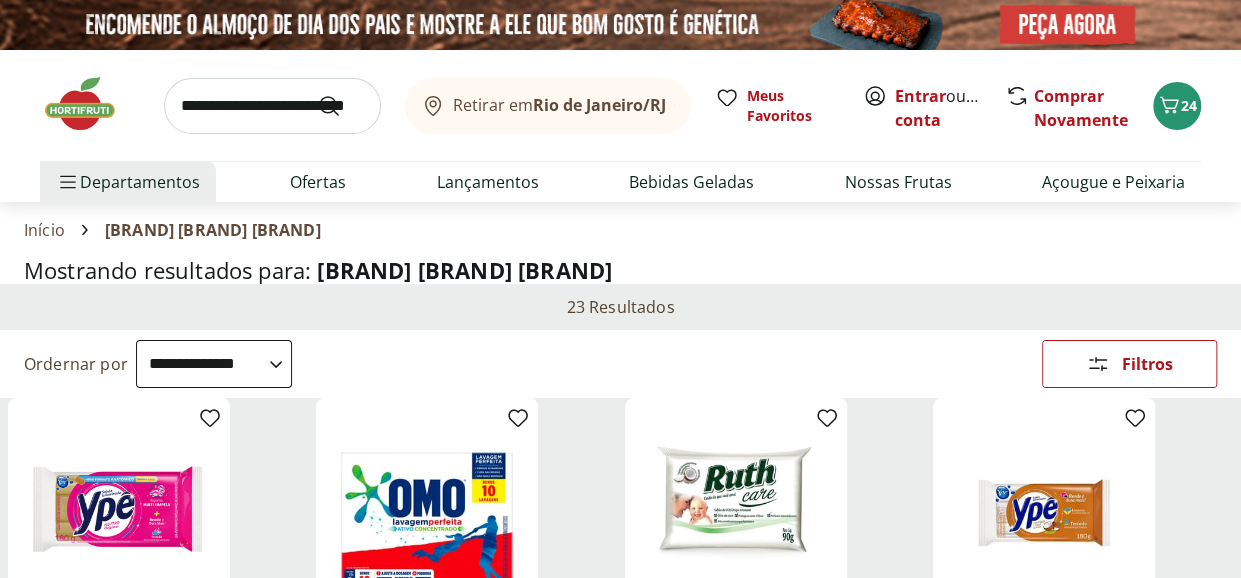 click at bounding box center (272, 106) 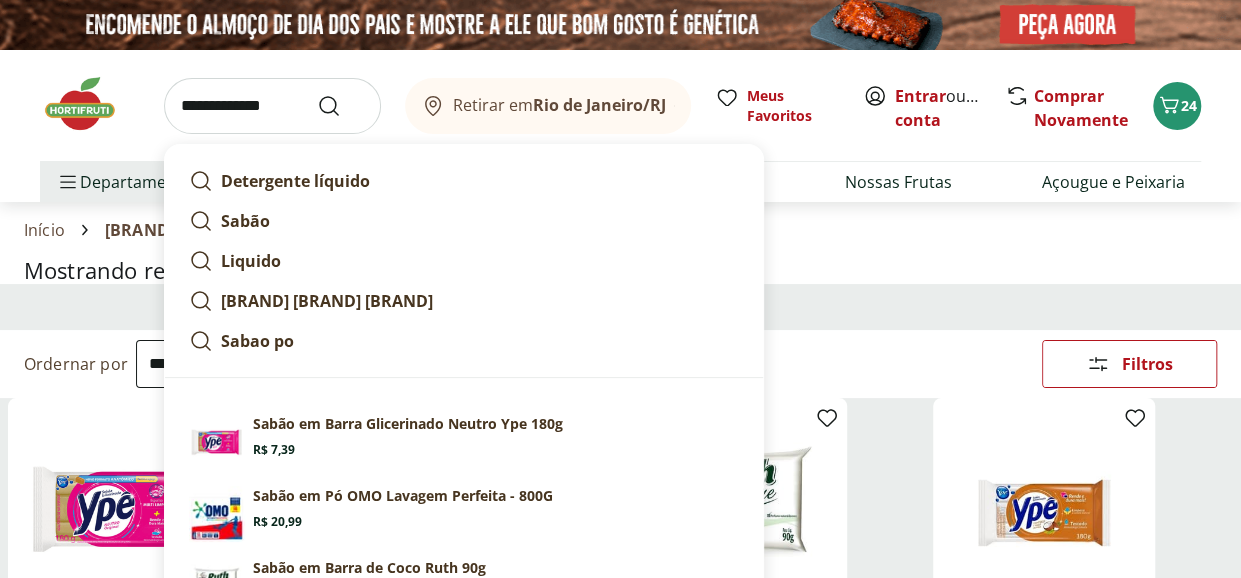 click on "**********" at bounding box center [272, 106] 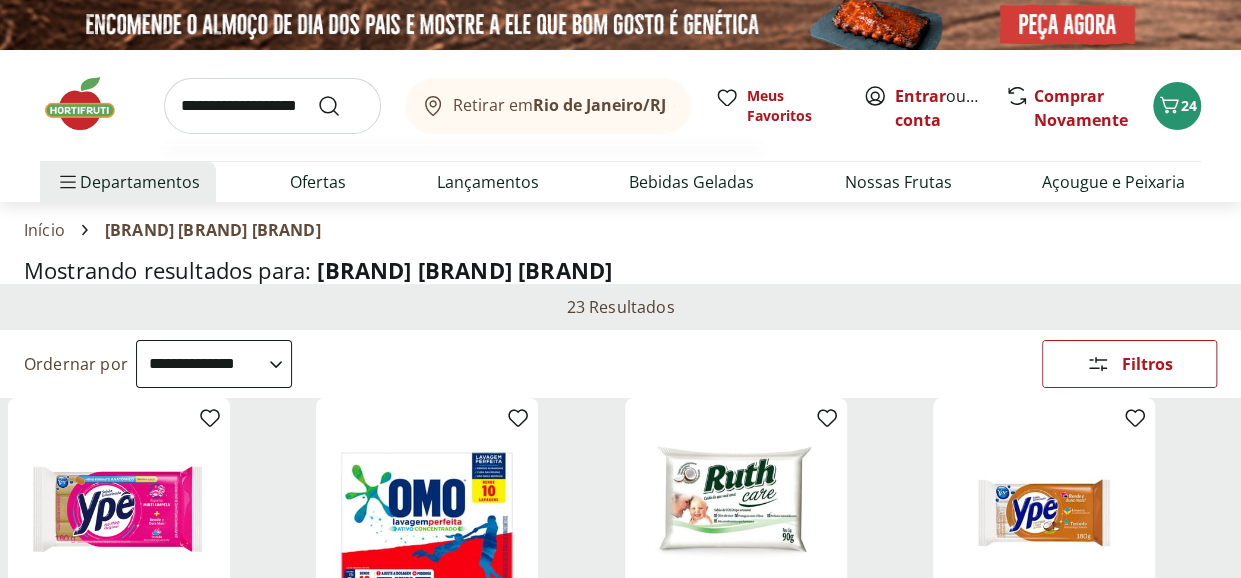 type on "**********" 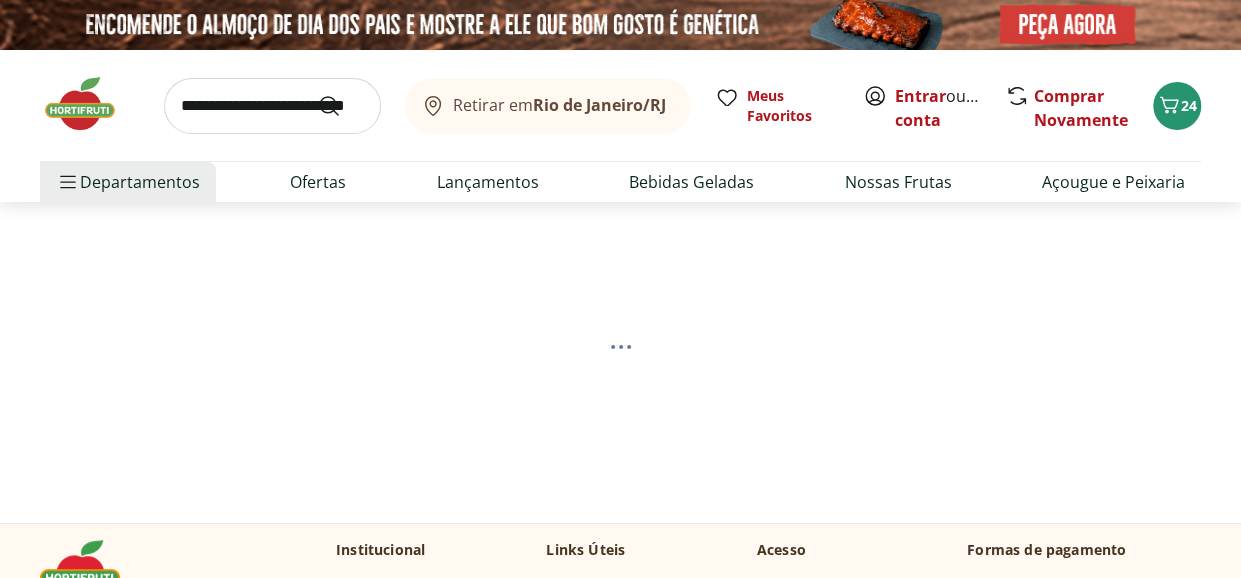 select on "**********" 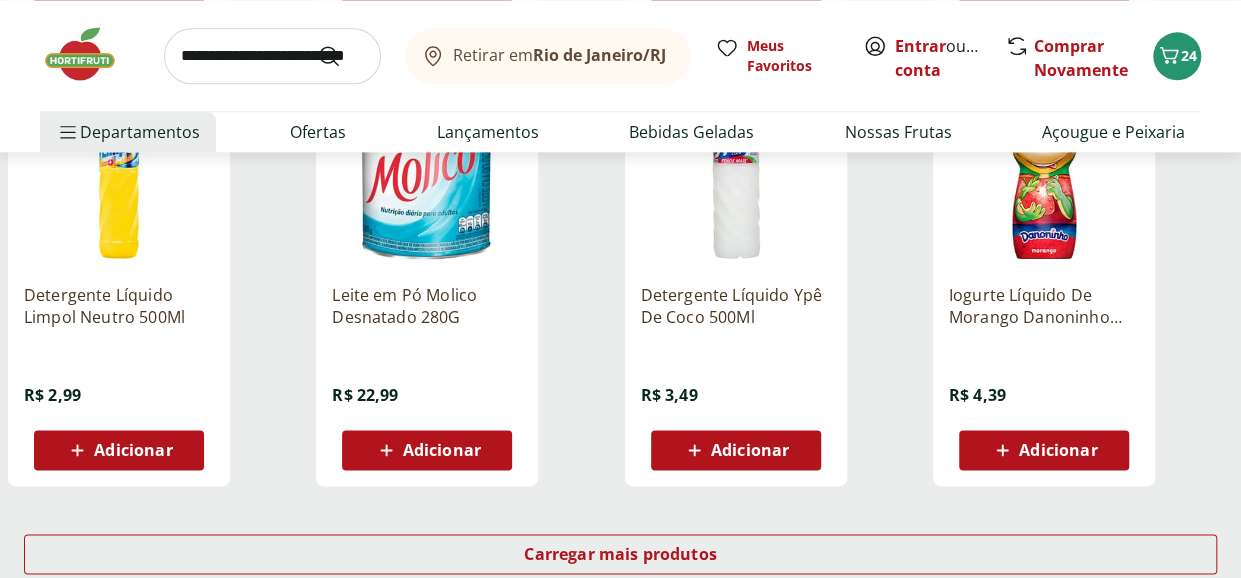 scroll, scrollTop: 1400, scrollLeft: 0, axis: vertical 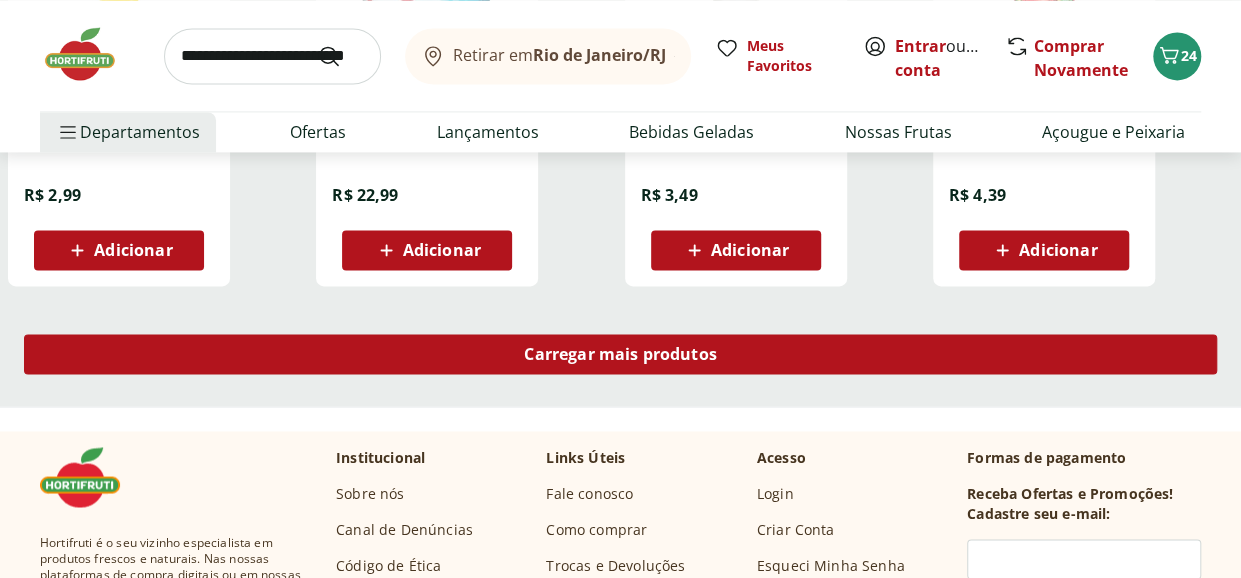 click on "Carregar mais produtos" at bounding box center (620, 354) 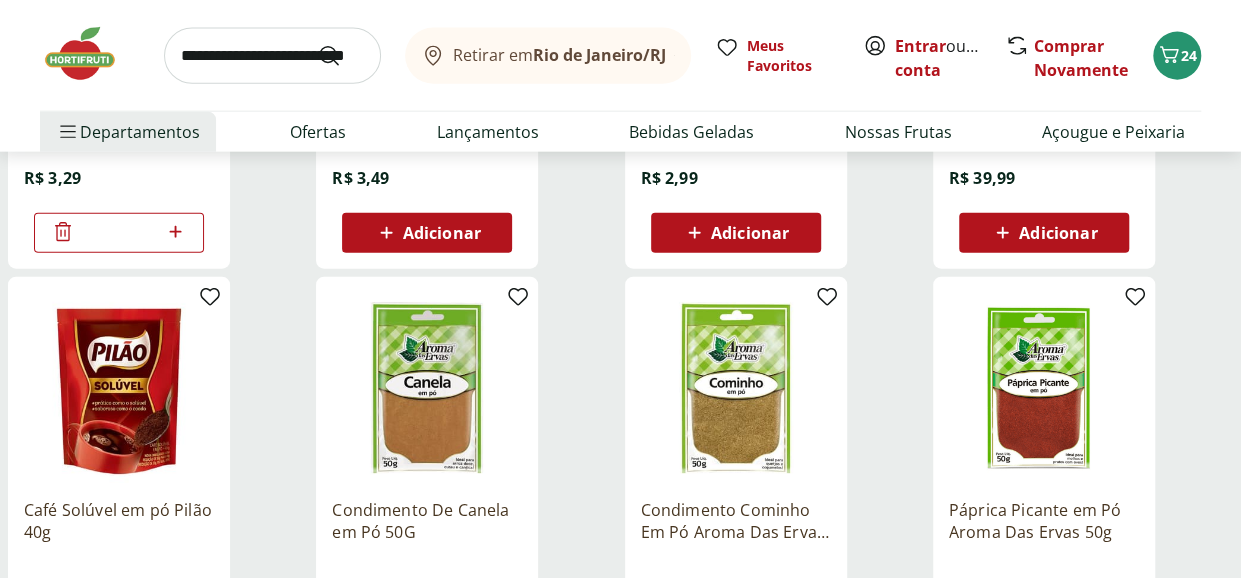 scroll, scrollTop: 2000, scrollLeft: 0, axis: vertical 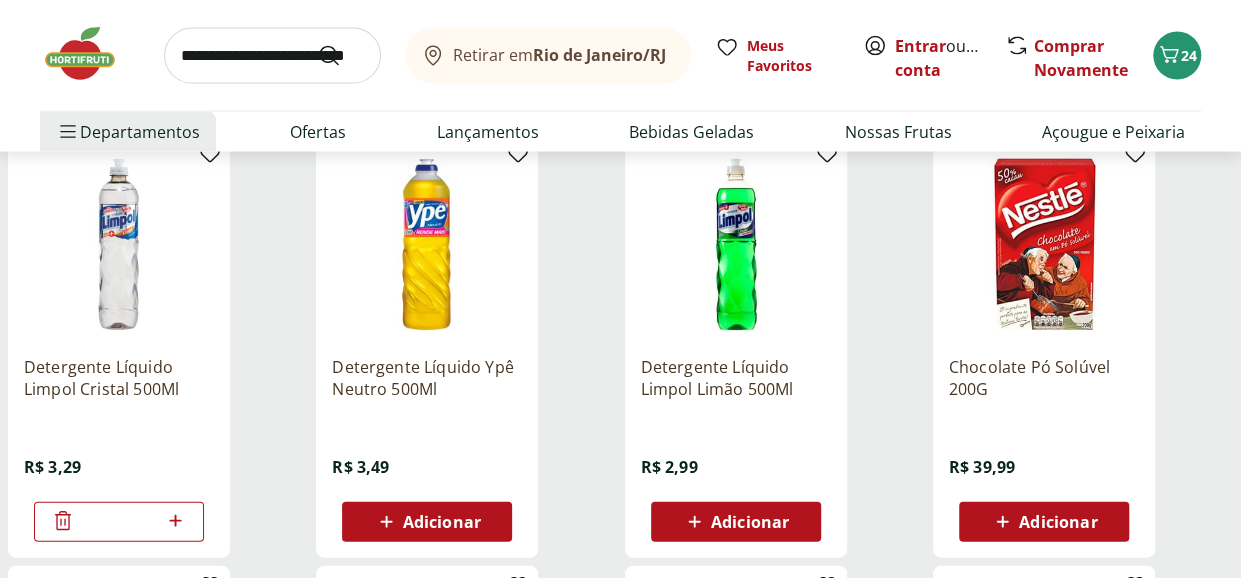 click at bounding box center [90, 54] 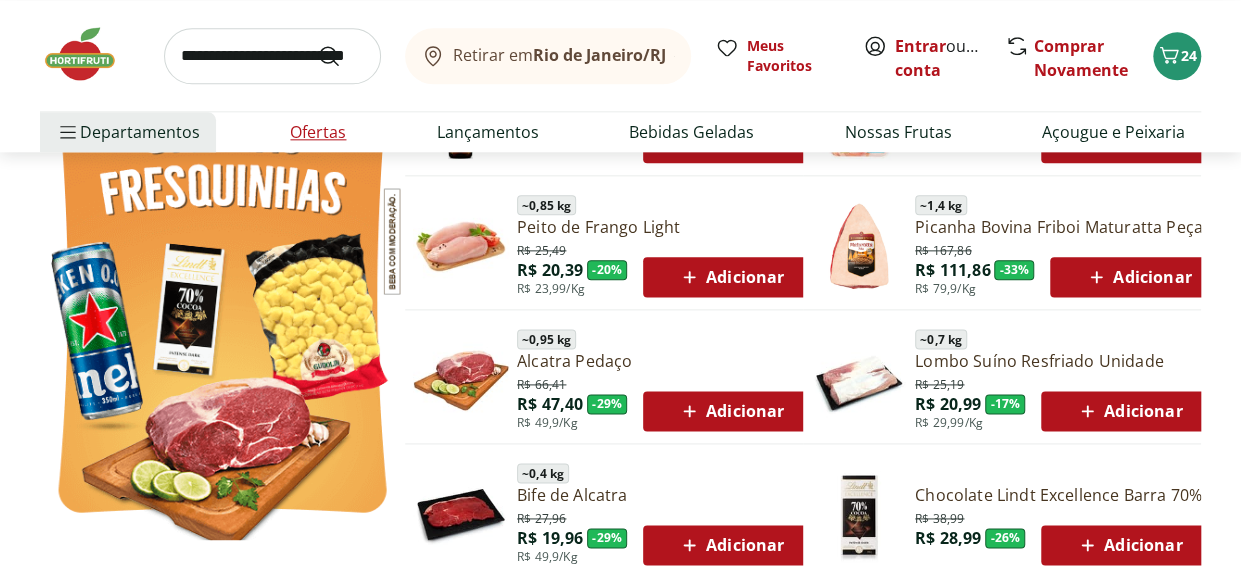 scroll, scrollTop: 1100, scrollLeft: 0, axis: vertical 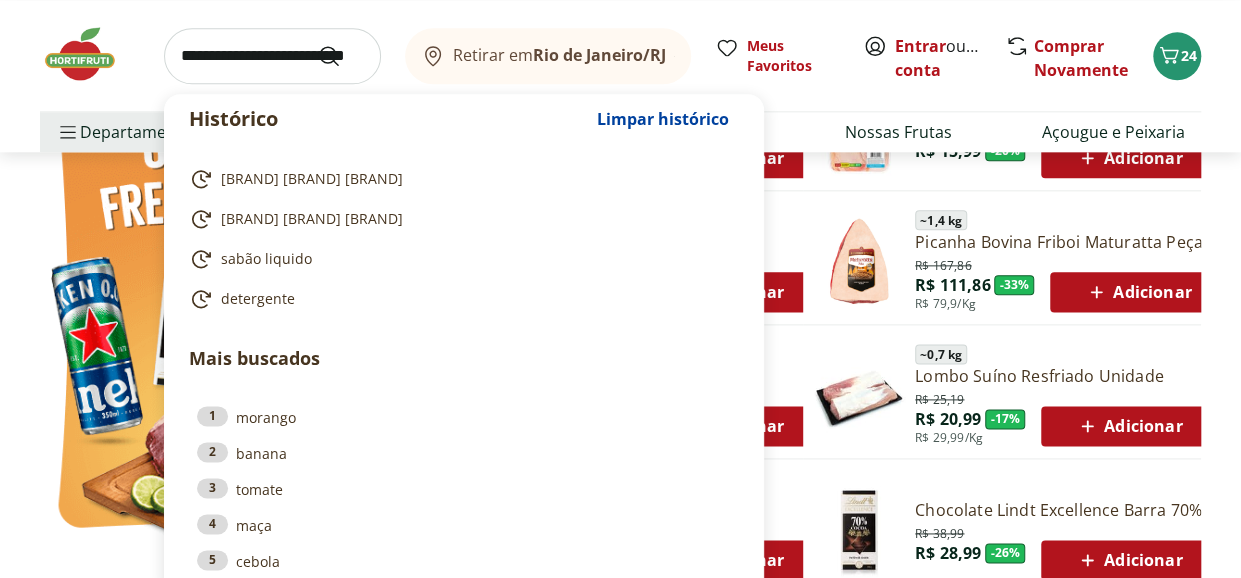 click at bounding box center [272, 56] 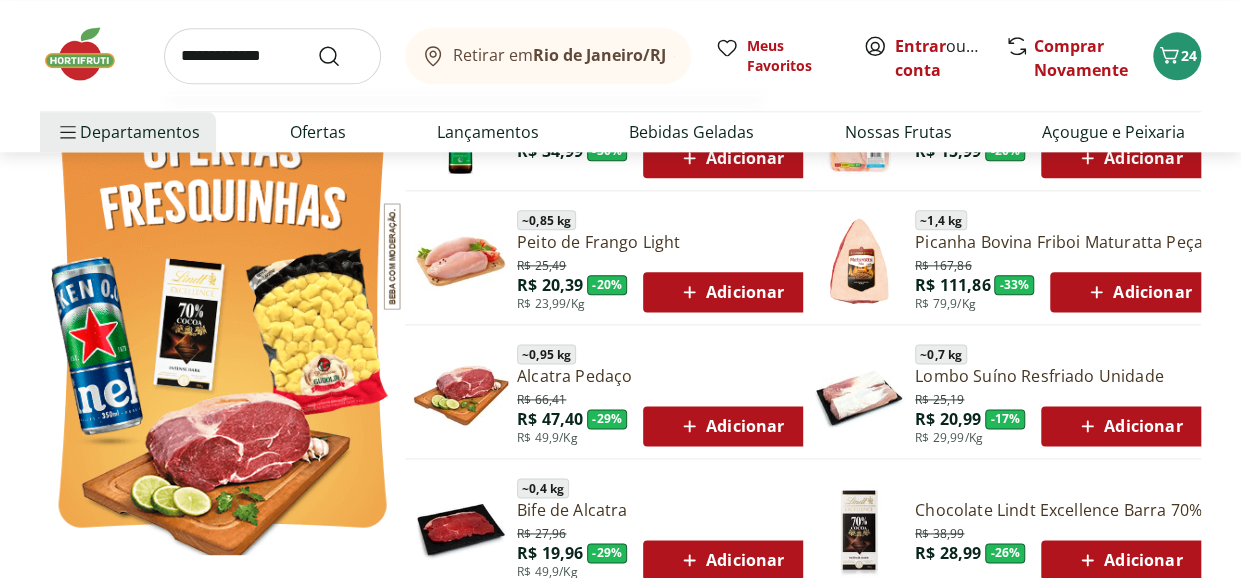 type on "**********" 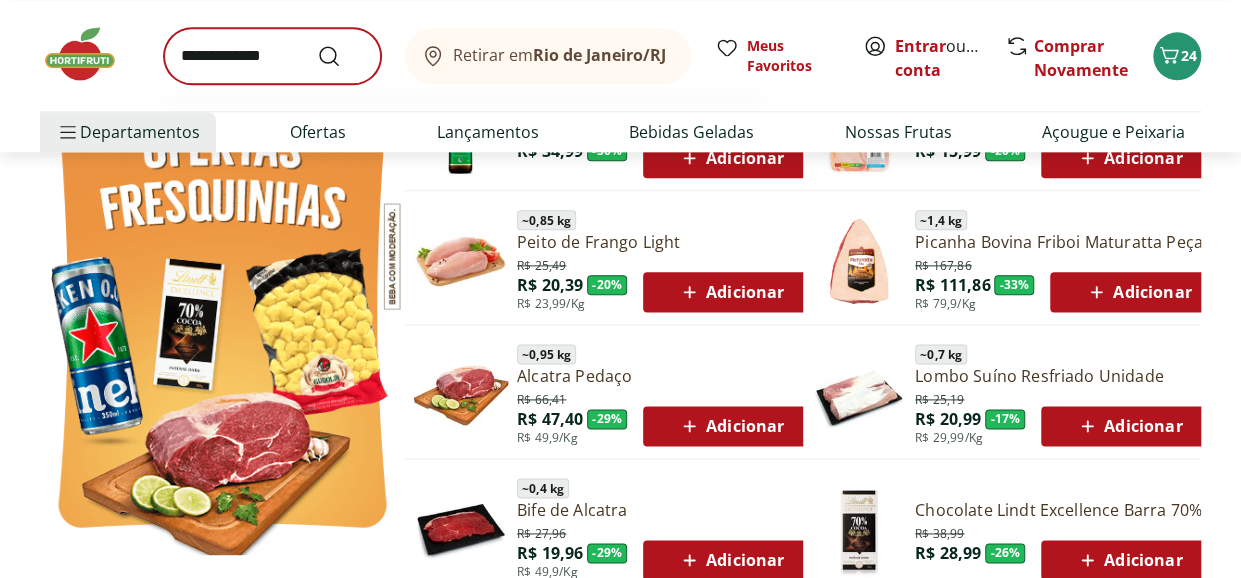 scroll, scrollTop: 0, scrollLeft: 0, axis: both 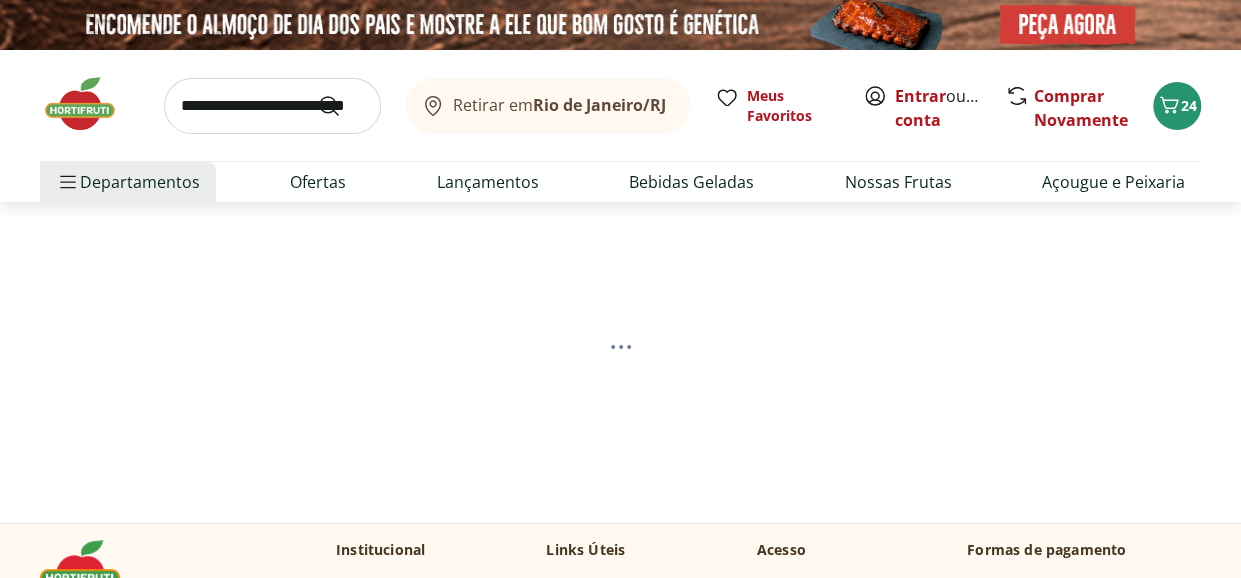 select on "**********" 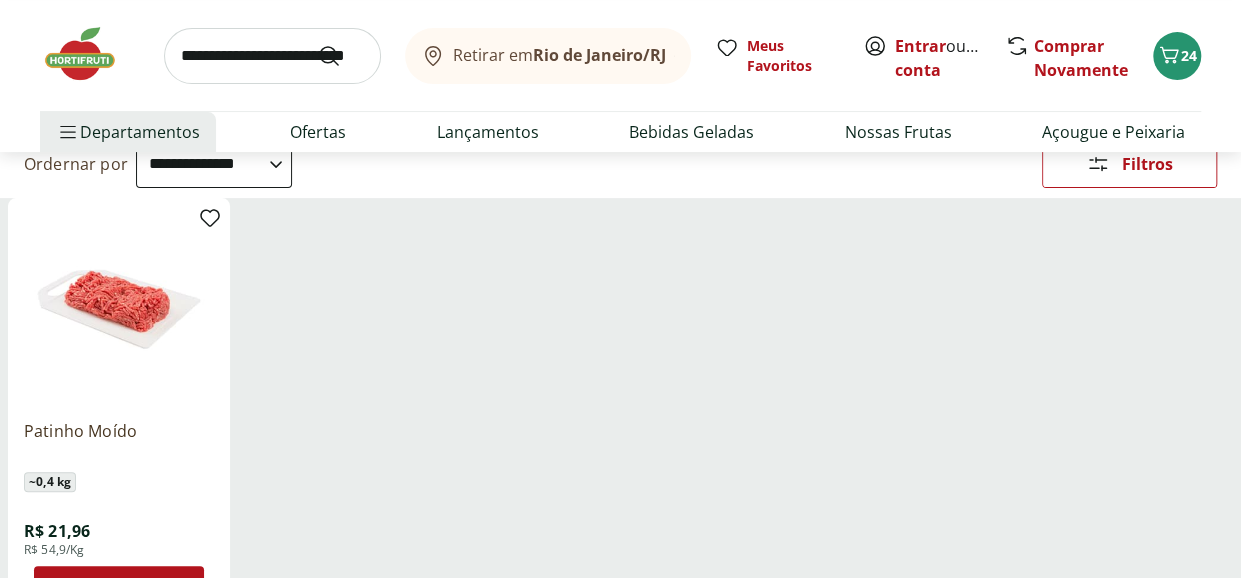 scroll, scrollTop: 300, scrollLeft: 0, axis: vertical 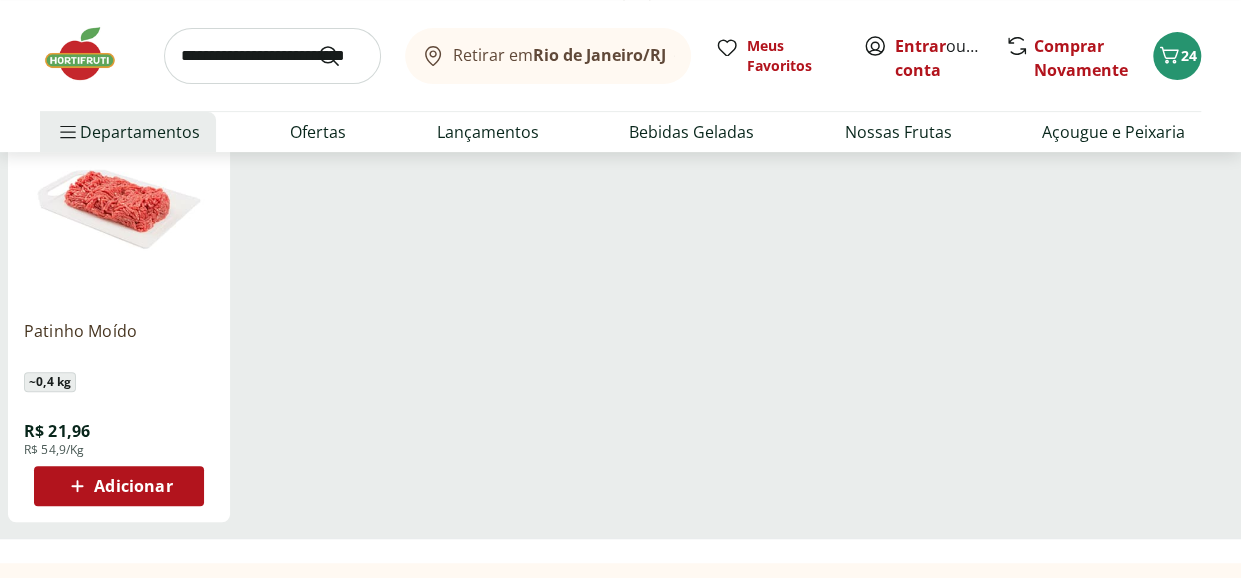 click at bounding box center [119, 209] 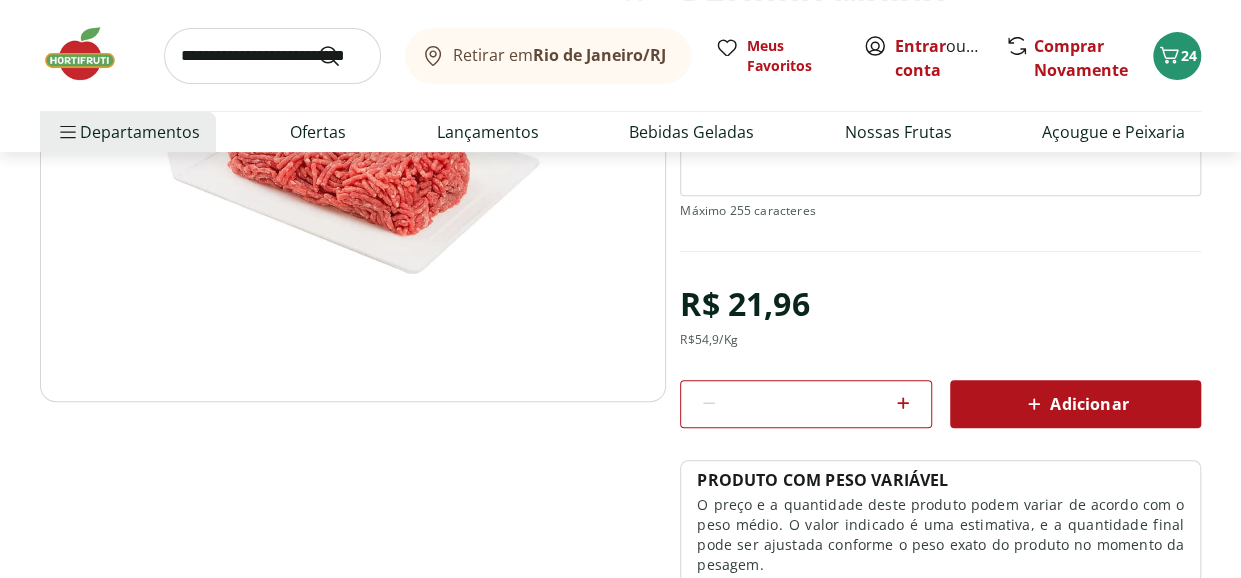 scroll, scrollTop: 300, scrollLeft: 0, axis: vertical 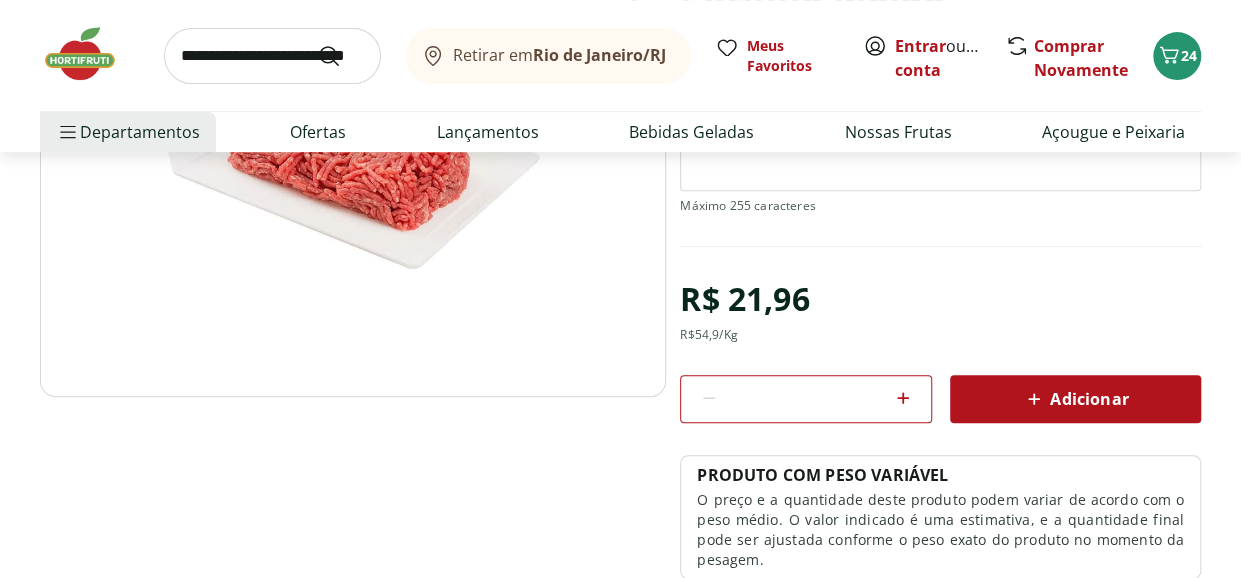 click on "Adicionar" at bounding box center [1075, 399] 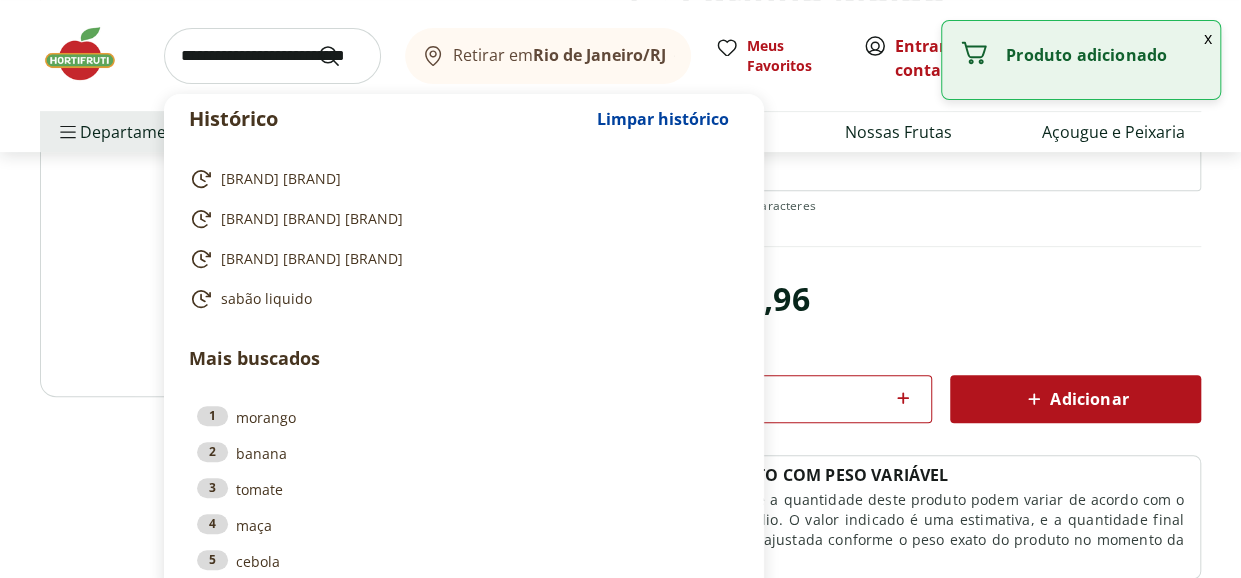 click at bounding box center (272, 56) 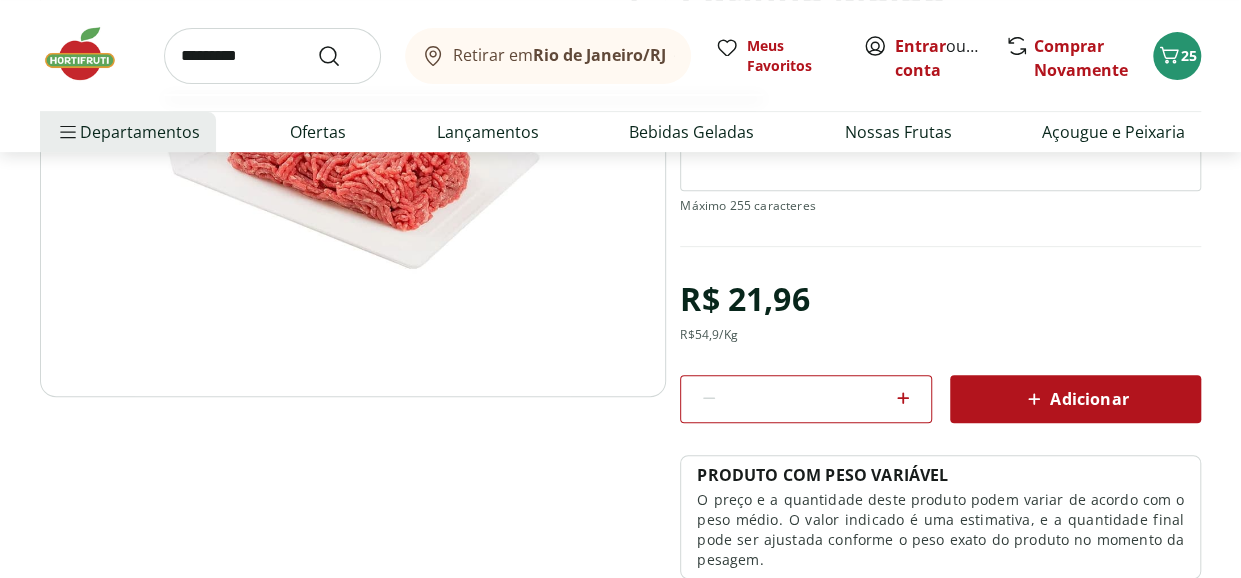 type on "*********" 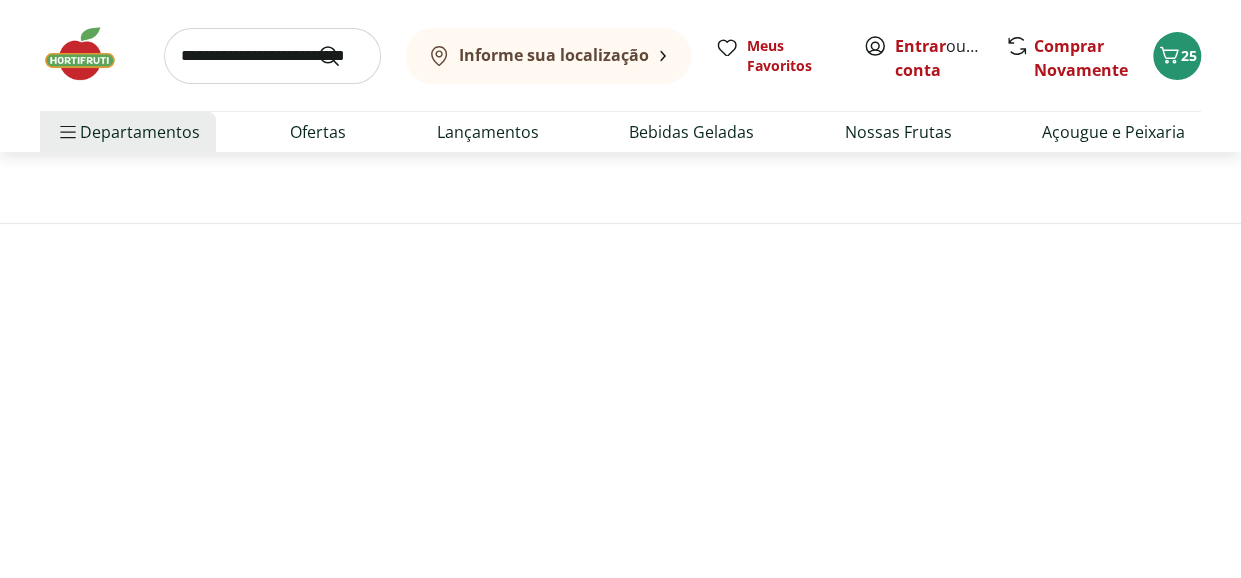 scroll, scrollTop: 0, scrollLeft: 0, axis: both 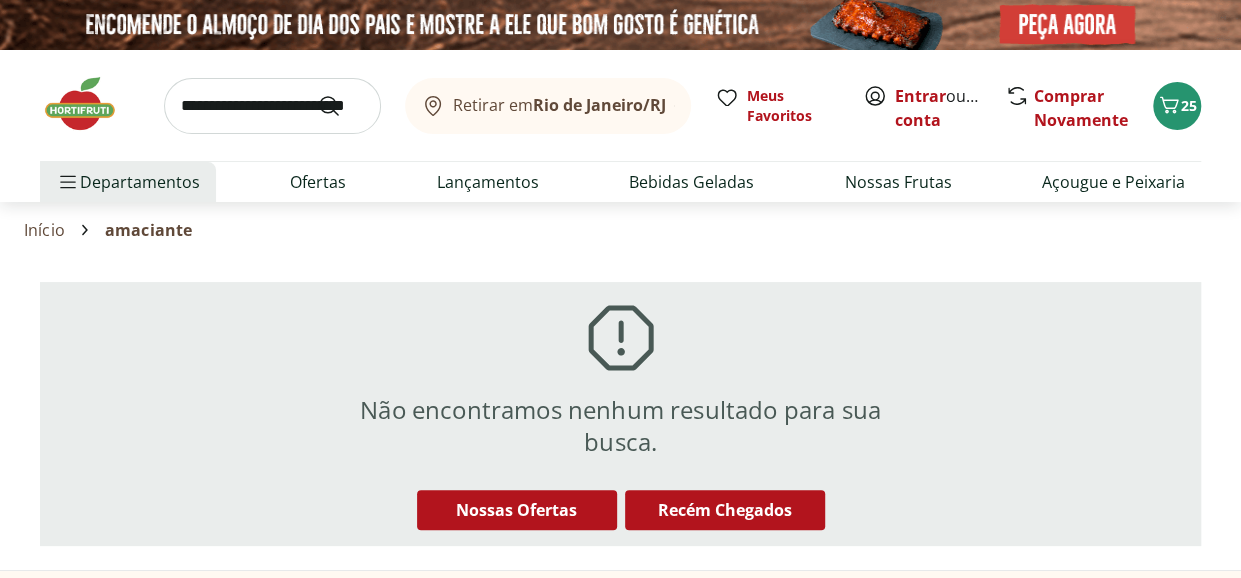 click at bounding box center (272, 106) 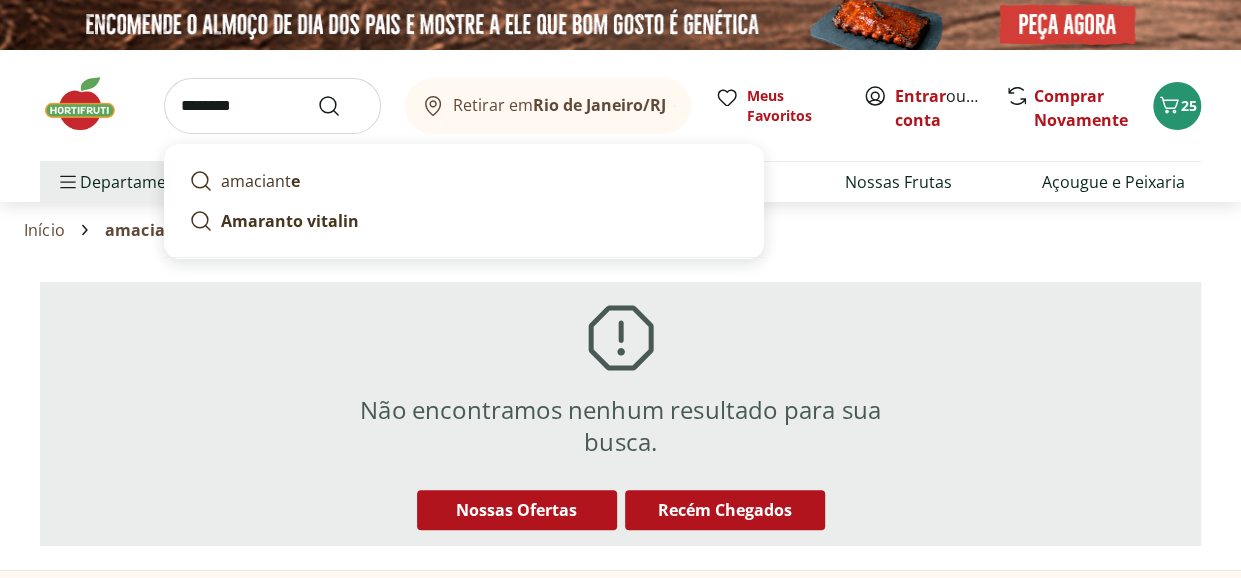 type on "*********" 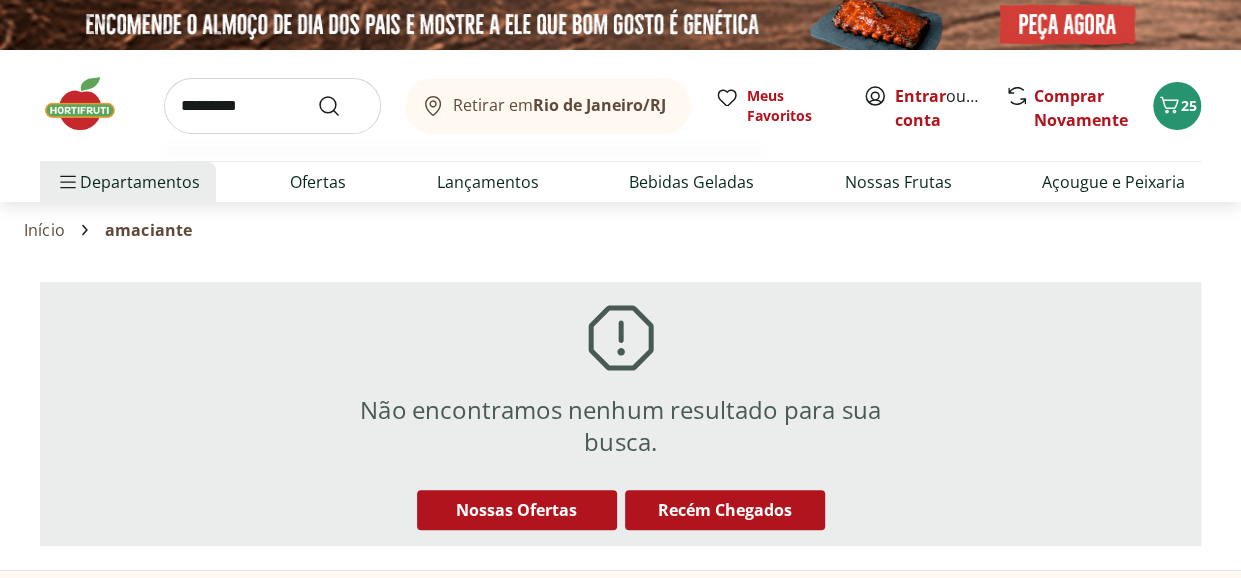 click at bounding box center [341, 106] 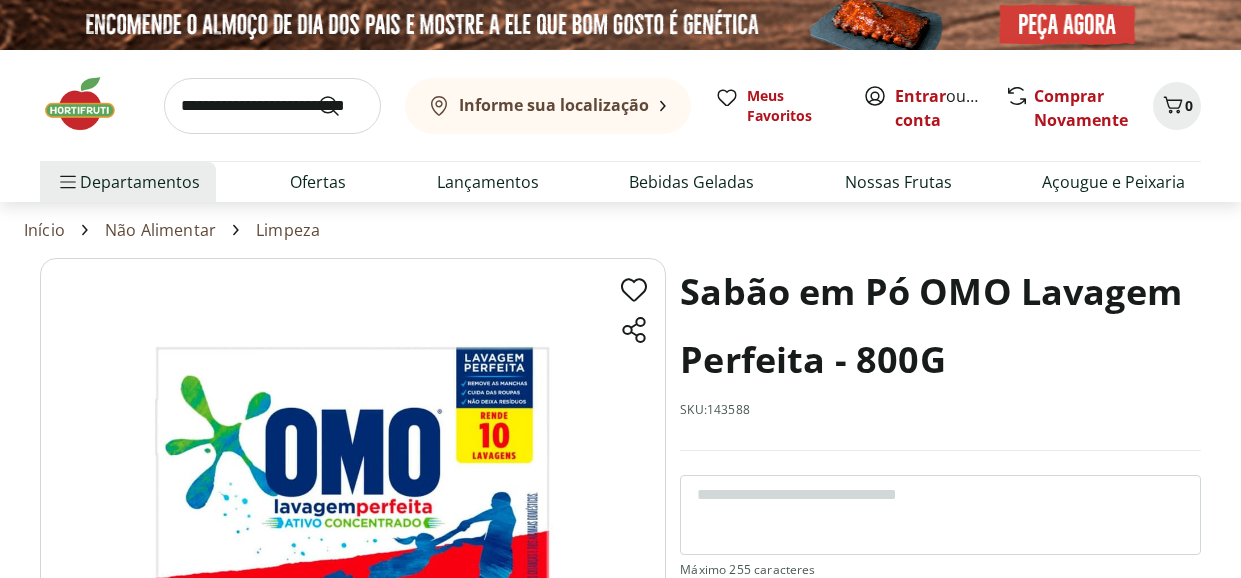 scroll, scrollTop: 0, scrollLeft: 0, axis: both 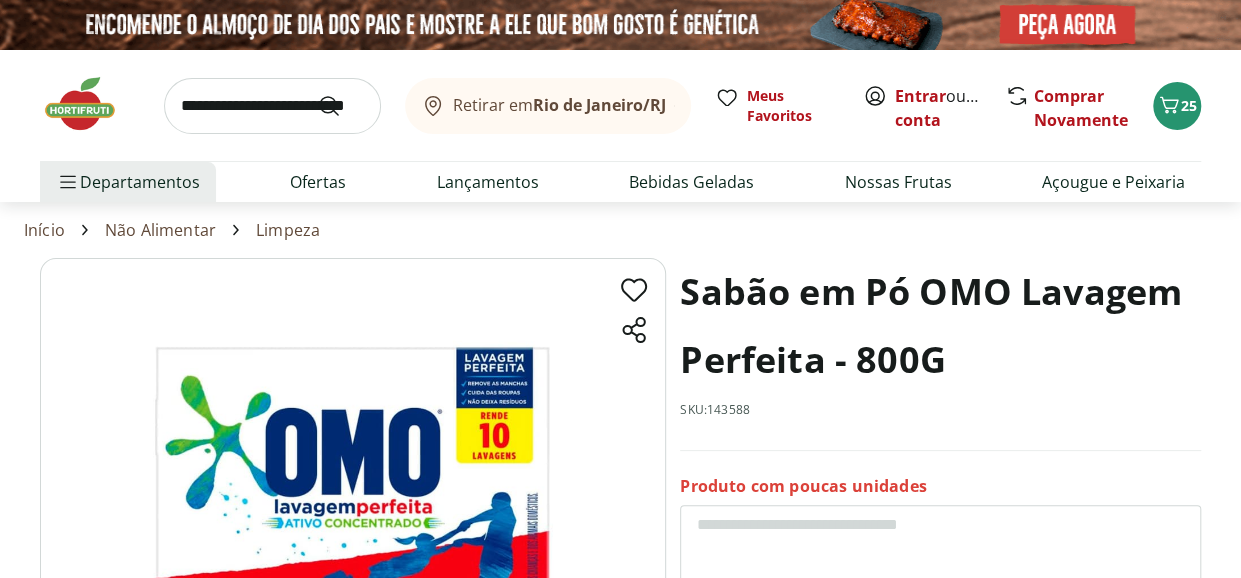 click on "Limpeza" at bounding box center [288, 230] 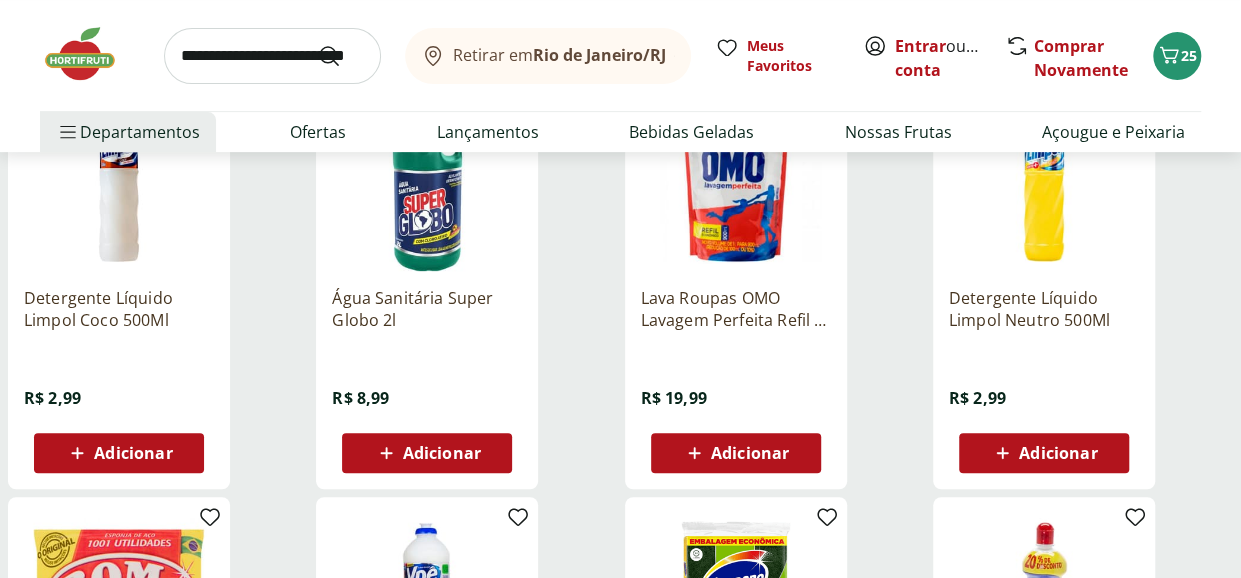 scroll, scrollTop: 300, scrollLeft: 0, axis: vertical 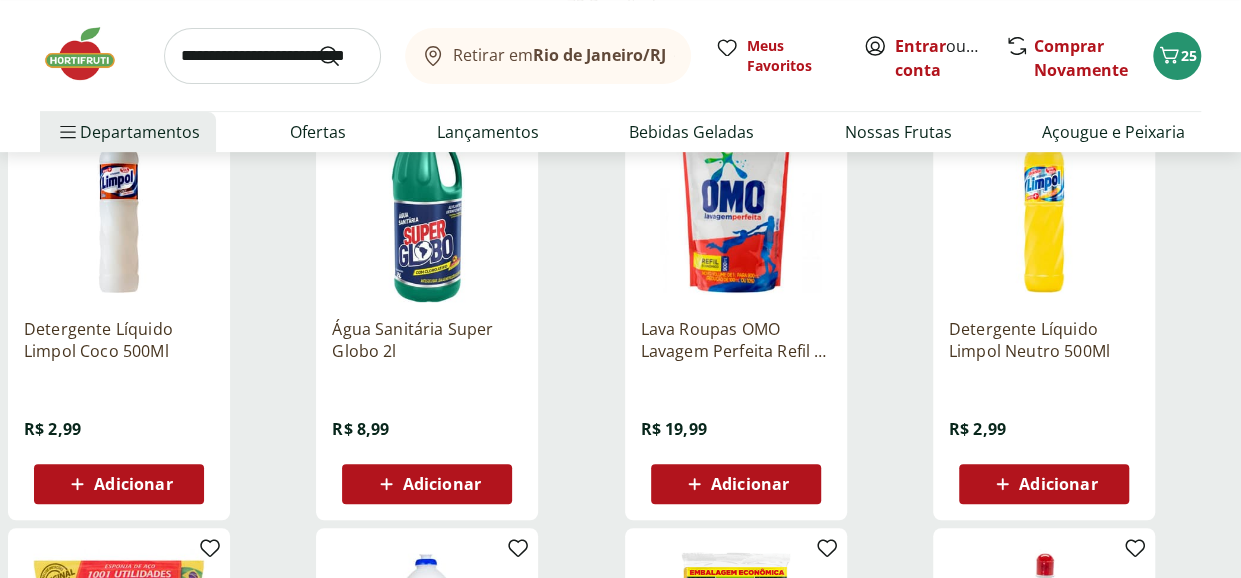 click at bounding box center (736, 207) 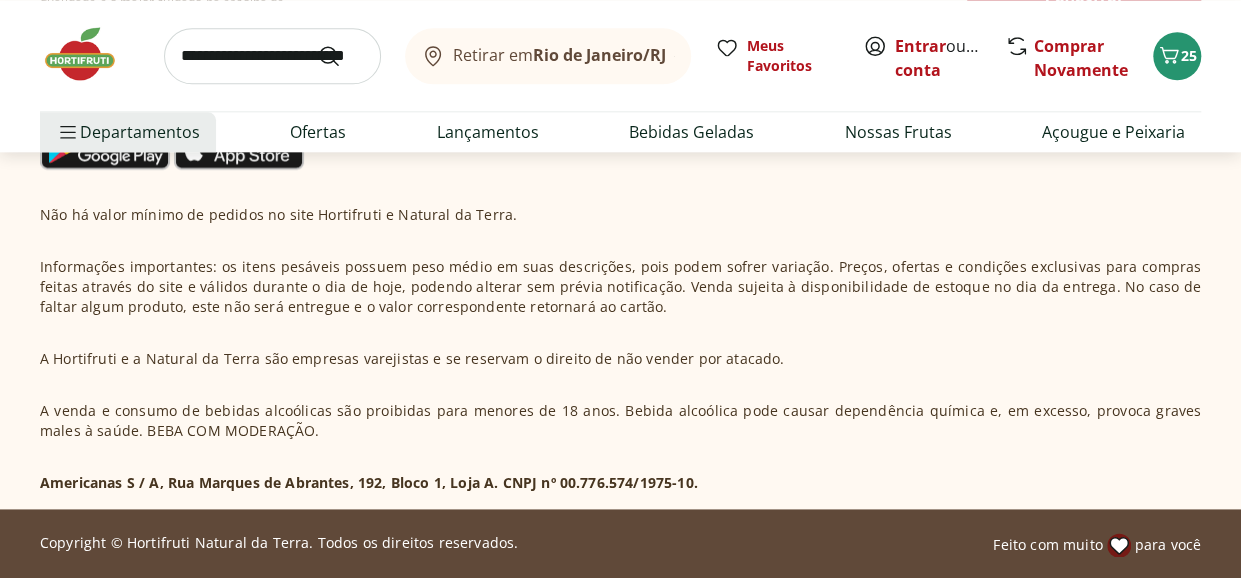 scroll, scrollTop: 274, scrollLeft: 0, axis: vertical 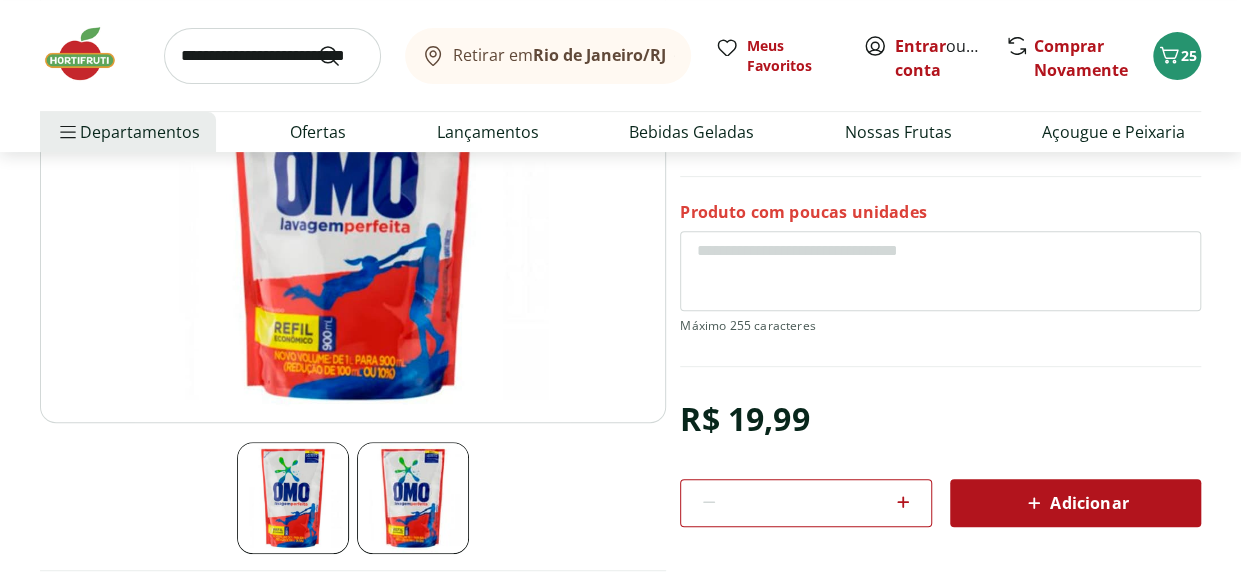 click on "Adicionar" at bounding box center (1075, 503) 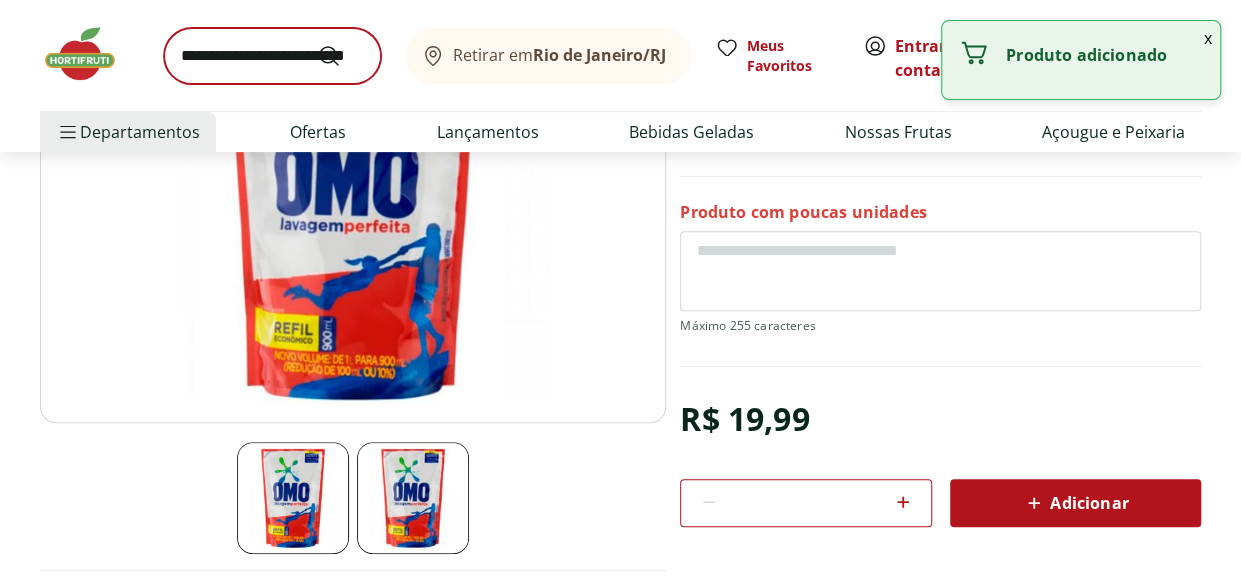 scroll, scrollTop: 0, scrollLeft: 0, axis: both 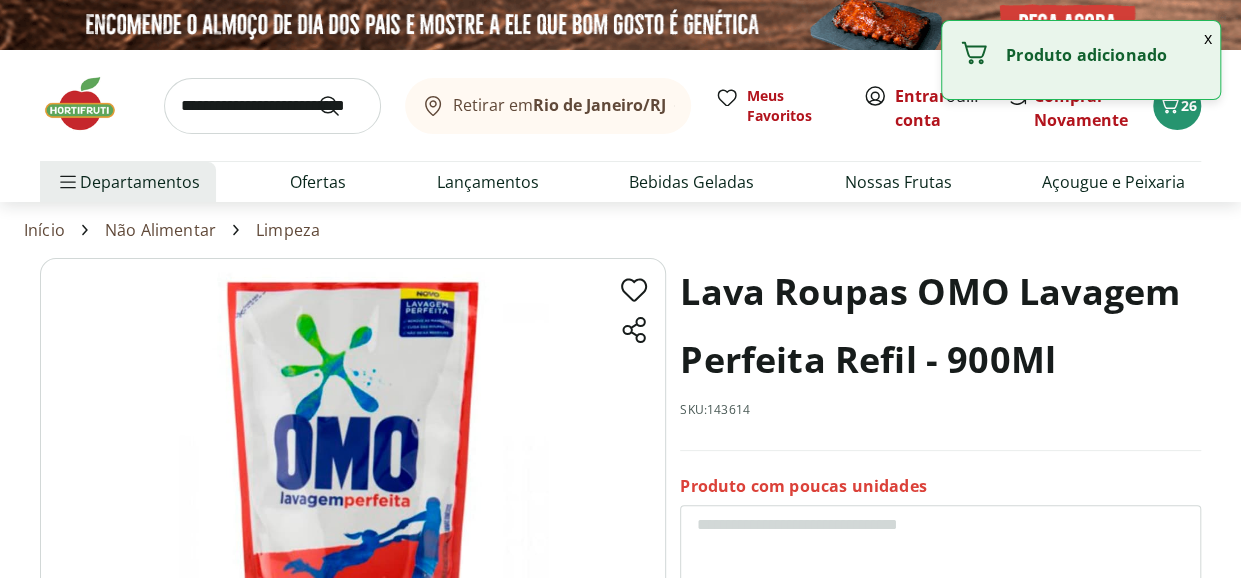 click at bounding box center [272, 106] 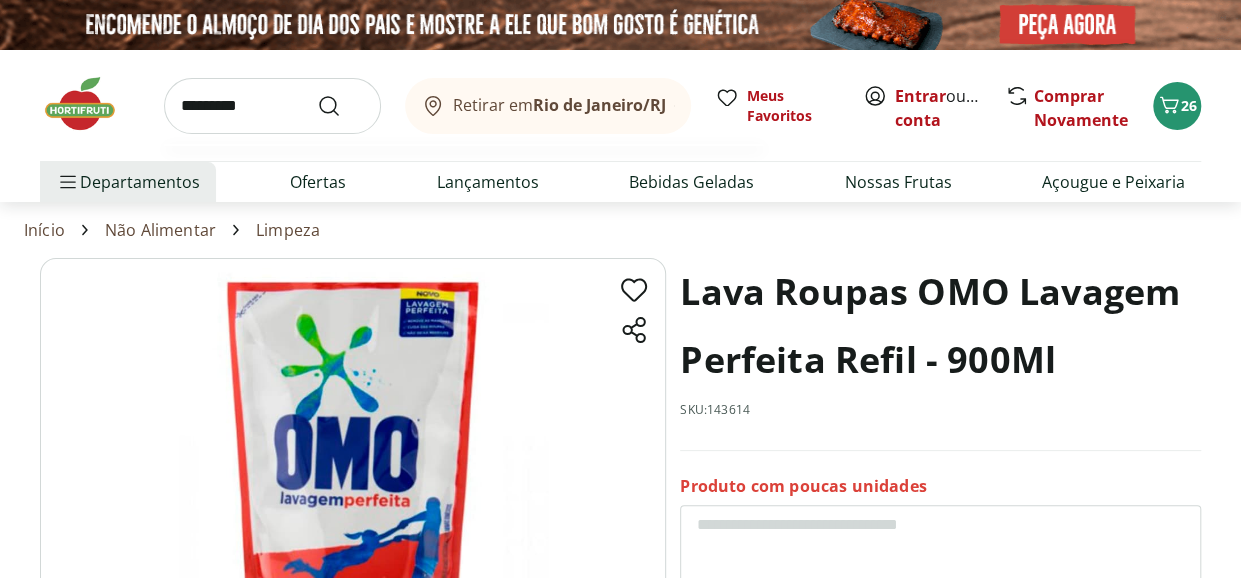 type on "*********" 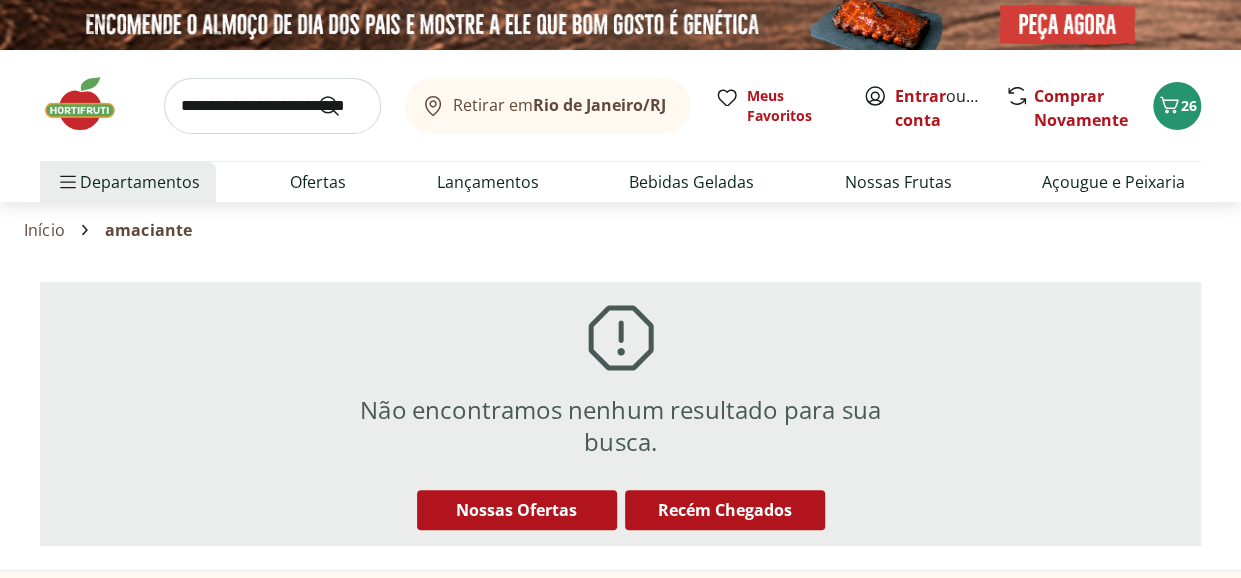 click at bounding box center [272, 106] 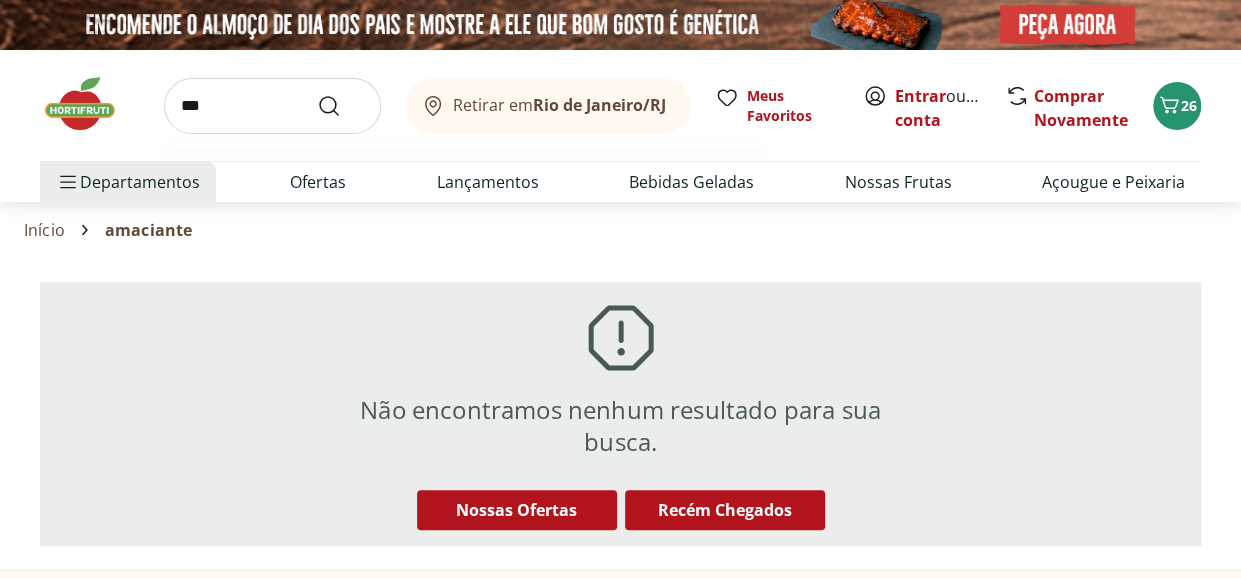 type on "***" 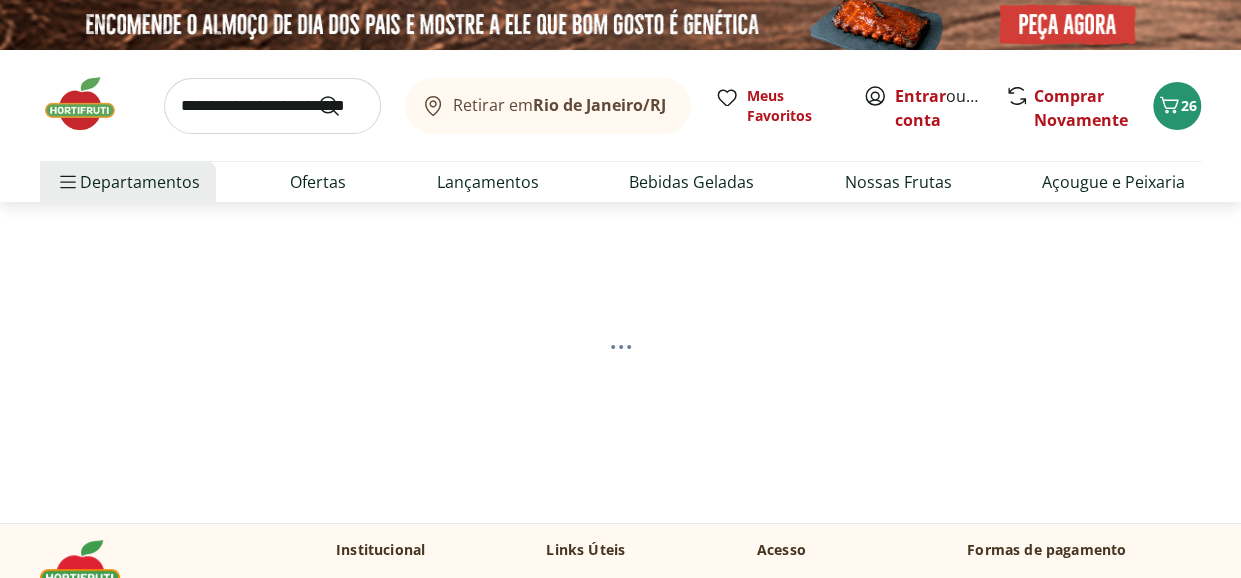 select on "**********" 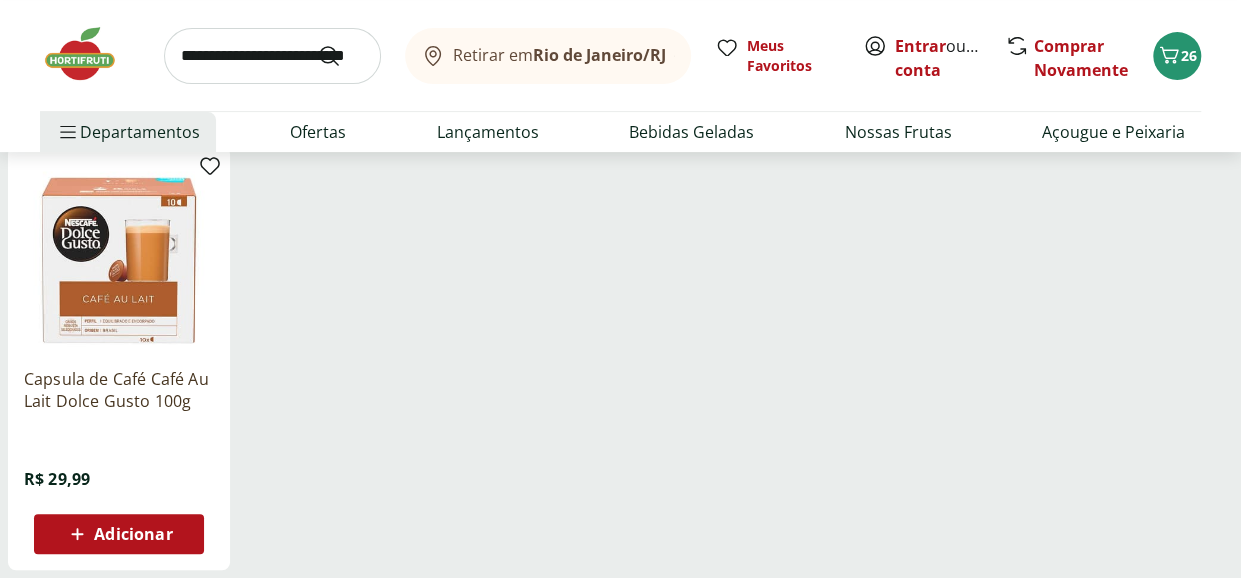 scroll, scrollTop: 0, scrollLeft: 0, axis: both 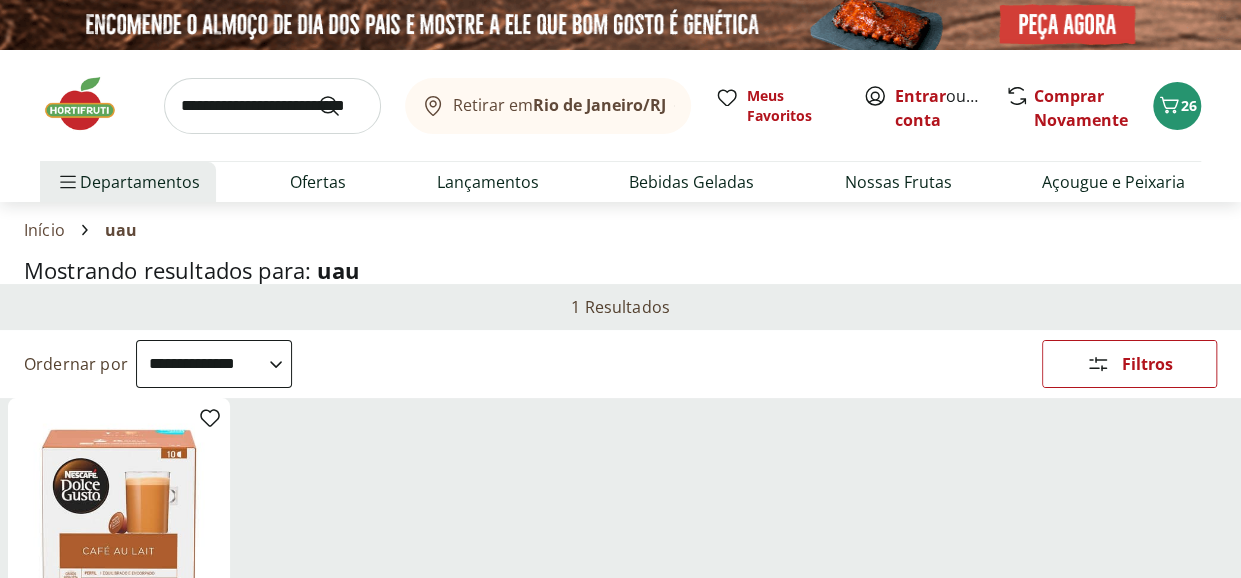 click at bounding box center [272, 106] 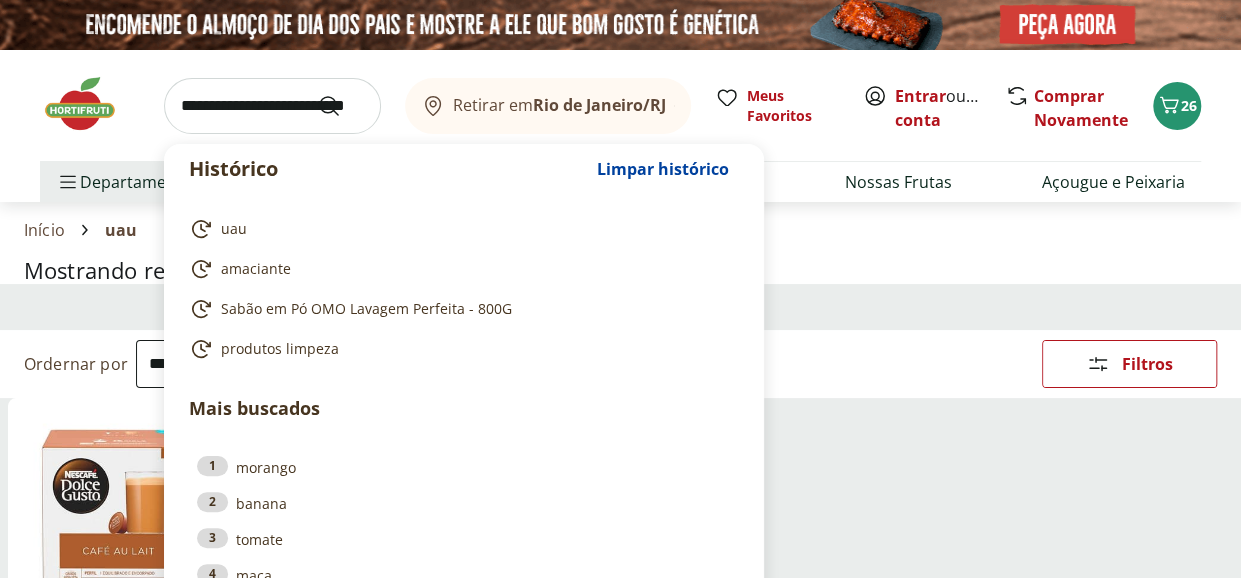 type on "*" 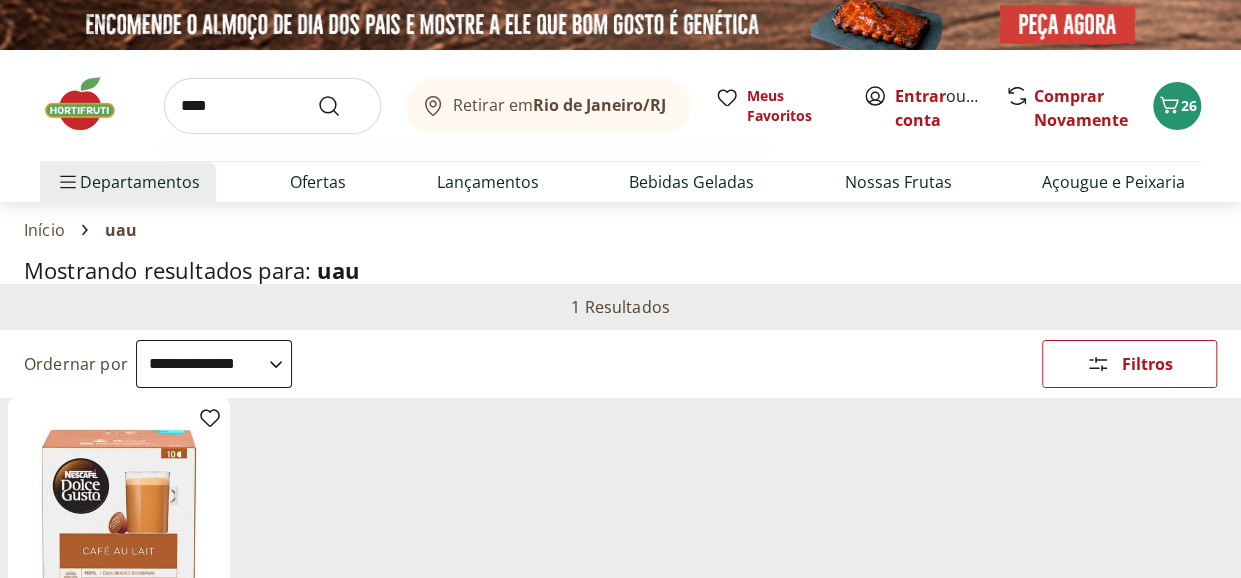 type on "****" 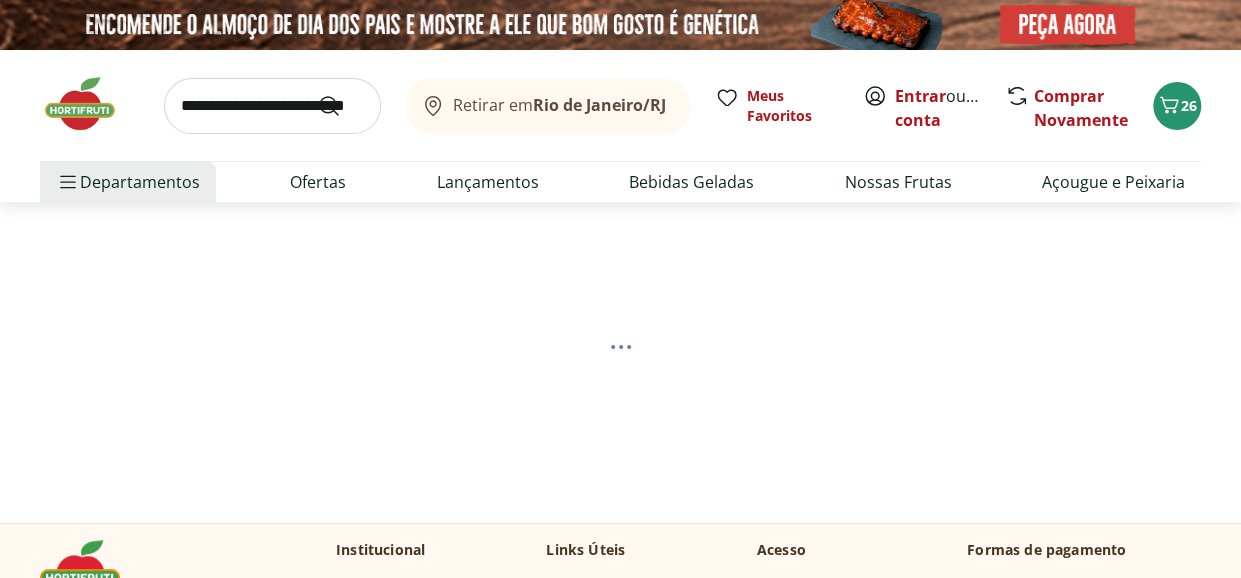 select on "**********" 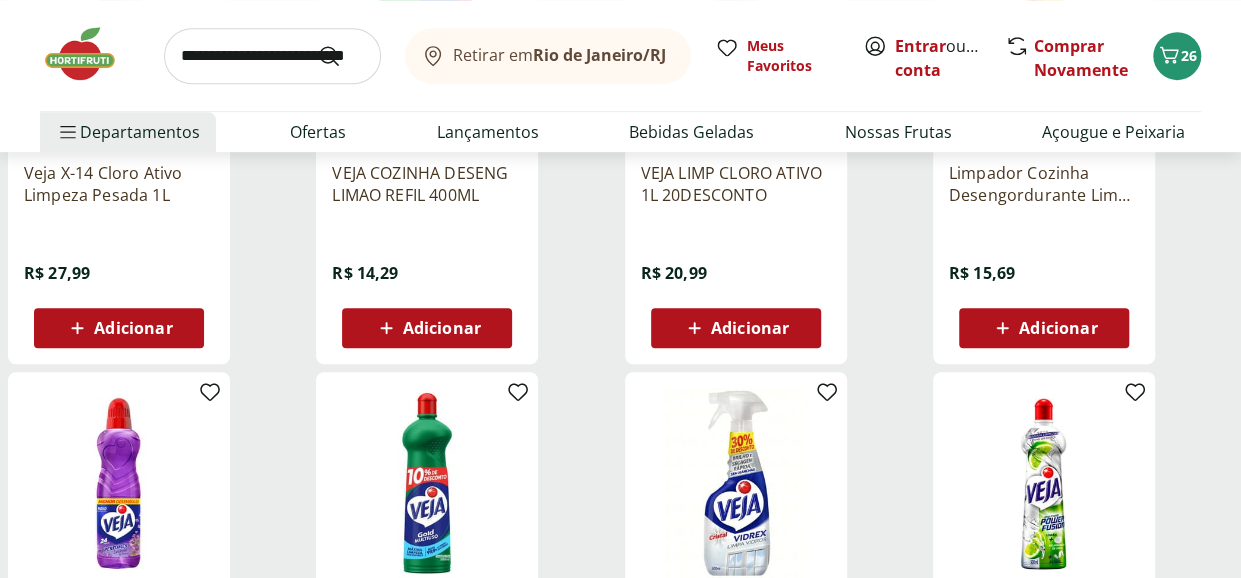 scroll, scrollTop: 0, scrollLeft: 0, axis: both 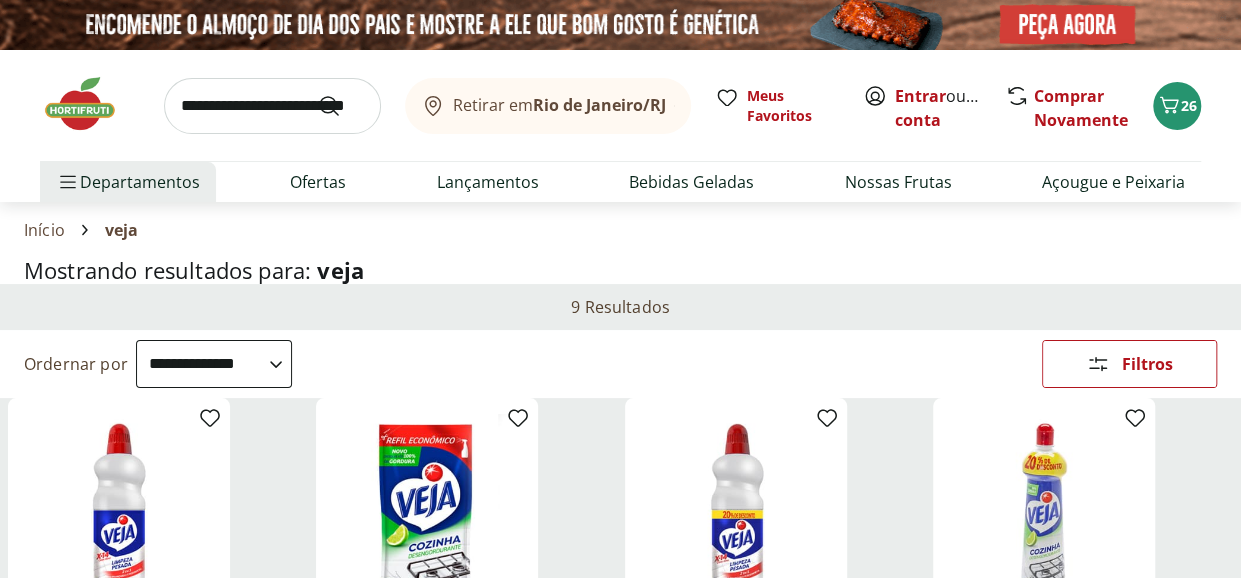 click at bounding box center (272, 106) 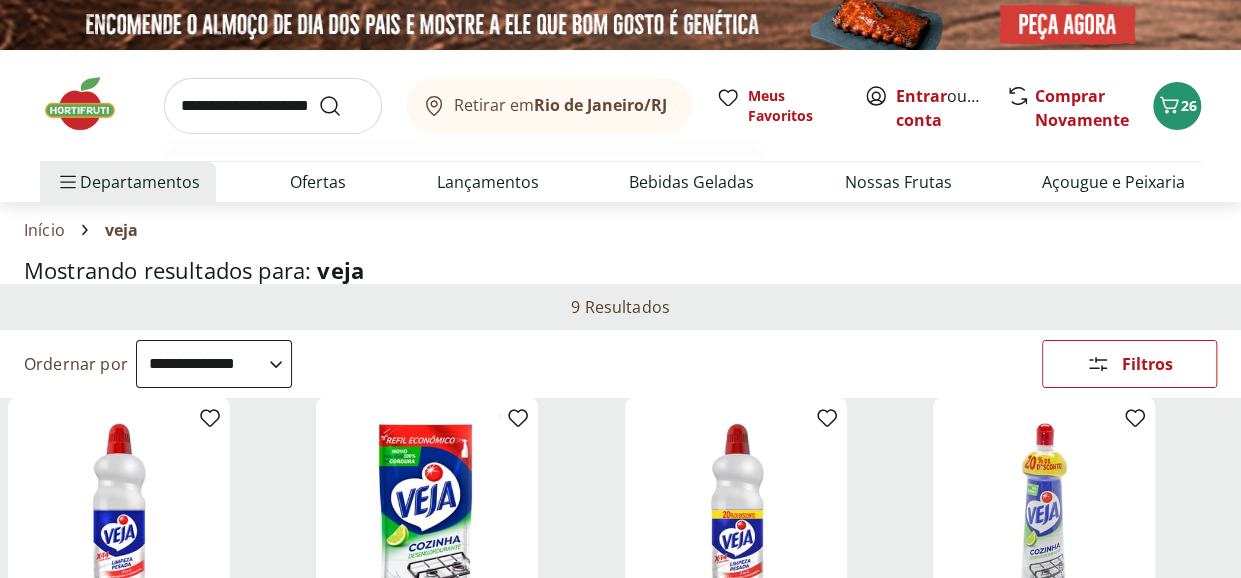scroll, scrollTop: 0, scrollLeft: 0, axis: both 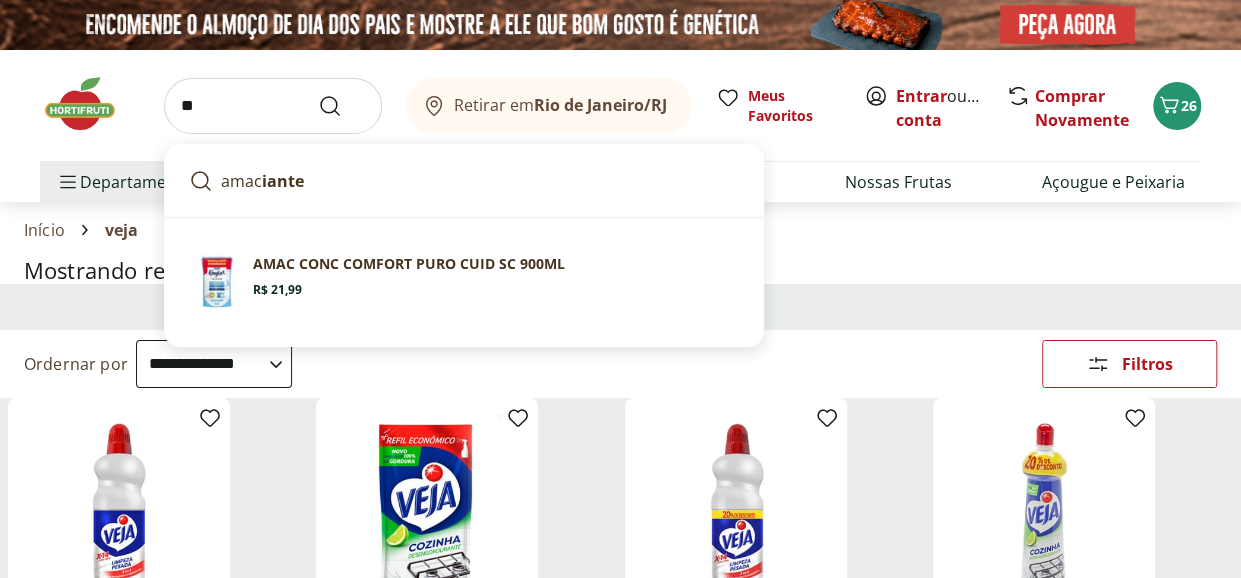 type on "*" 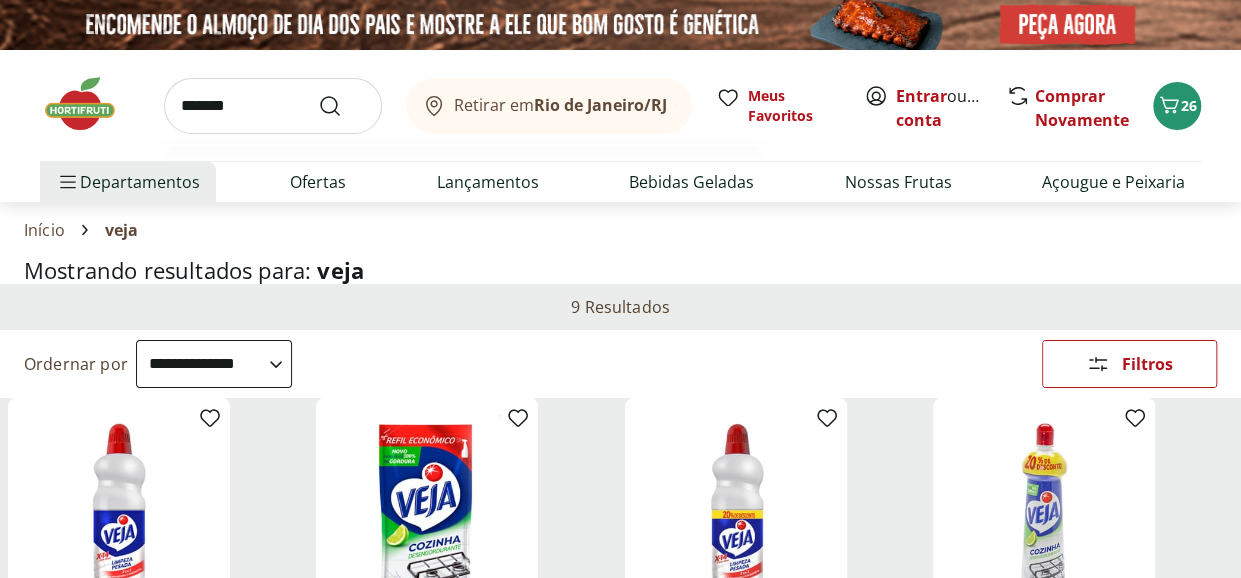 type on "*******" 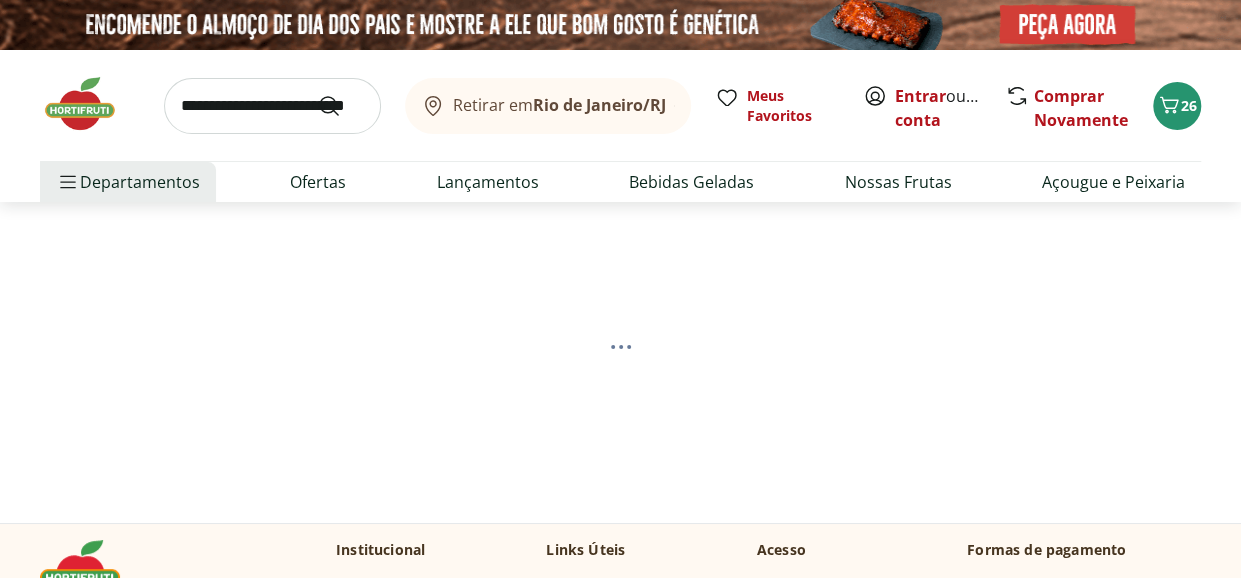 select on "**********" 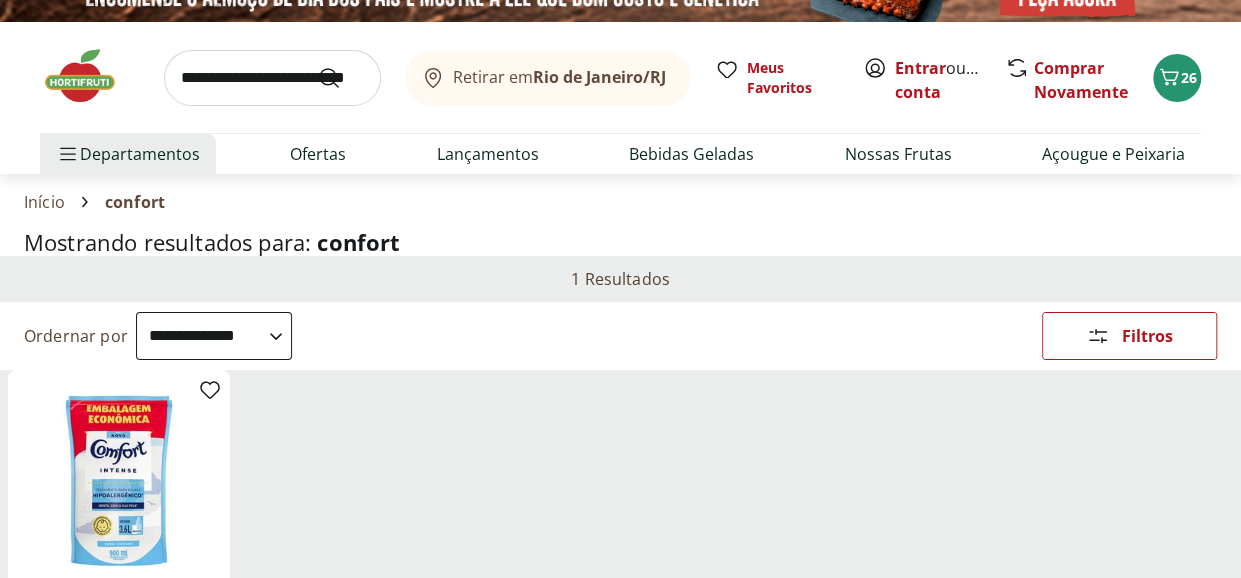 scroll, scrollTop: 200, scrollLeft: 0, axis: vertical 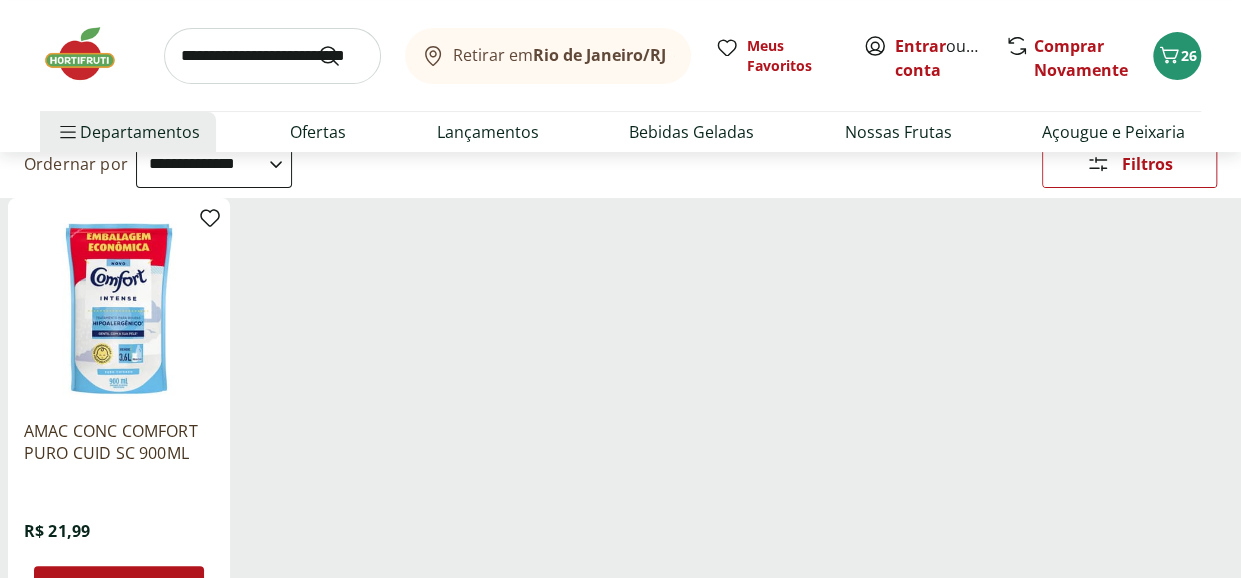 click at bounding box center [119, 309] 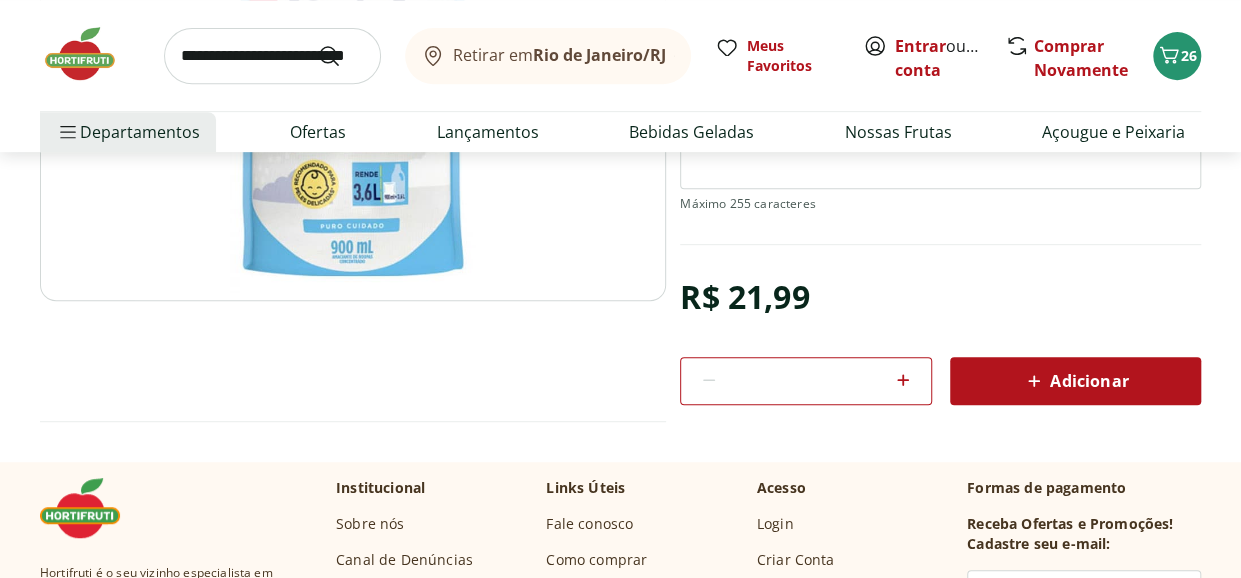 scroll, scrollTop: 400, scrollLeft: 0, axis: vertical 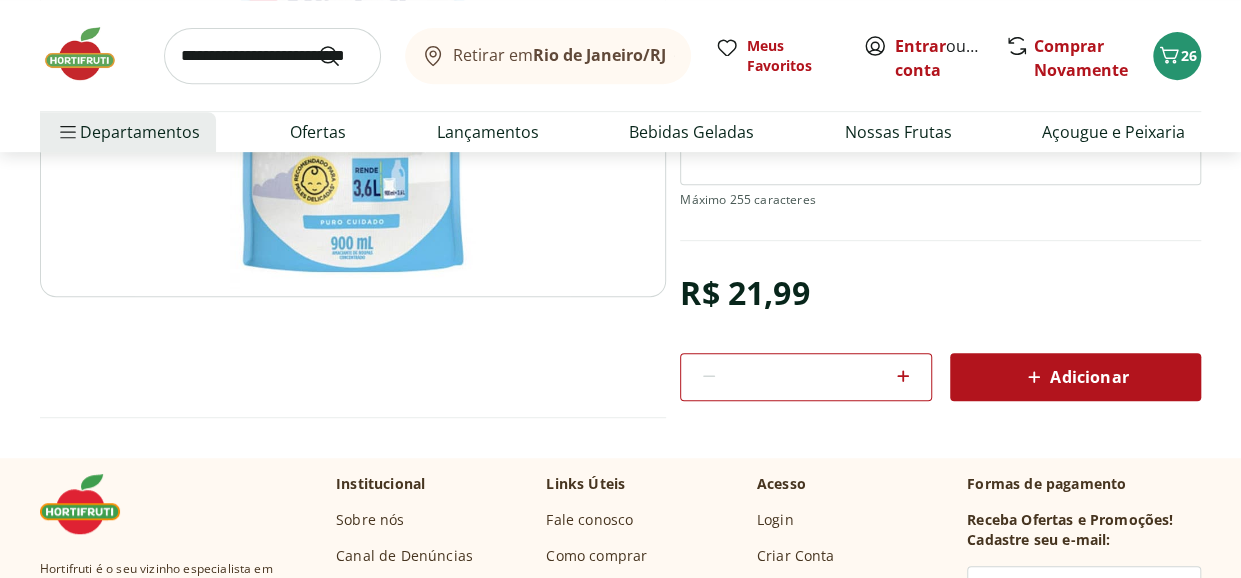 click on "Adicionar" at bounding box center [1075, 377] 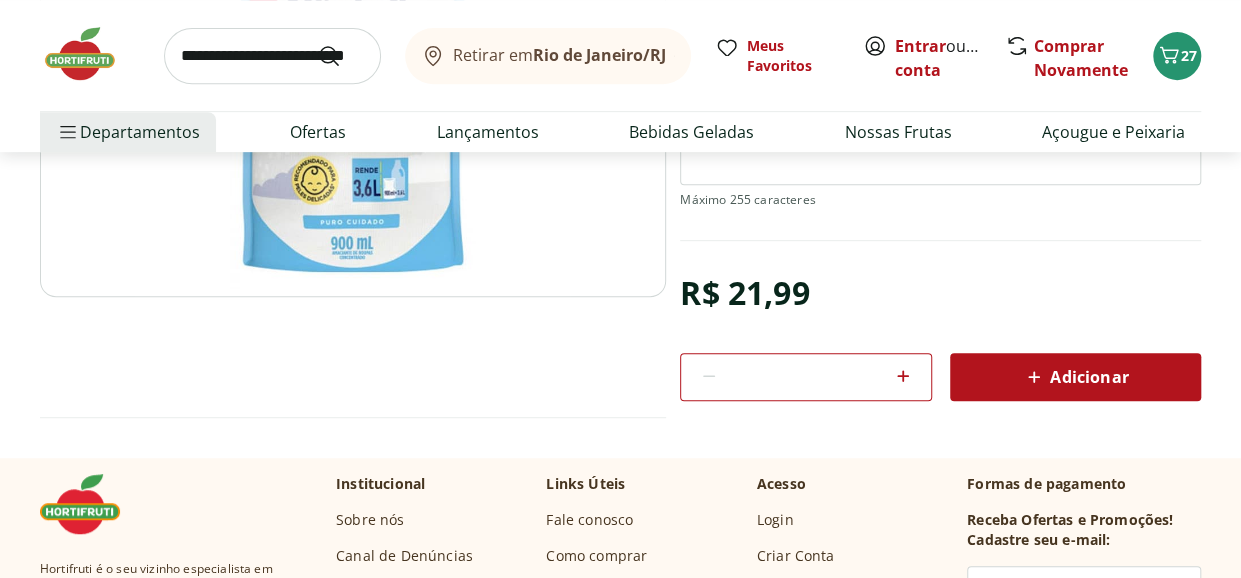 scroll, scrollTop: 0, scrollLeft: 0, axis: both 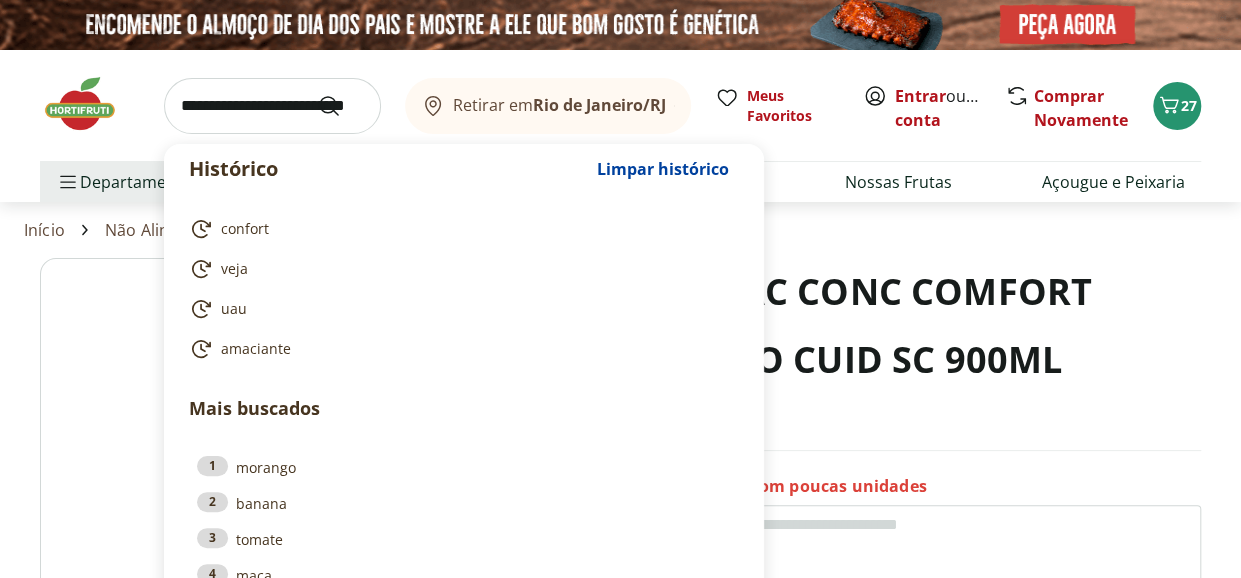 click at bounding box center (272, 106) 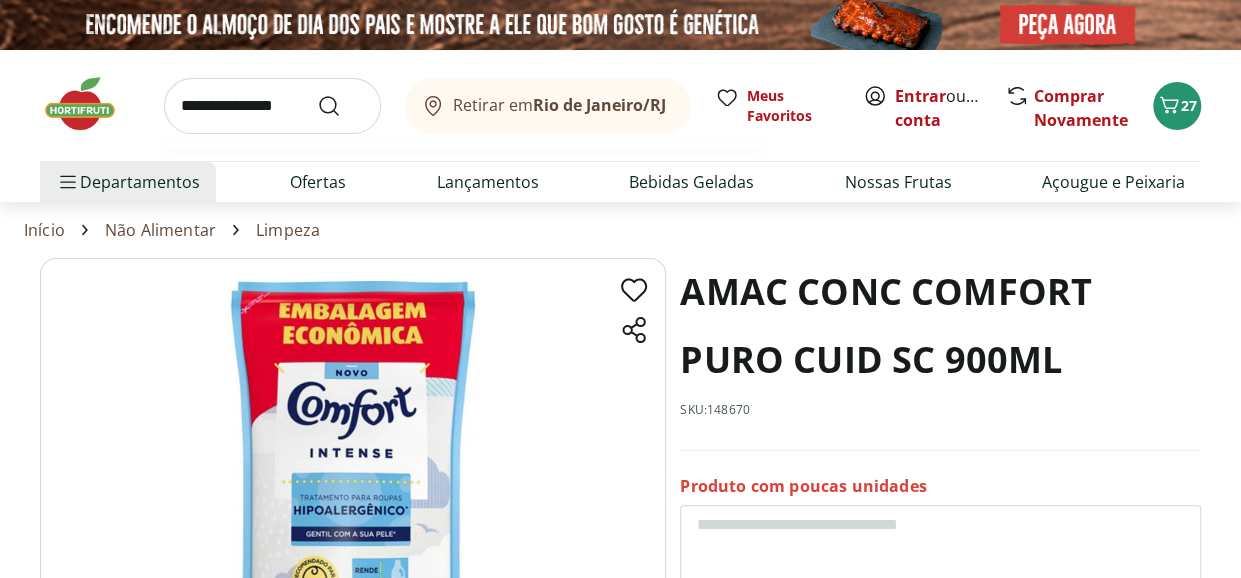 type on "**********" 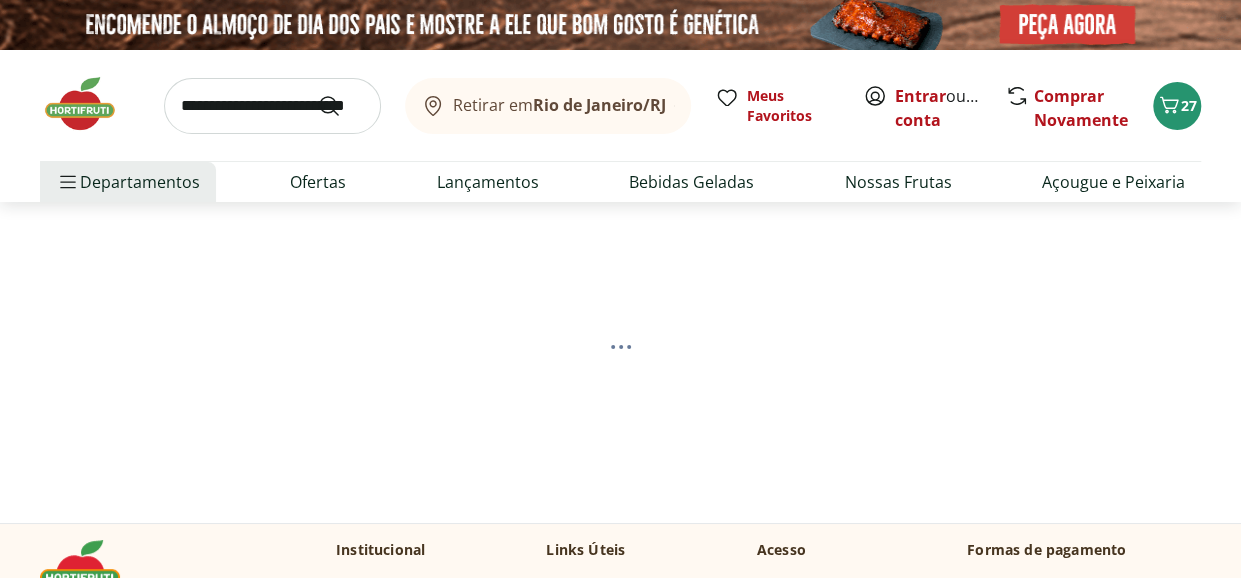 select on "**********" 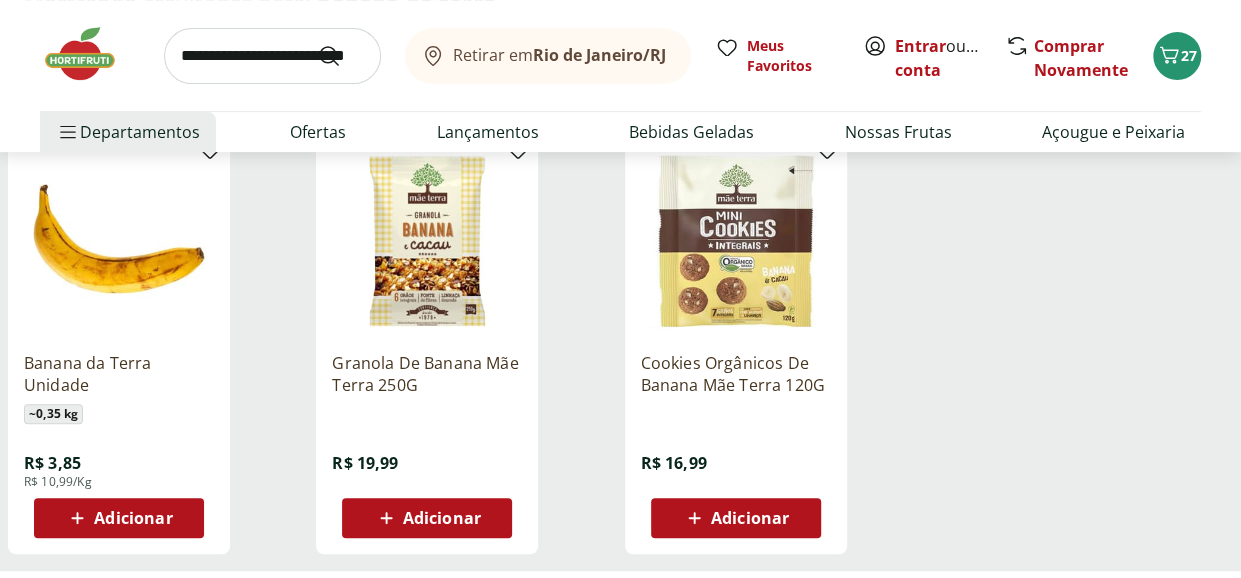 scroll, scrollTop: 300, scrollLeft: 0, axis: vertical 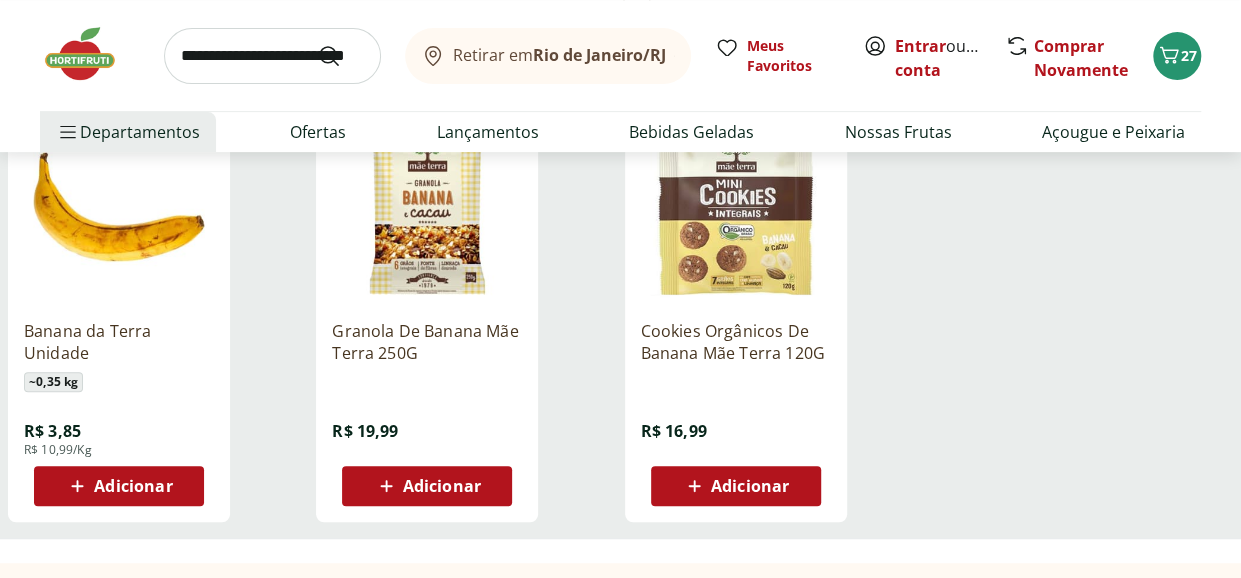 click at bounding box center (119, 209) 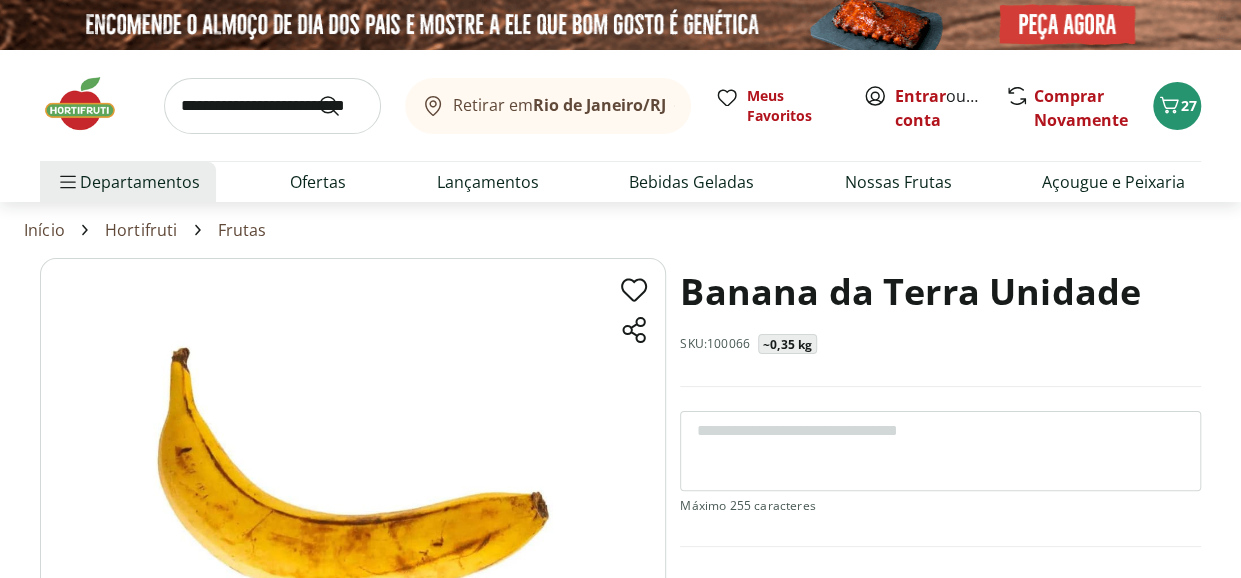 scroll, scrollTop: 300, scrollLeft: 0, axis: vertical 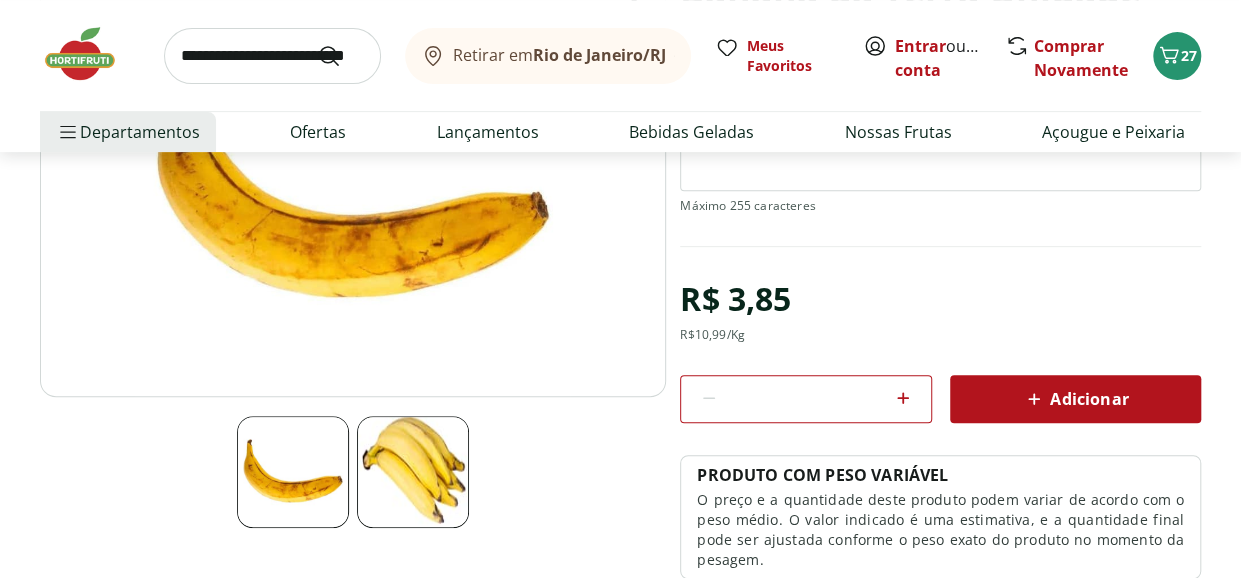 click 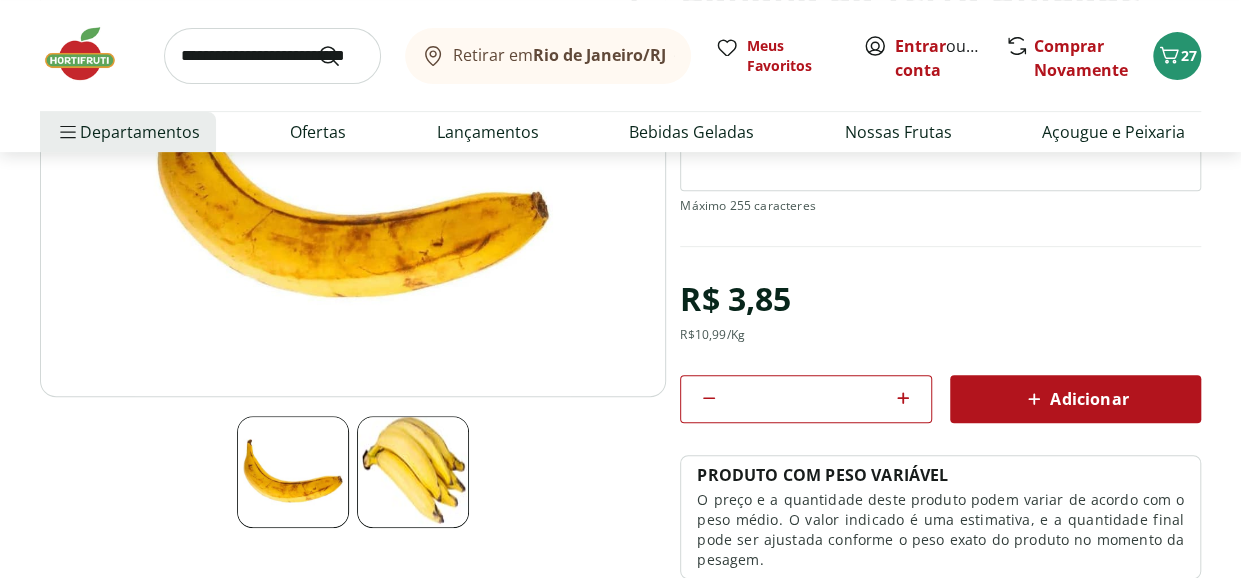 click 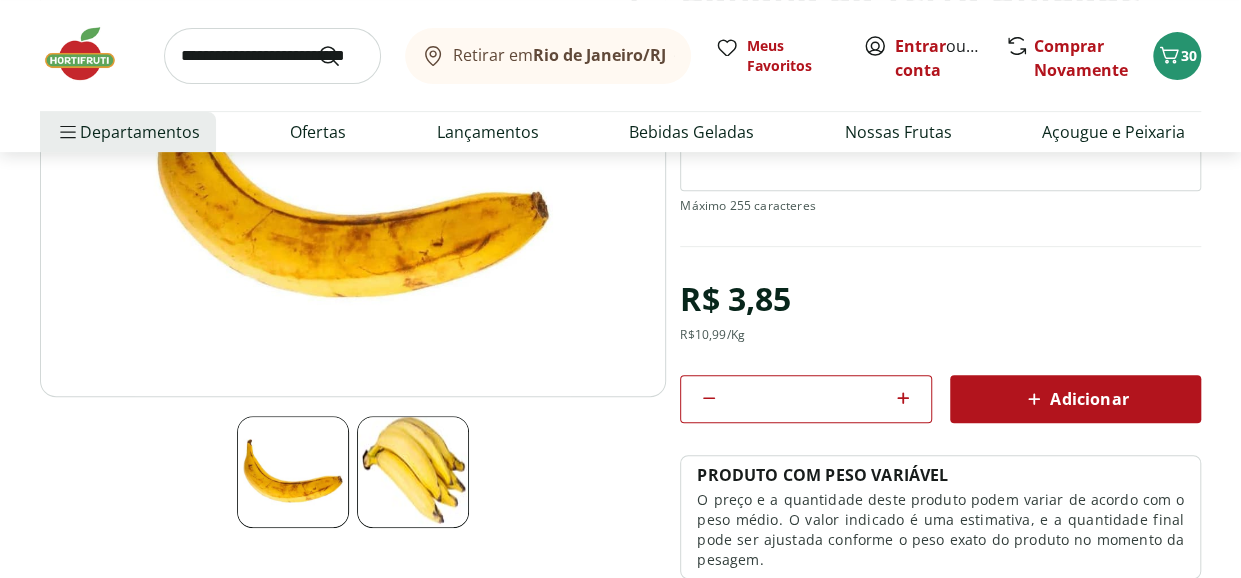 click at bounding box center [272, 56] 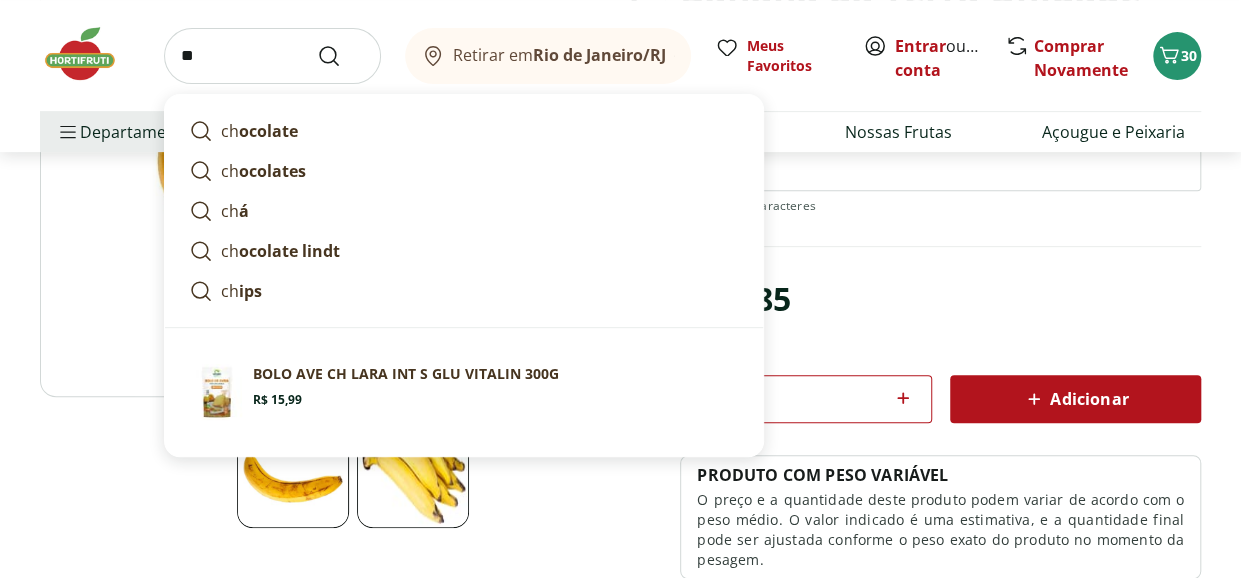 type on "*" 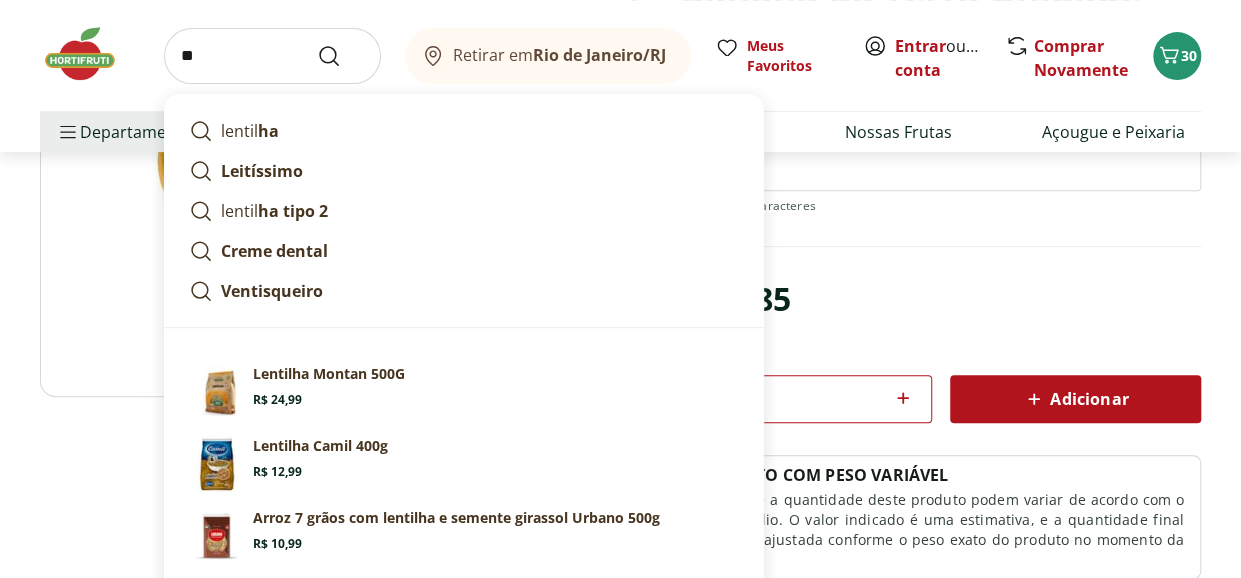 type on "*" 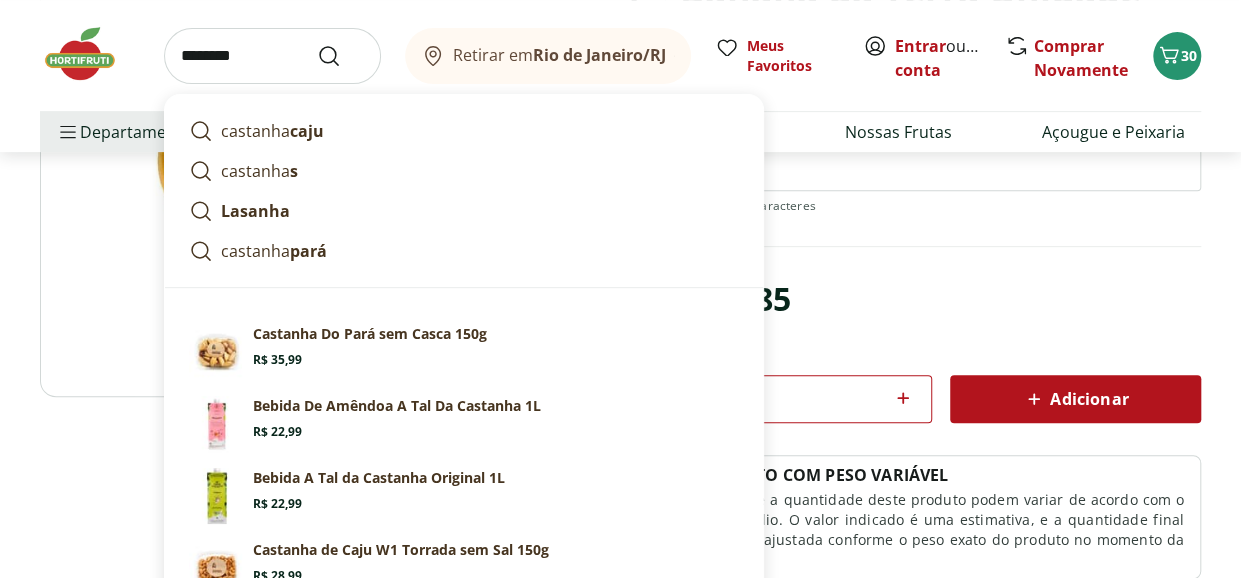 type on "********" 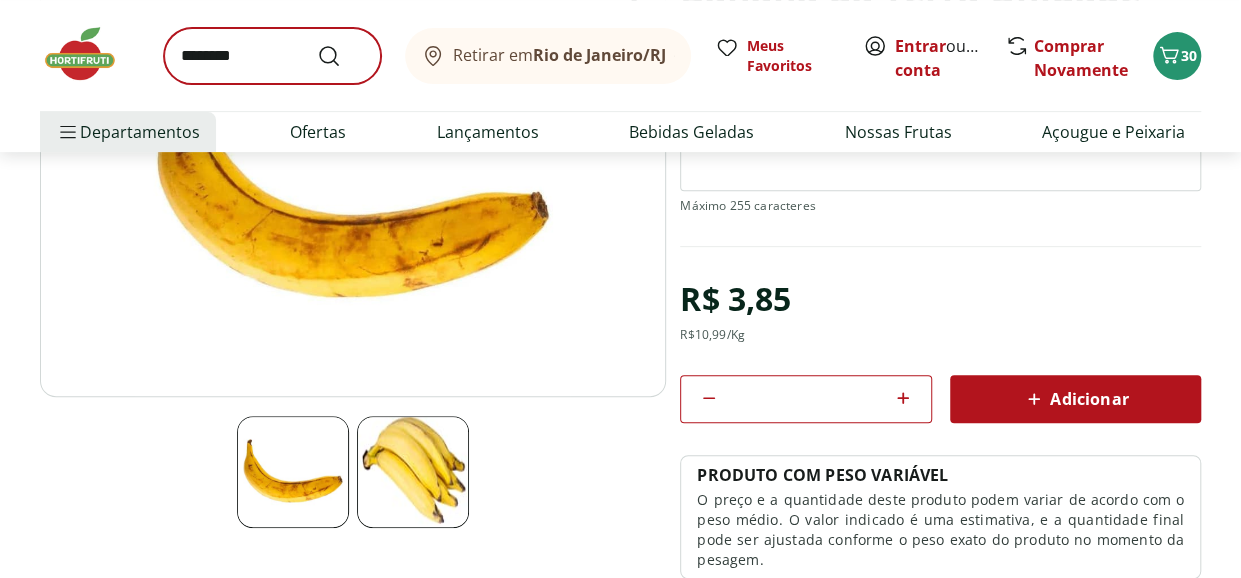 scroll, scrollTop: 0, scrollLeft: 0, axis: both 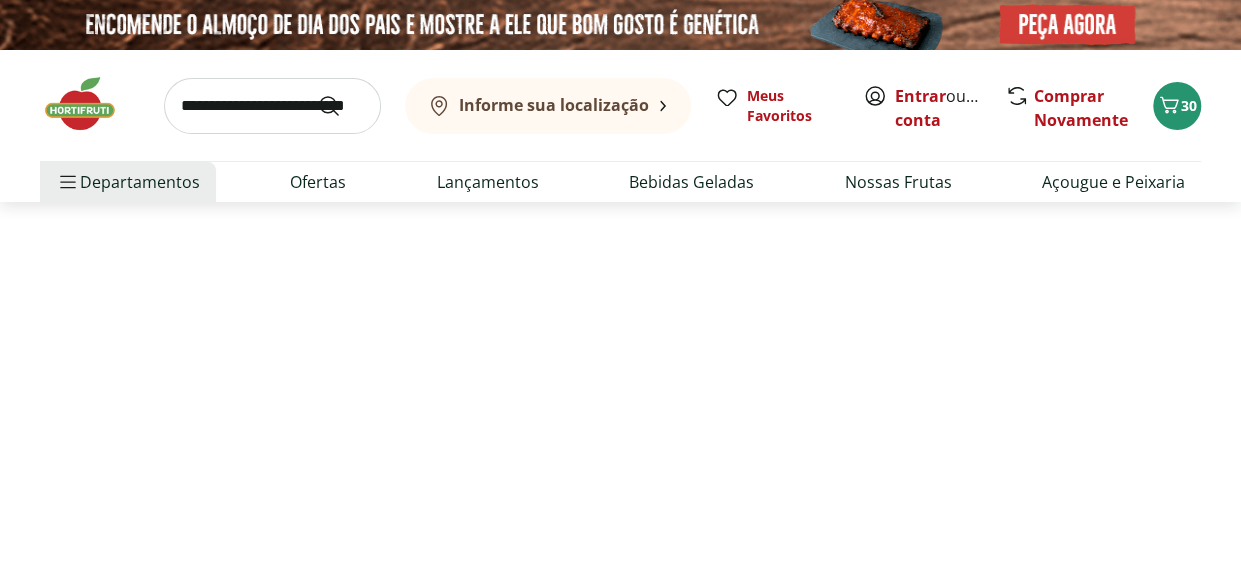 select on "**********" 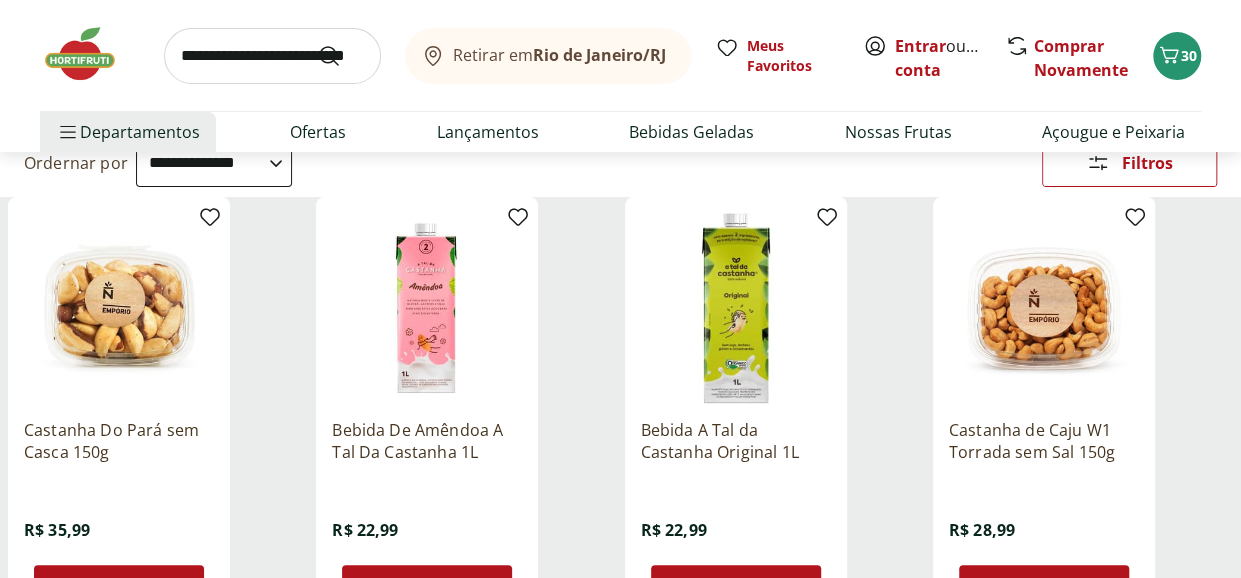 scroll, scrollTop: 200, scrollLeft: 0, axis: vertical 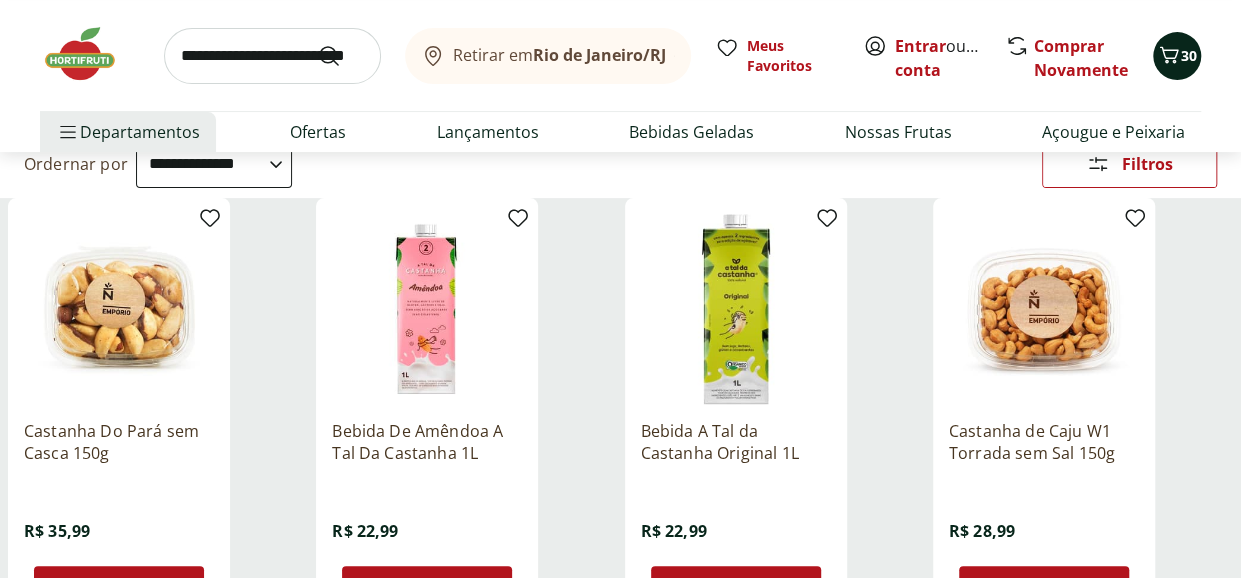 click 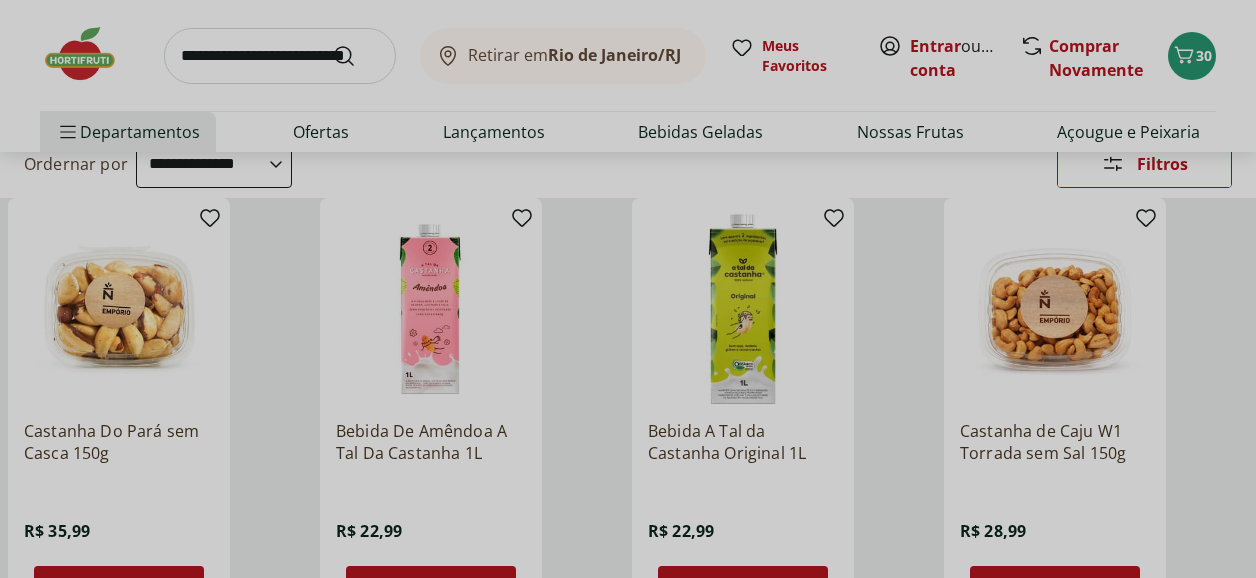 click on "Meu Carrinho 30 Faltam apenas  R$ 130,09  para Frete Grátis Arroz Integral Parboilizado Camil 1Kg * Price: R$ 10,49 FEIJAO PRETO TP1 CAMIL 1KG * Price: R$ 6,99 Macarrão Com Ovos Barilla Penne Riga 500G * Price: R$ 8,69 Queijo Mozzarella de Bufala Cereja Bom Destino 160g * Price: R$ 14,99 Queijo Mussarela Fatiado Tirolez * Price: R$ 6,99 Banana Prata Orgânica * Price: R$ 14,39 Brócolis Ninja Unidade * Price: R$ 9,99 Maçã Turma Da Mônica - Pacote 1Kg * Price: R$ 18,99 Maçã Granny Smith Unidade * Price: R$ 5,35 Aipim Unidade * Price: R$ 1,80 Biscoito Cream Crackers Piraquê 184g * Price: R$ 5,79 Mini Chip de Arroz Integral Churrasco sem Glúten Natural Life 35g * Price: R$ 5,99 Mini Chip de Arroz Integral Cebola e Salsa sem Glúten Natural Life 35g * Price: R$ 7,99 Chip de Arroz Integral Queijo Nacho sem Glúten Natural Life 70g * Price: R$ 7,99 Ovo Branco com 20 unidades * Price: R$ 20,99 Ovos de Codorna com 30 unidades * Price: R$ 10,99 Detergente Líquido Limpol Cristal 500Ml * * * *" at bounding box center (628, 289) 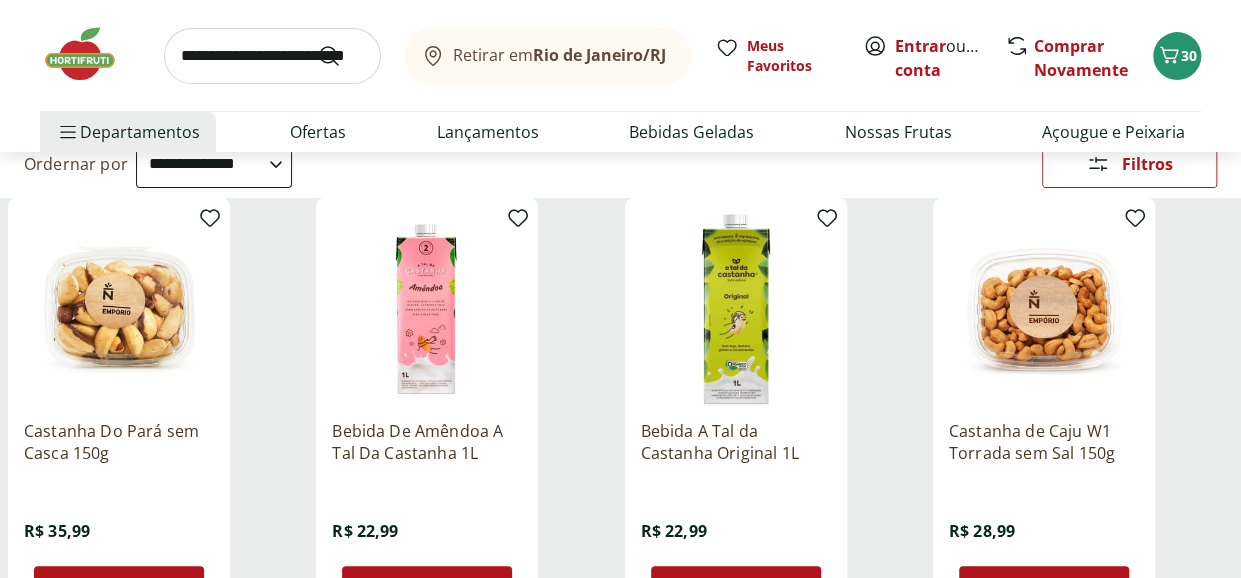 click at bounding box center [736, 309] 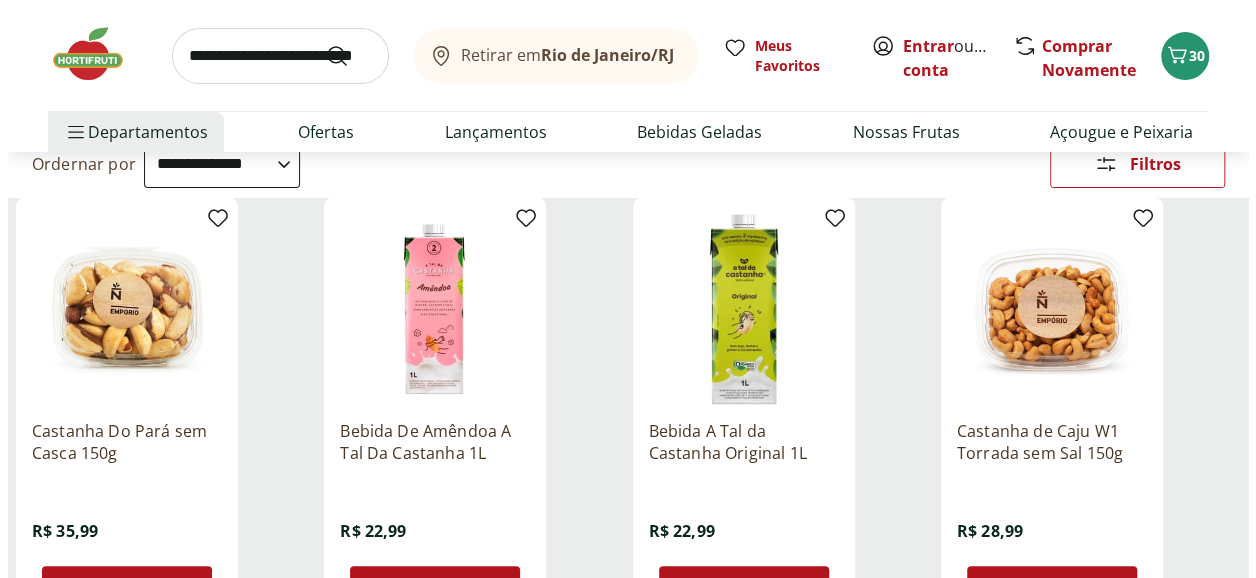 scroll, scrollTop: 0, scrollLeft: 0, axis: both 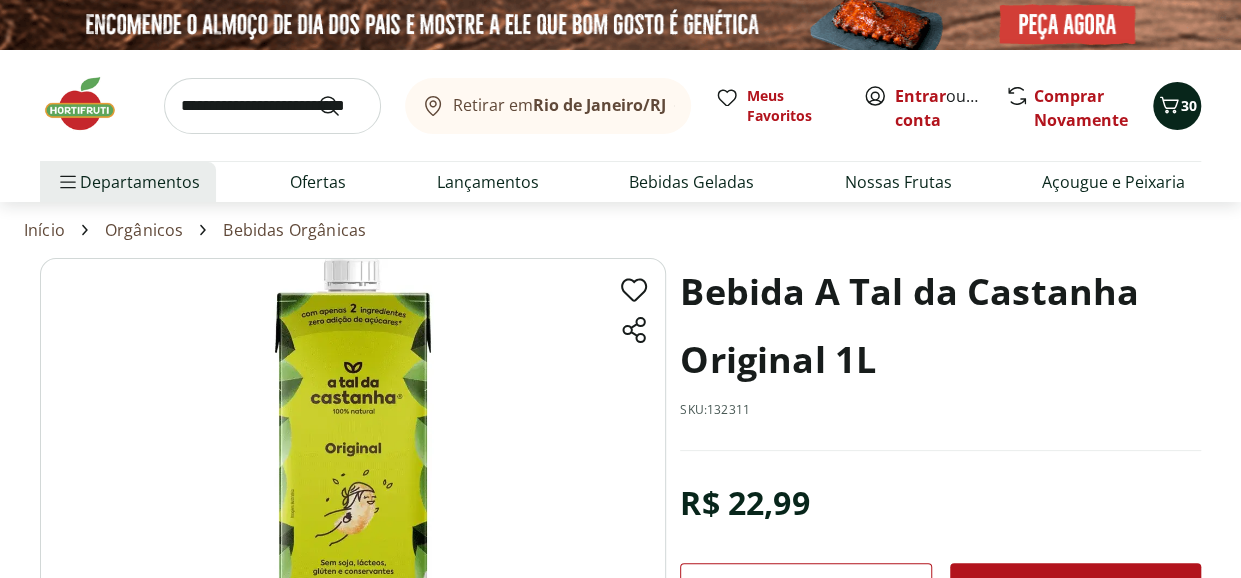click on "30" at bounding box center [1189, 105] 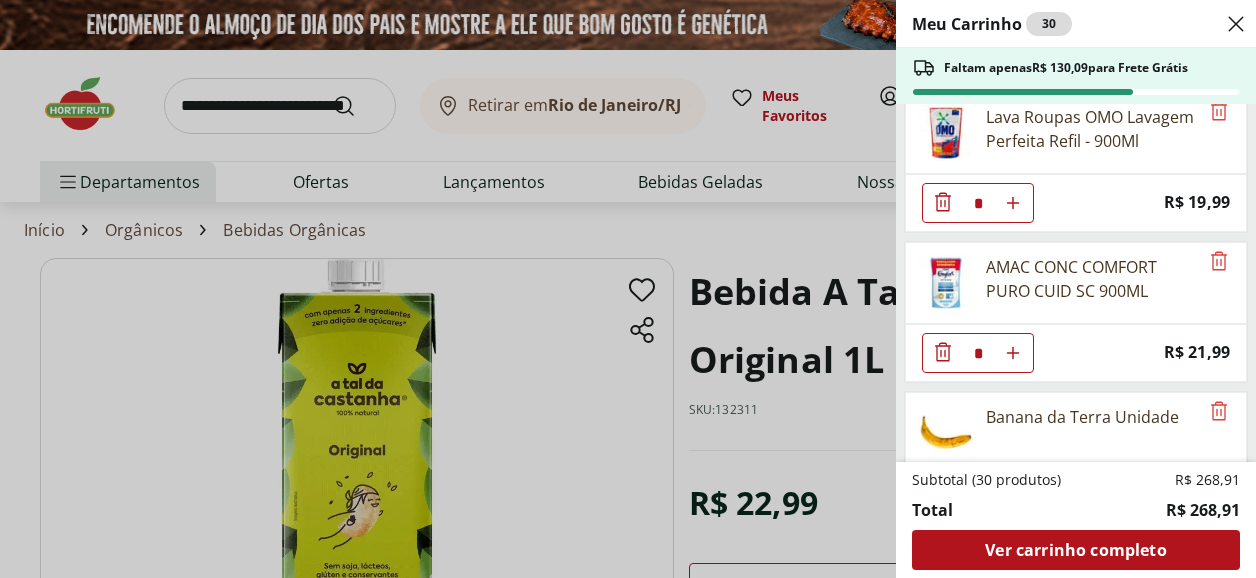 scroll, scrollTop: 2758, scrollLeft: 0, axis: vertical 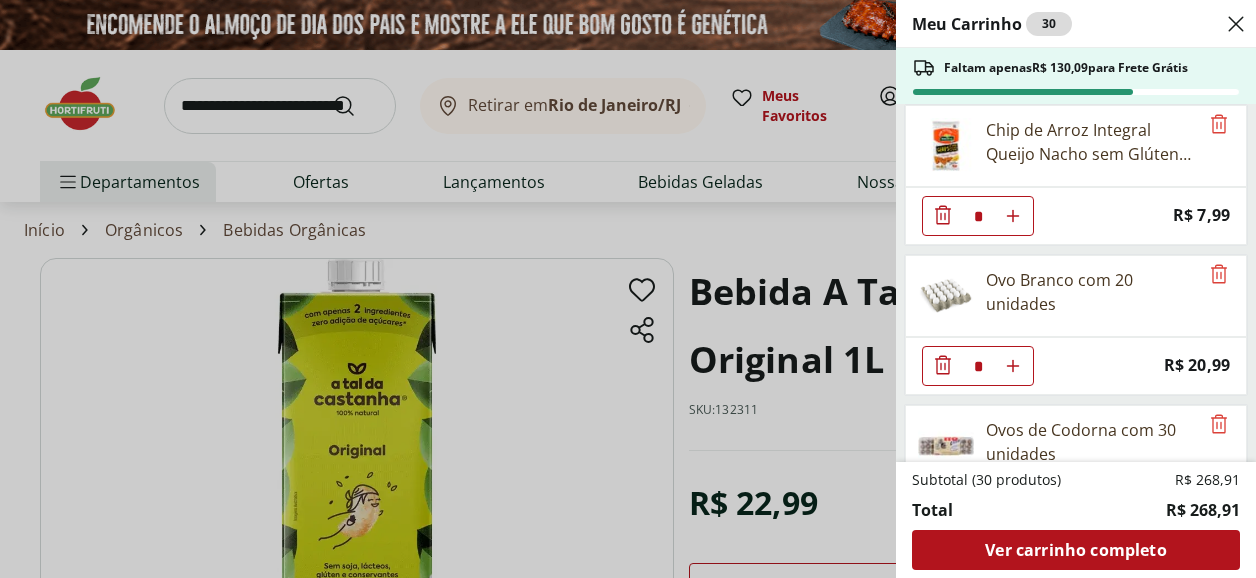 click on "Meu Carrinho 30 Faltam apenas  R$ 130,09  para Frete Grátis Arroz Integral Parboilizado Camil 1Kg * Price: R$ 10,49 FEIJAO PRETO TP1 CAMIL 1KG * Price: R$ 6,99 Macarrão Com Ovos Barilla Penne Riga 500G * Price: R$ 8,69 Queijo Mozzarella de Bufala Cereja Bom Destino 160g * Price: R$ 14,99 Queijo Mussarela Fatiado Tirolez * Price: R$ 6,99 Banana Prata Orgânica * Price: R$ 14,39 Brócolis Ninja Unidade * Price: R$ 9,99 Maçã Turma Da Mônica - Pacote 1Kg * Price: R$ 18,99 Maçã Granny Smith Unidade * Price: R$ 5,35 Aipim Unidade * Price: R$ 1,80 Biscoito Cream Crackers Piraquê 184g * Price: R$ 5,79 Mini Chip de Arroz Integral Churrasco sem Glúten Natural Life 35g * Price: R$ 5,99 Mini Chip de Arroz Integral Cebola e Salsa sem Glúten Natural Life 35g * Price: R$ 7,99 Chip de Arroz Integral Queijo Nacho sem Glúten Natural Life 70g * Price: R$ 7,99 Ovo Branco com 20 unidades * Price: R$ 20,99 Ovos de Codorna com 30 unidades * Price: R$ 10,99 Detergente Líquido Limpol Cristal 500Ml * * * *" at bounding box center [628, 289] 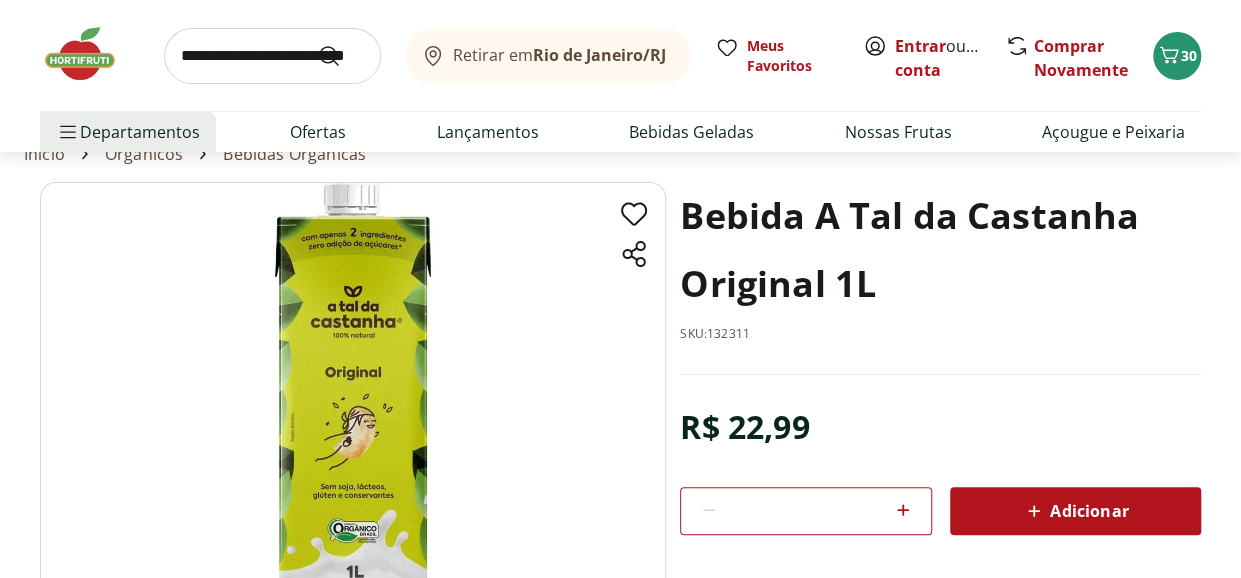 scroll, scrollTop: 0, scrollLeft: 0, axis: both 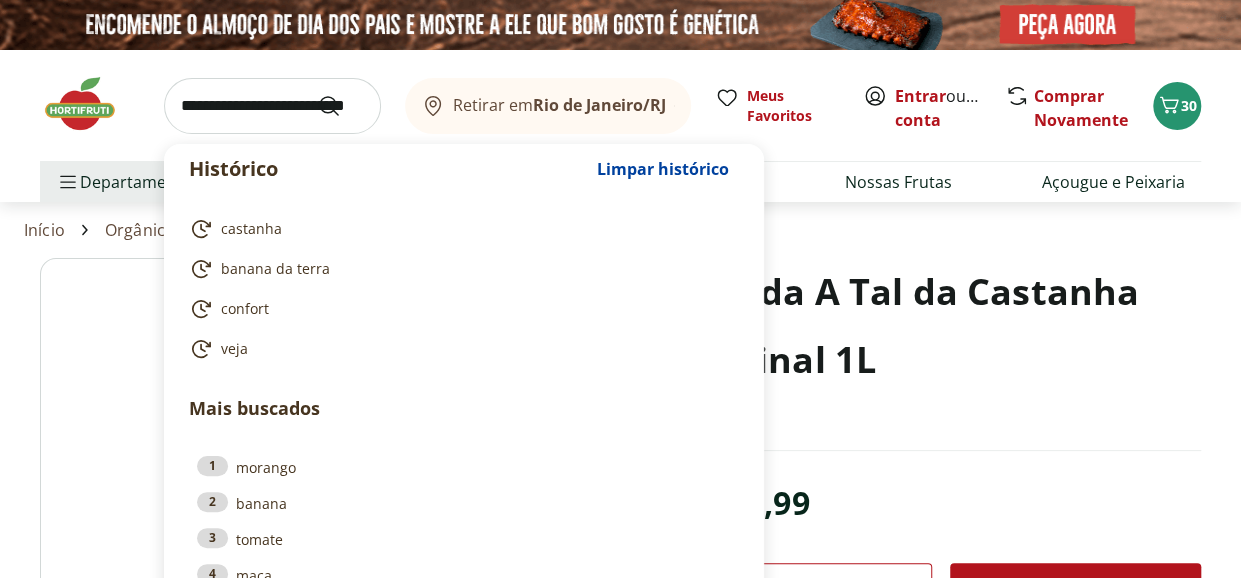 click at bounding box center (272, 106) 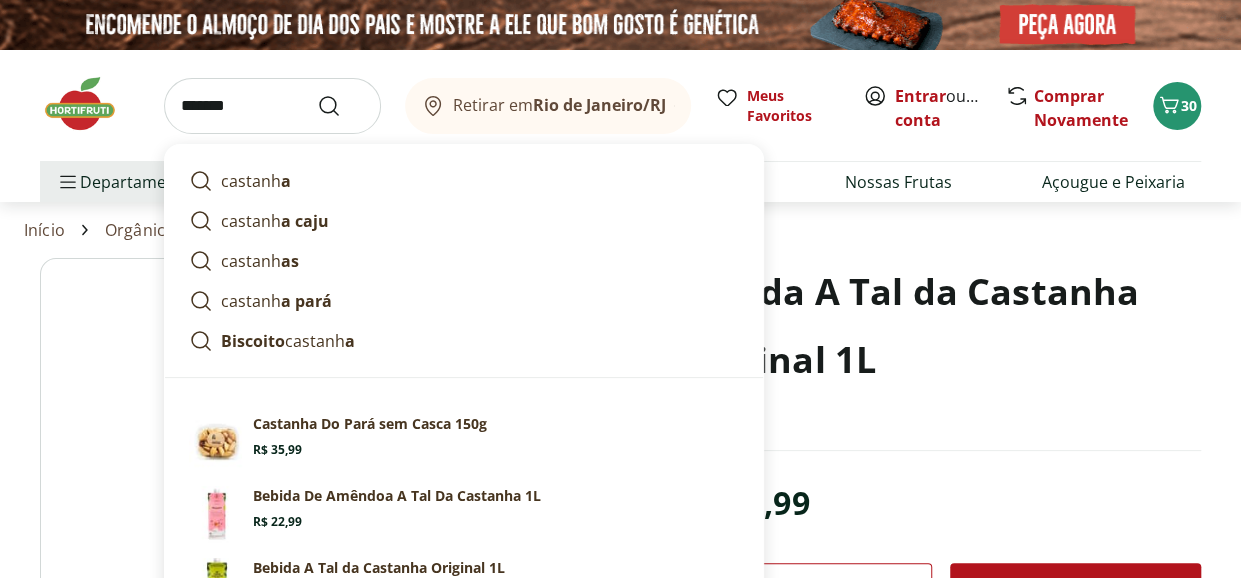type on "********" 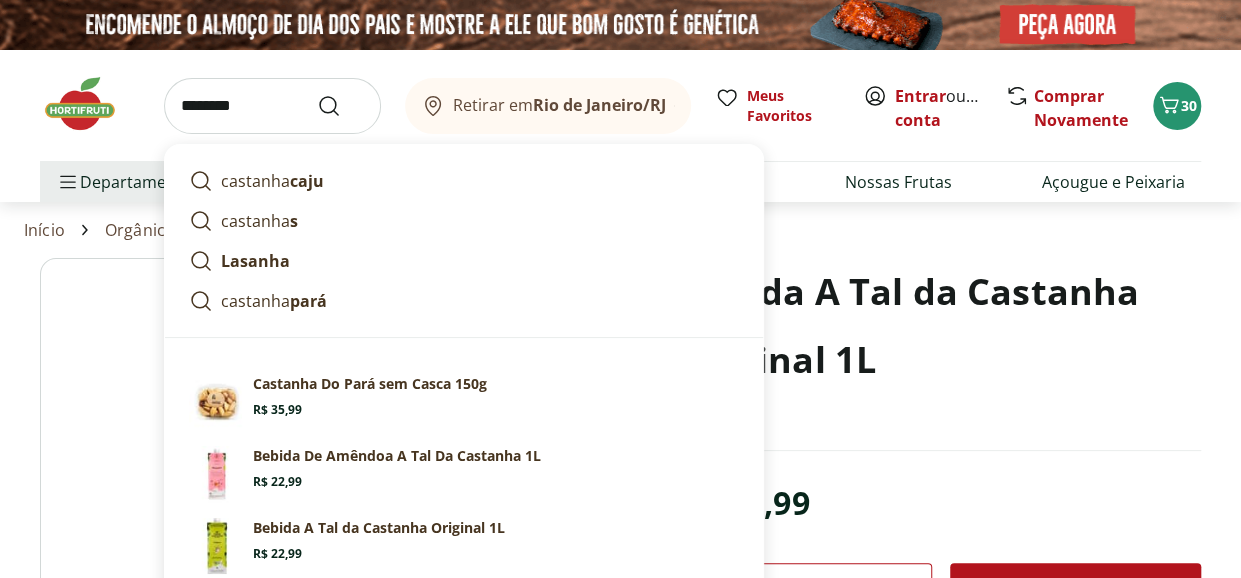 click at bounding box center (341, 106) 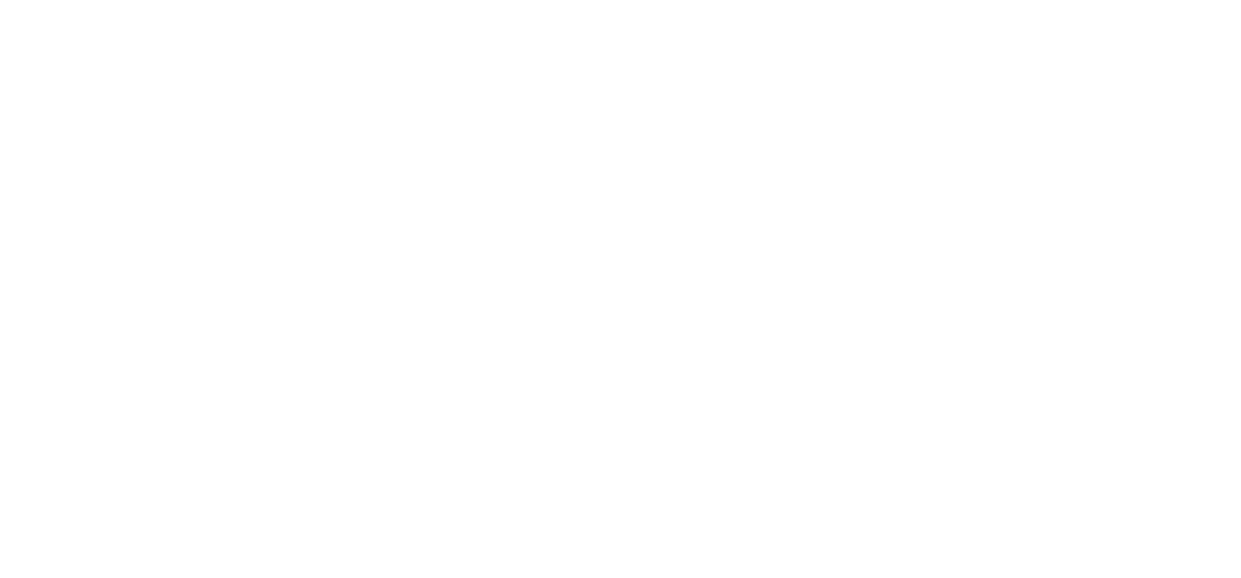 select on "**********" 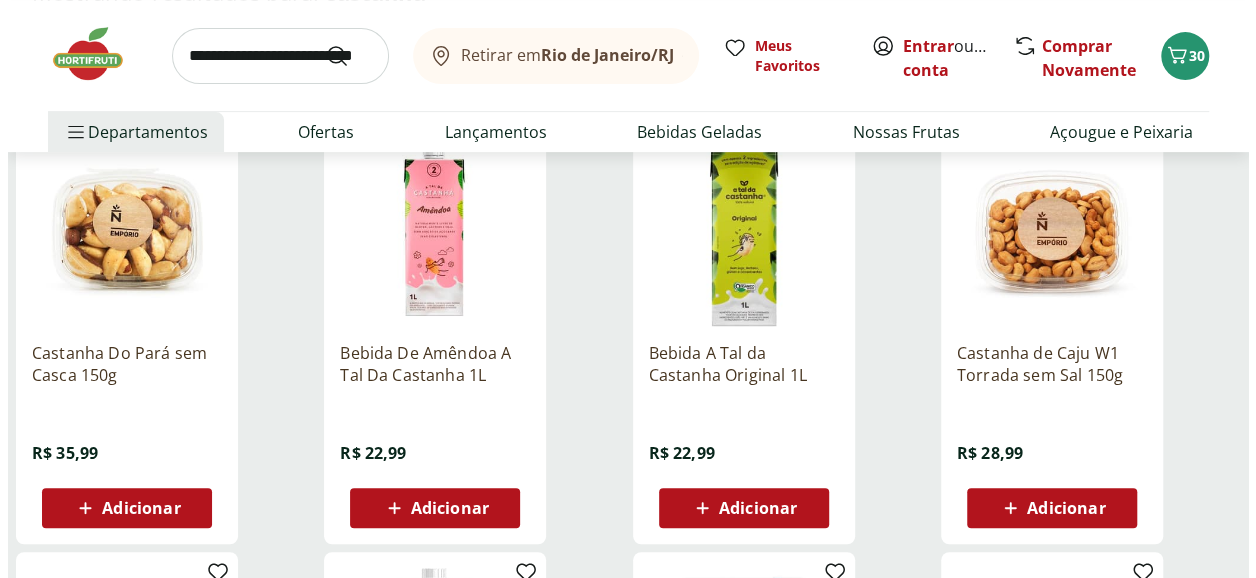 scroll, scrollTop: 400, scrollLeft: 0, axis: vertical 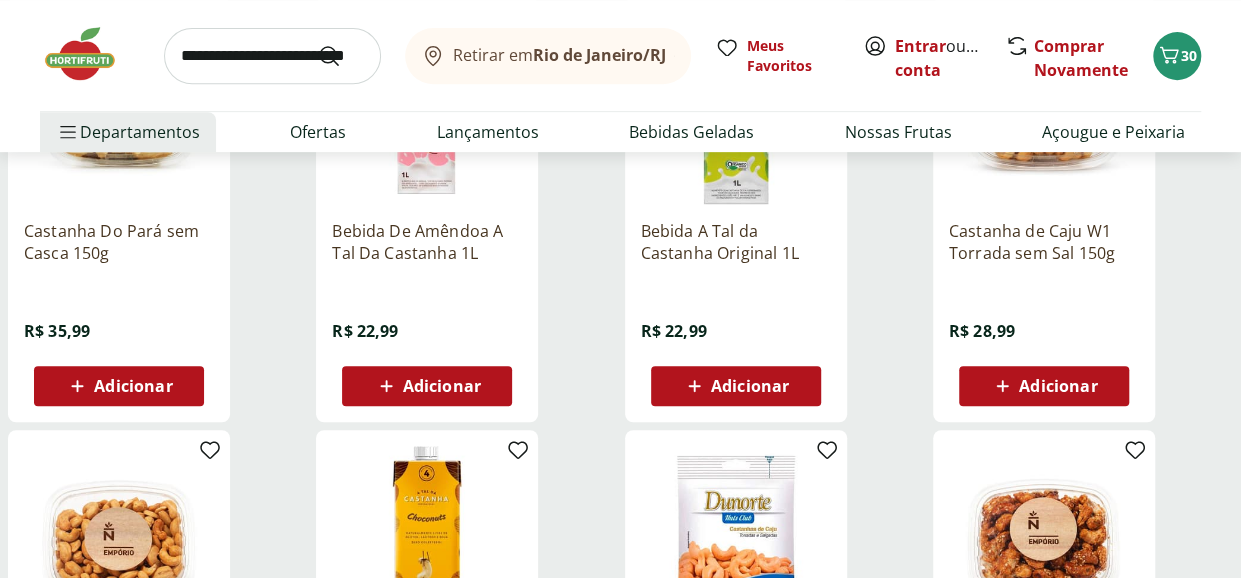 click on "Adicionar" at bounding box center [1058, 386] 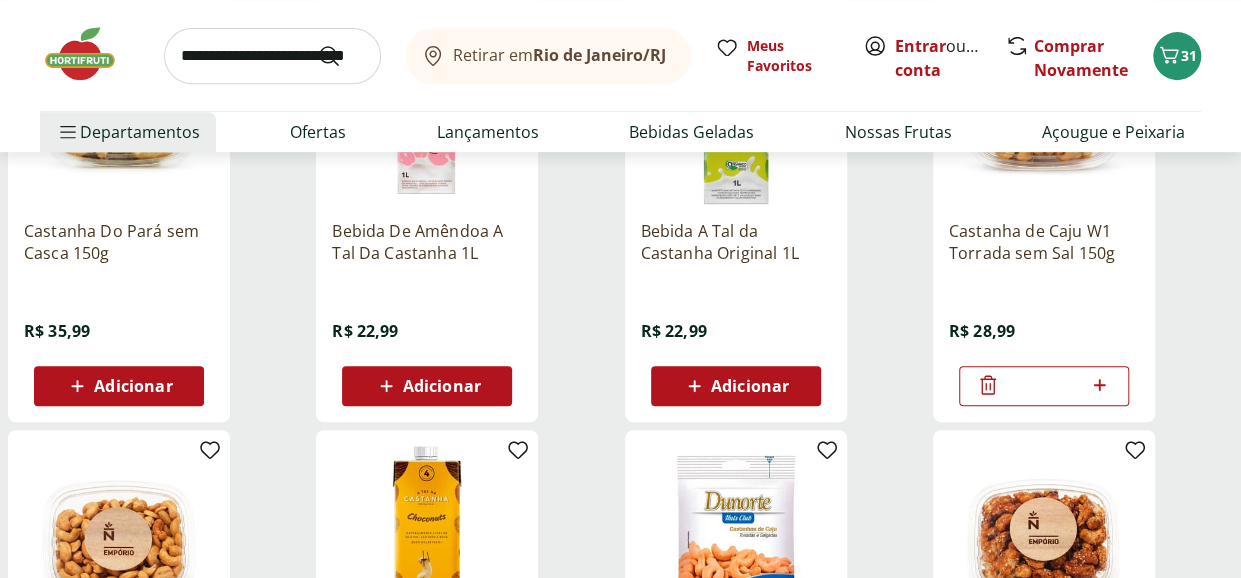 click at bounding box center (272, 56) 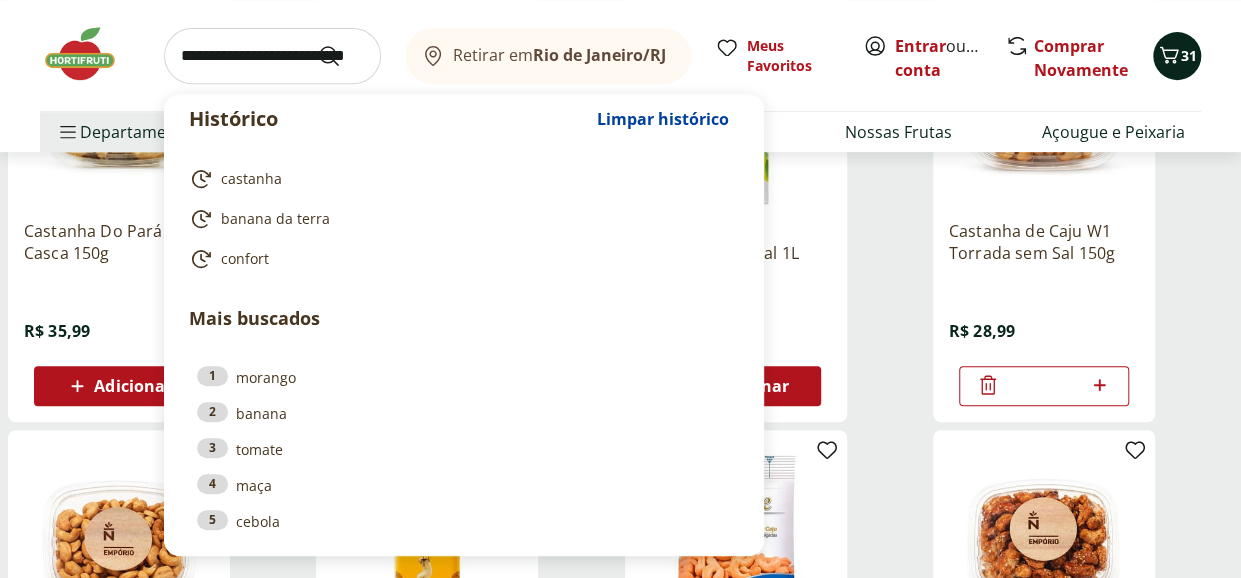 click at bounding box center (1169, 56) 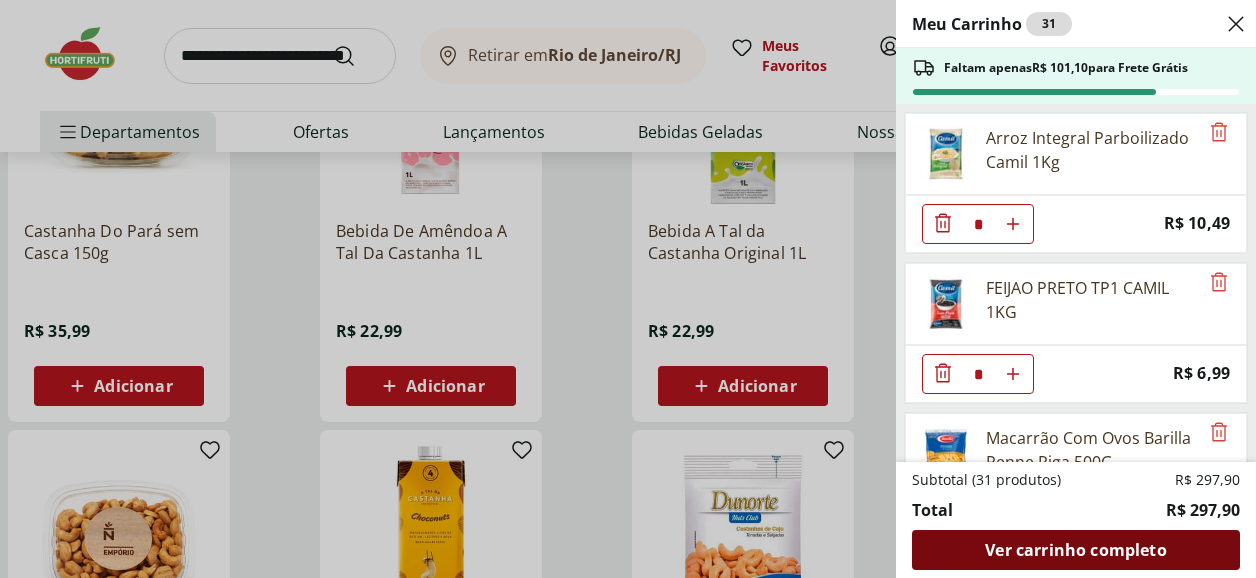 click on "Ver carrinho completo" at bounding box center (1075, 550) 